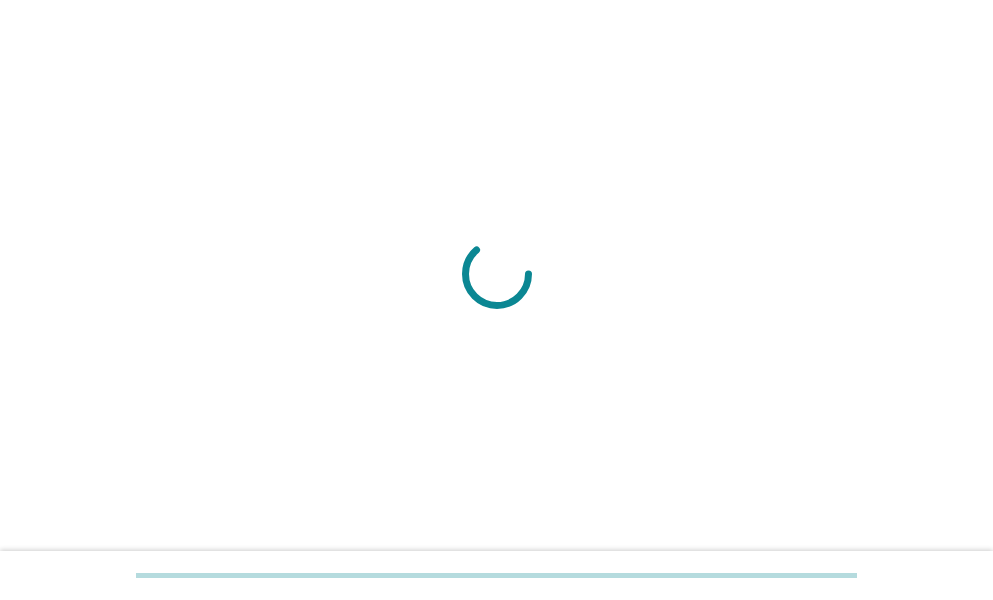 scroll, scrollTop: 0, scrollLeft: 0, axis: both 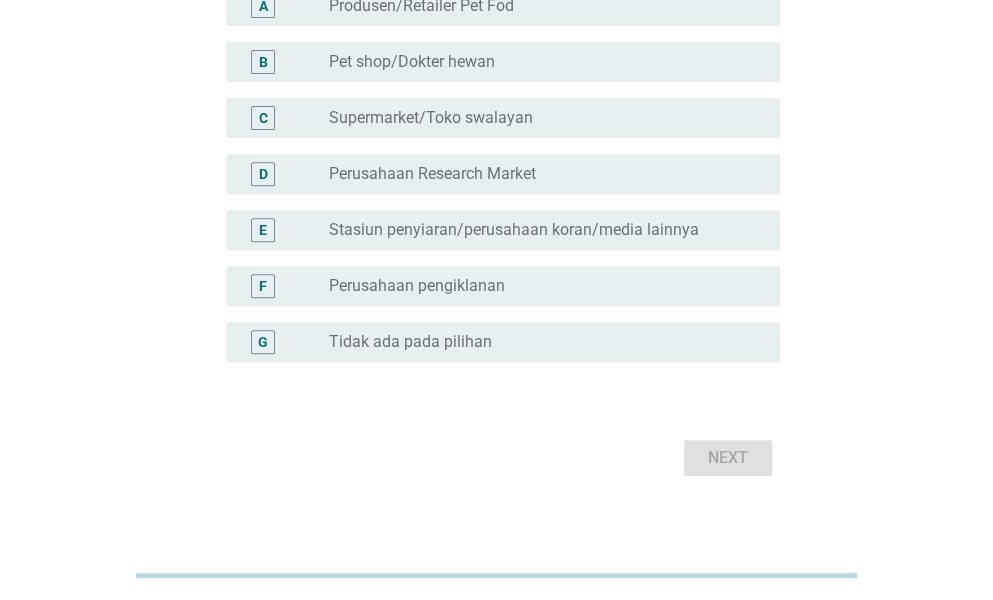 click on "G     radio_button_unchecked Tidak ada pada pilihan" at bounding box center [503, 342] 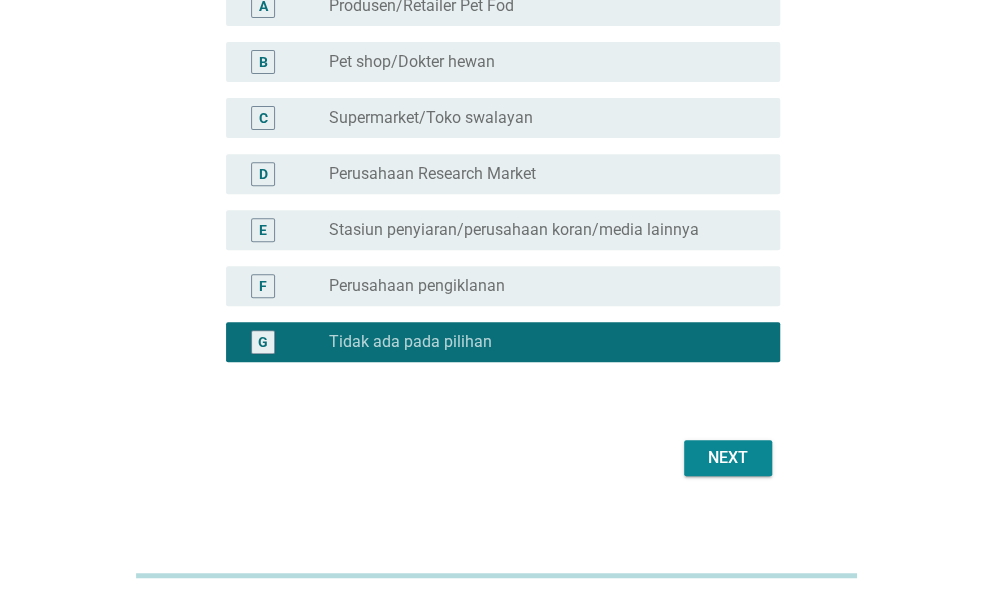 click on "Next" at bounding box center [497, 458] 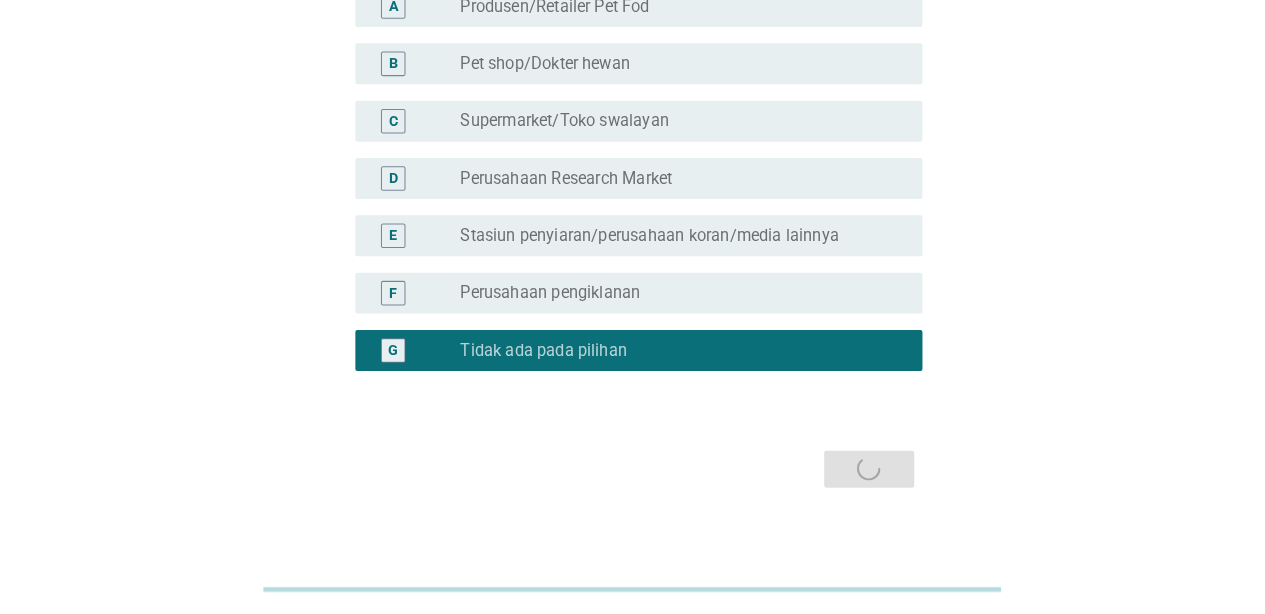 scroll, scrollTop: 0, scrollLeft: 0, axis: both 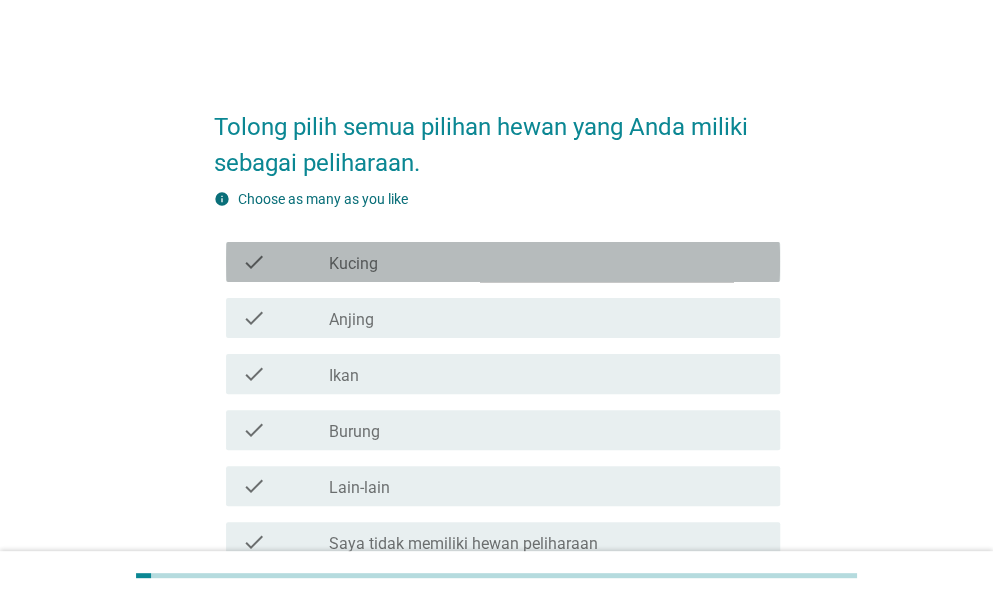 click on "check_box_outline_blank Kucing" at bounding box center (546, 262) 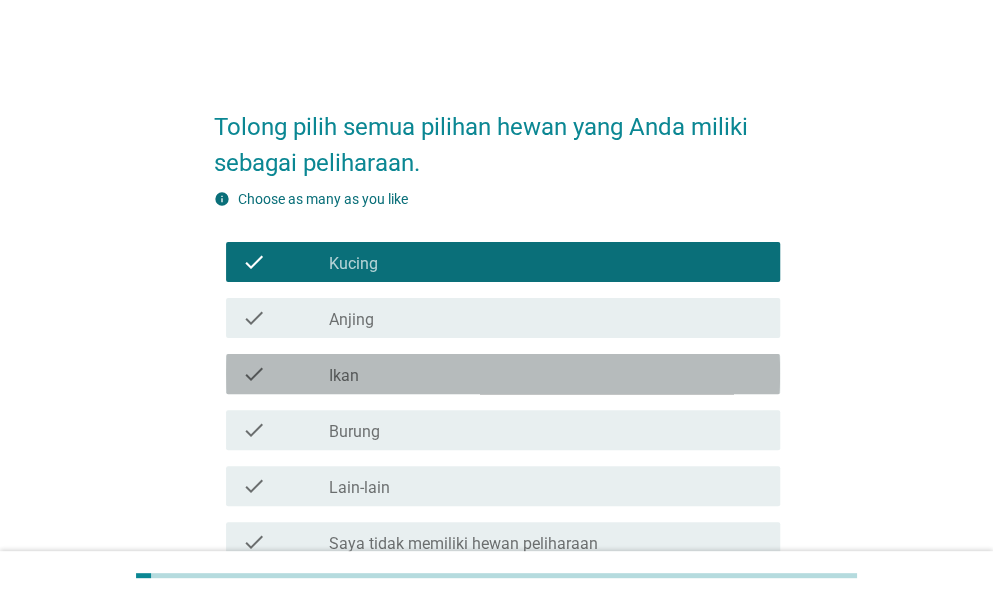 click on "check_box_outline_blank Ikan" at bounding box center [546, 374] 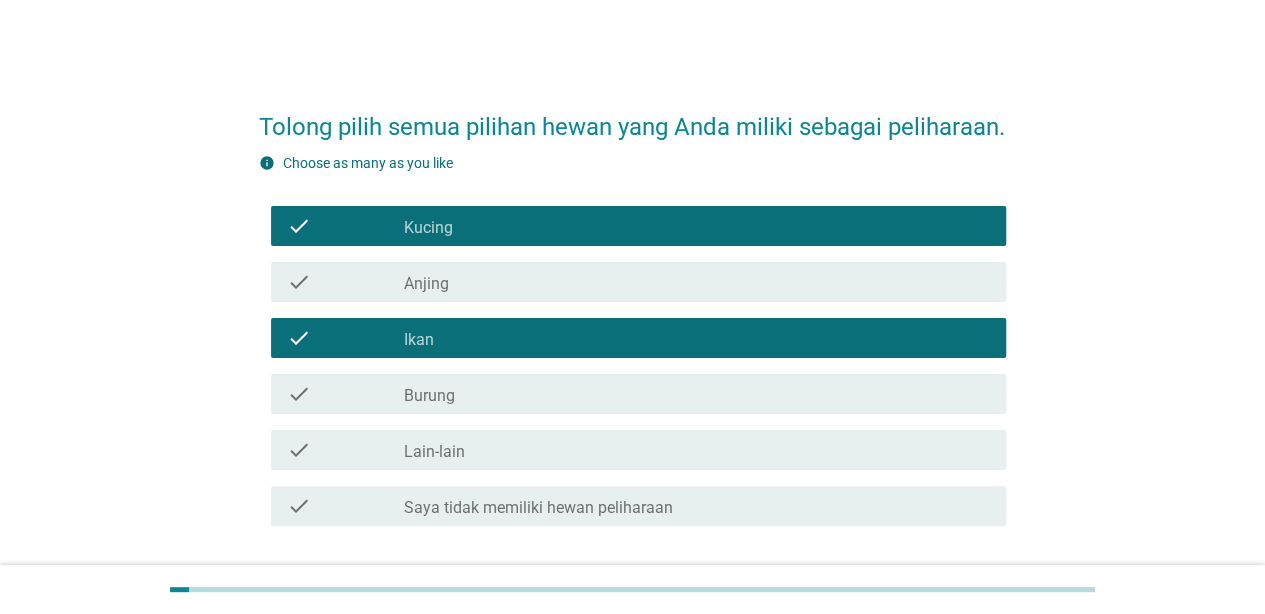 scroll, scrollTop: 181, scrollLeft: 0, axis: vertical 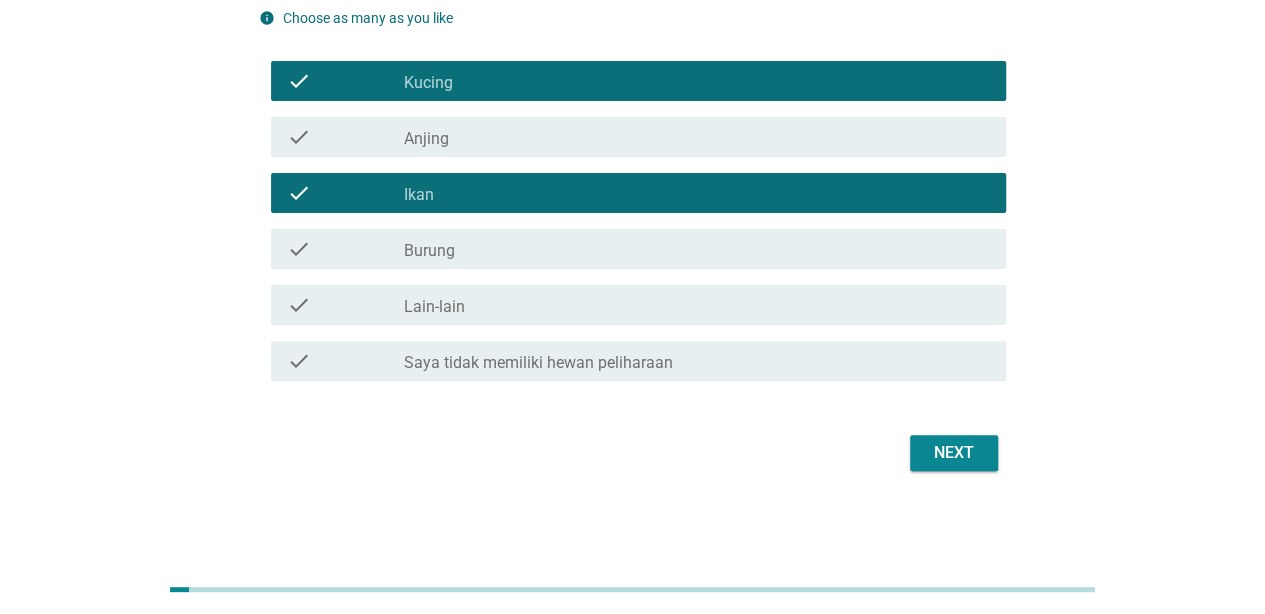 click on "Next" at bounding box center [954, 453] 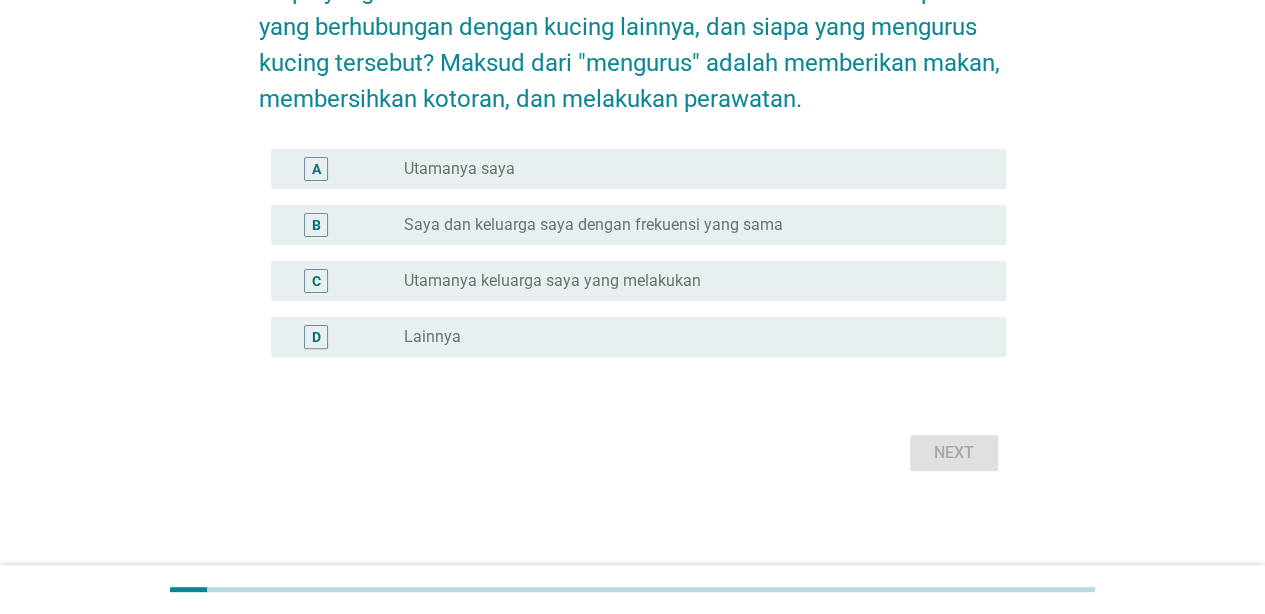 scroll, scrollTop: 0, scrollLeft: 0, axis: both 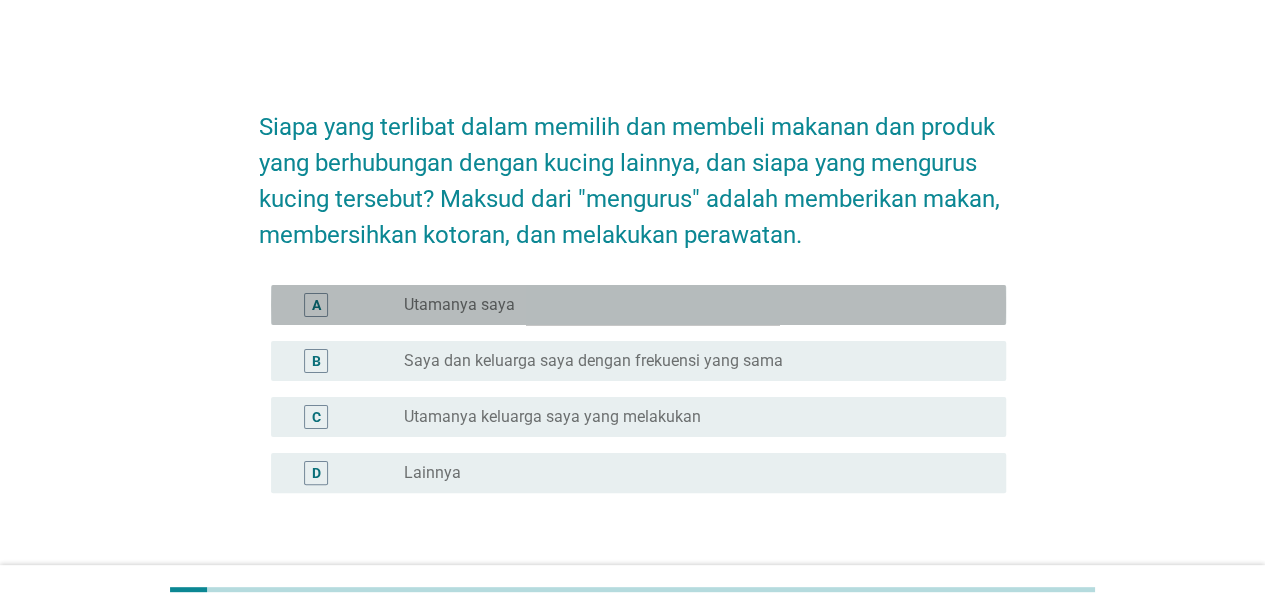 click on "radio_button_unchecked Utamanya saya" at bounding box center [689, 305] 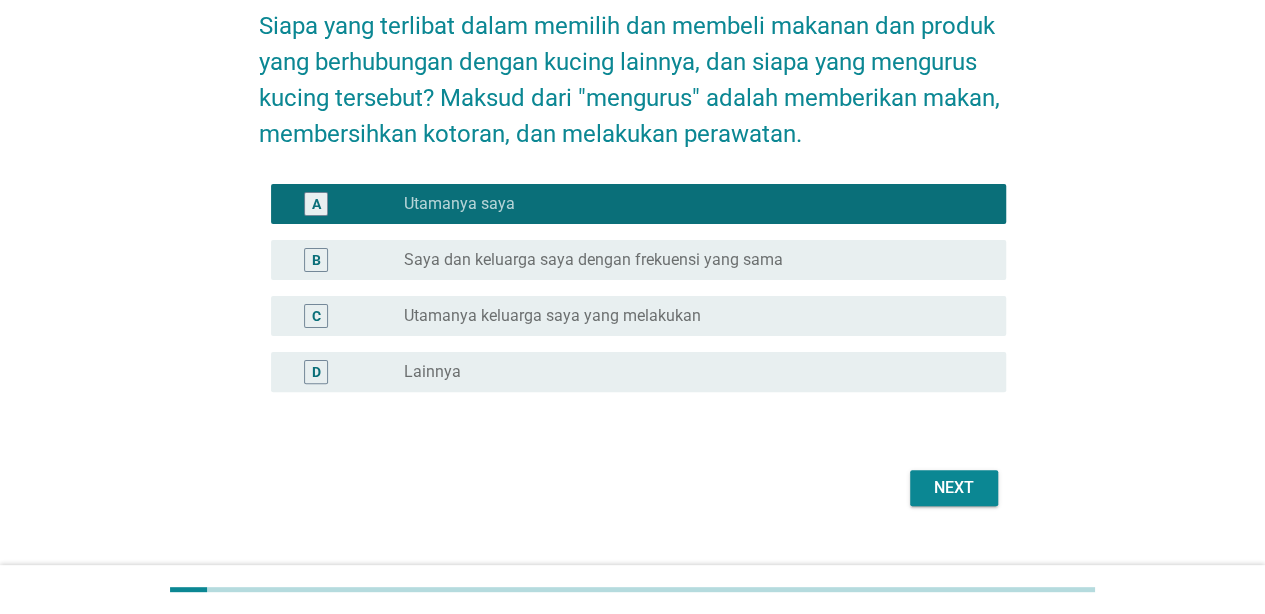 scroll, scrollTop: 116, scrollLeft: 0, axis: vertical 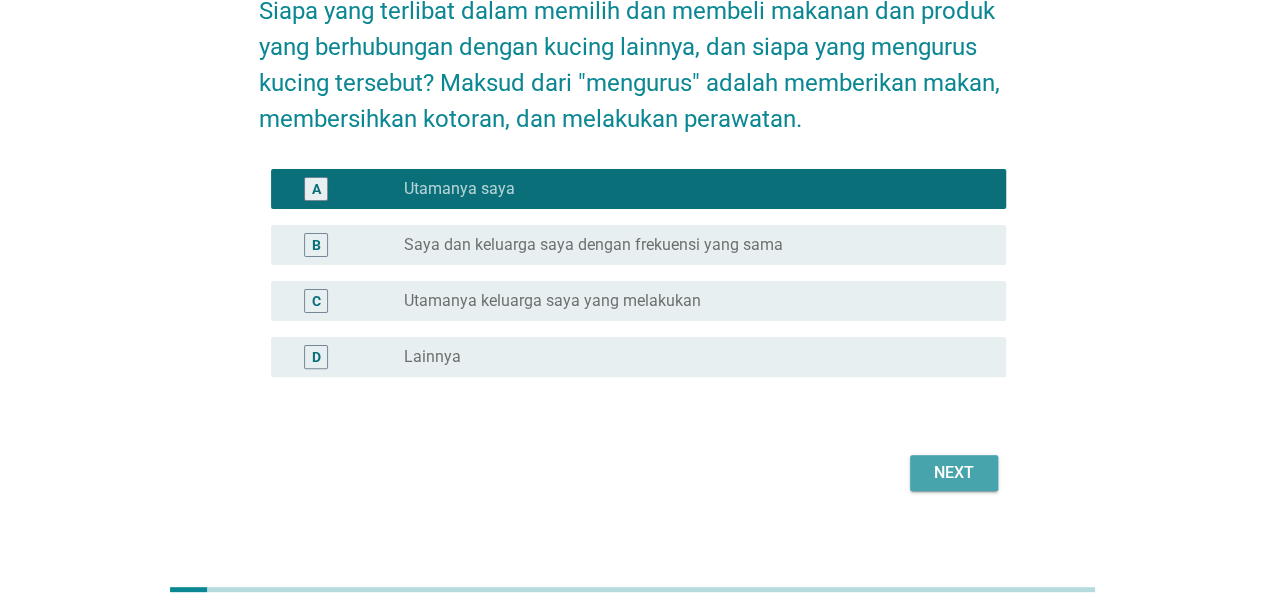 click on "Next" at bounding box center (954, 473) 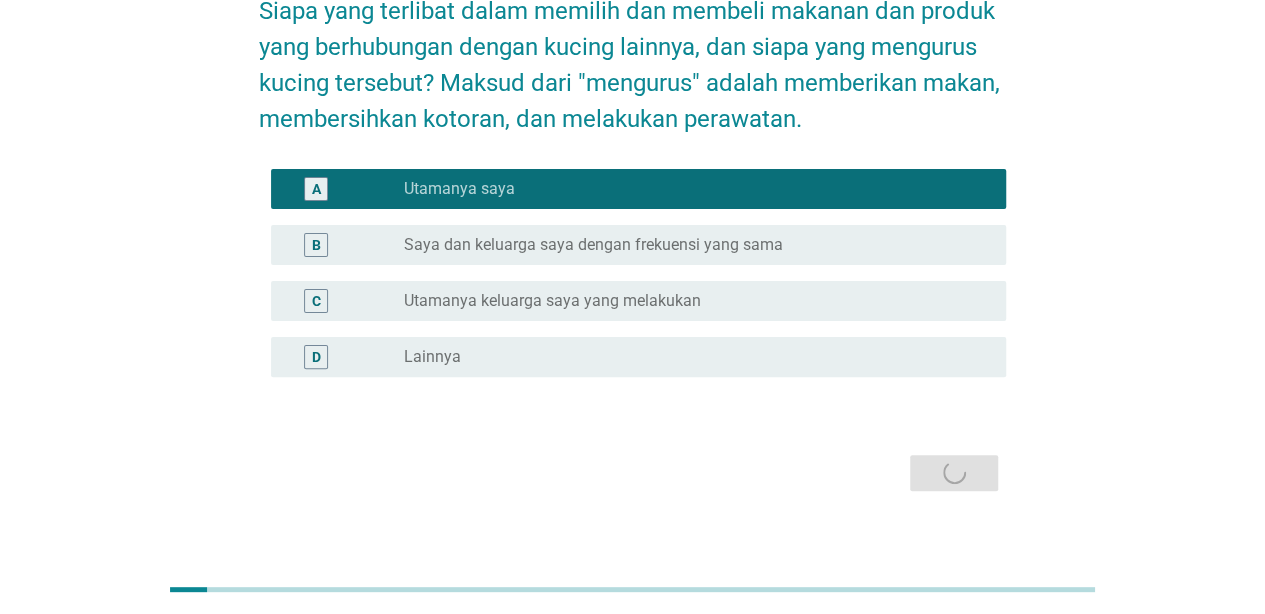 scroll, scrollTop: 0, scrollLeft: 0, axis: both 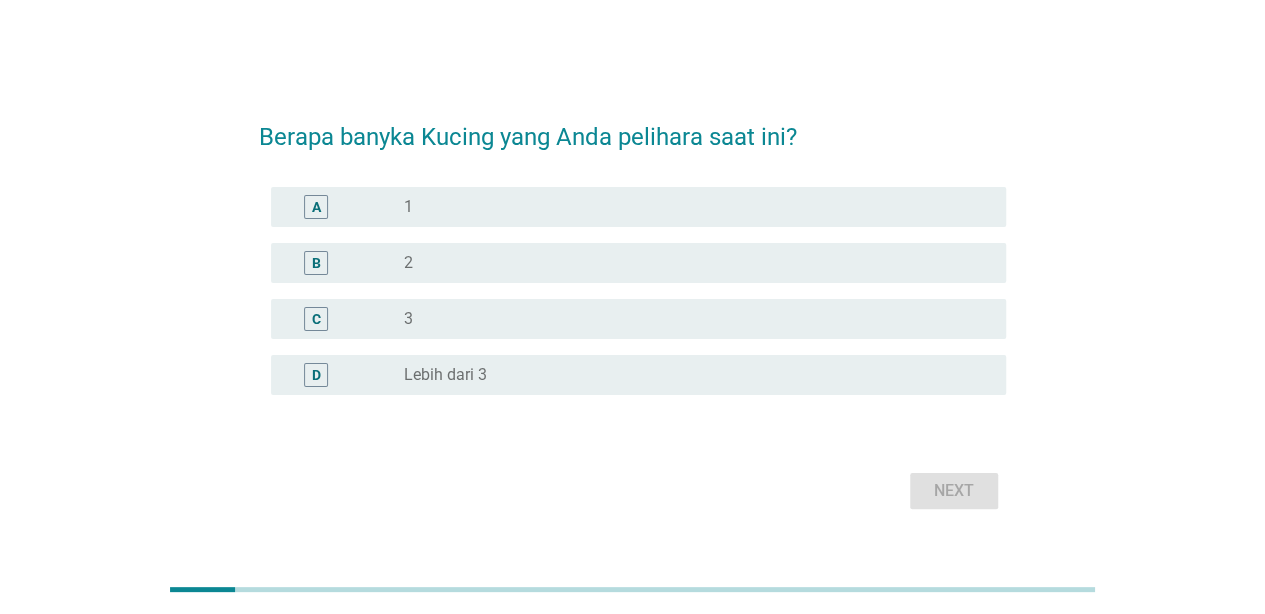 click on "A     radio_button_unchecked 1" at bounding box center (632, 207) 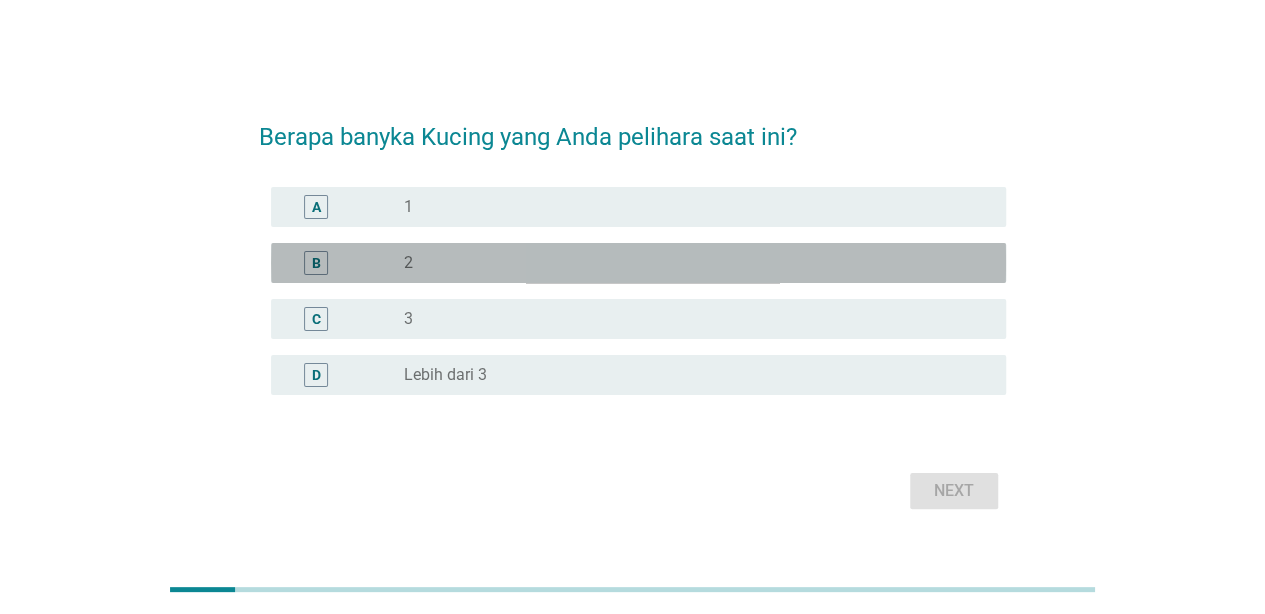 click on "radio_button_unchecked 2" at bounding box center (697, 263) 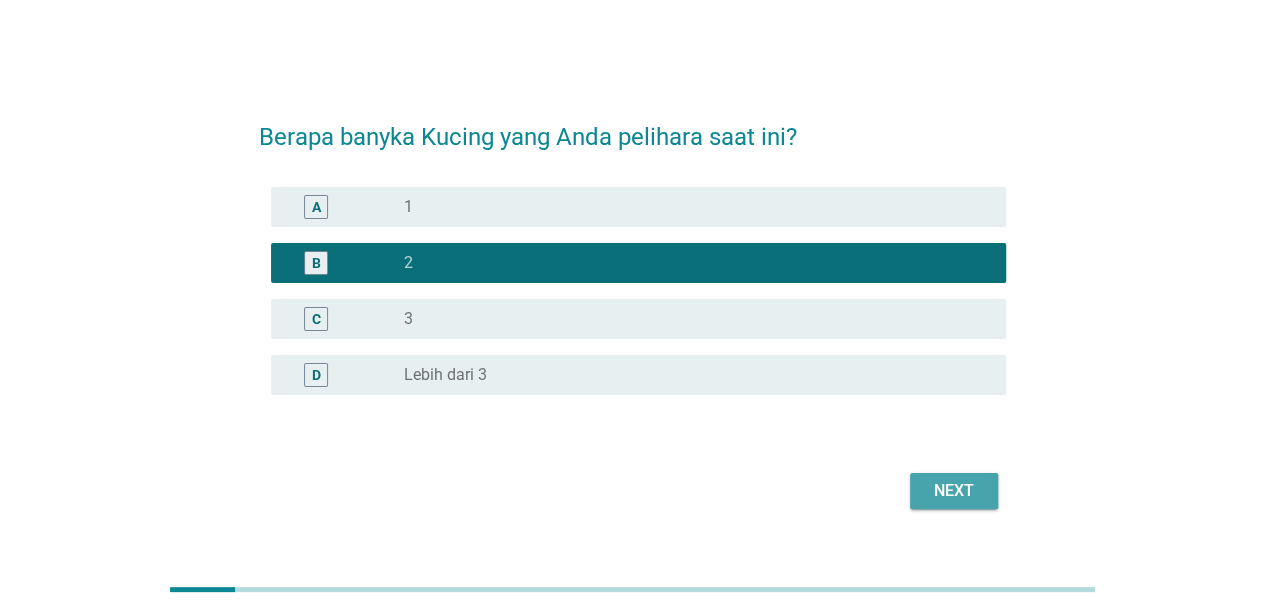 click on "Next" at bounding box center [954, 491] 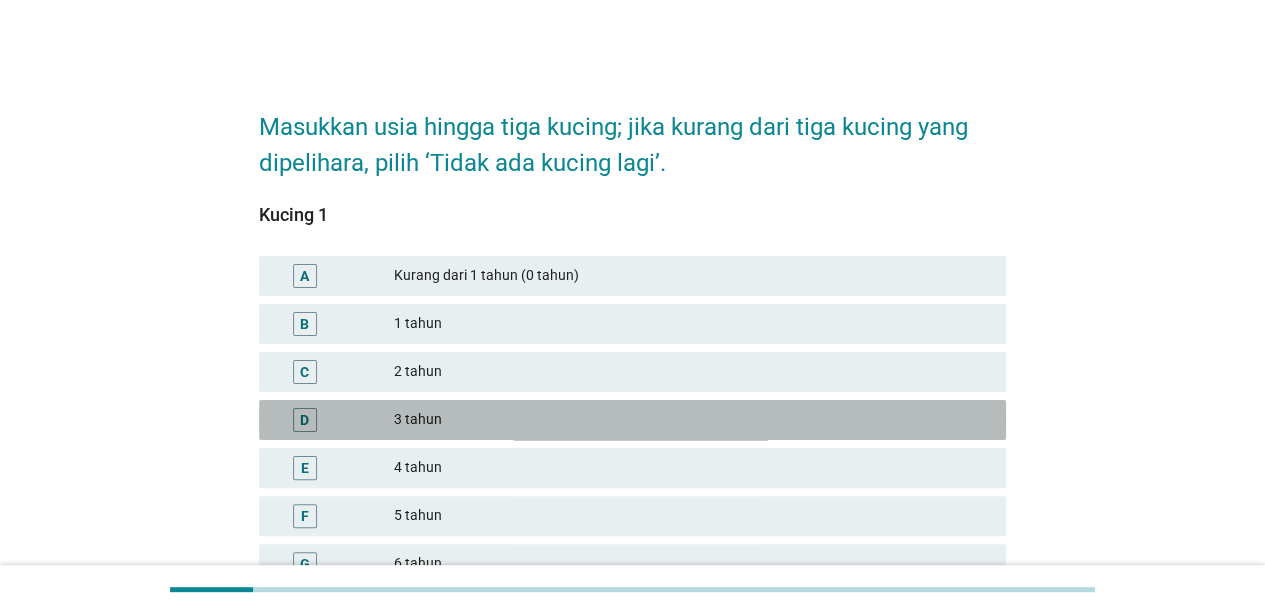 click on "3 tahun" at bounding box center (692, 420) 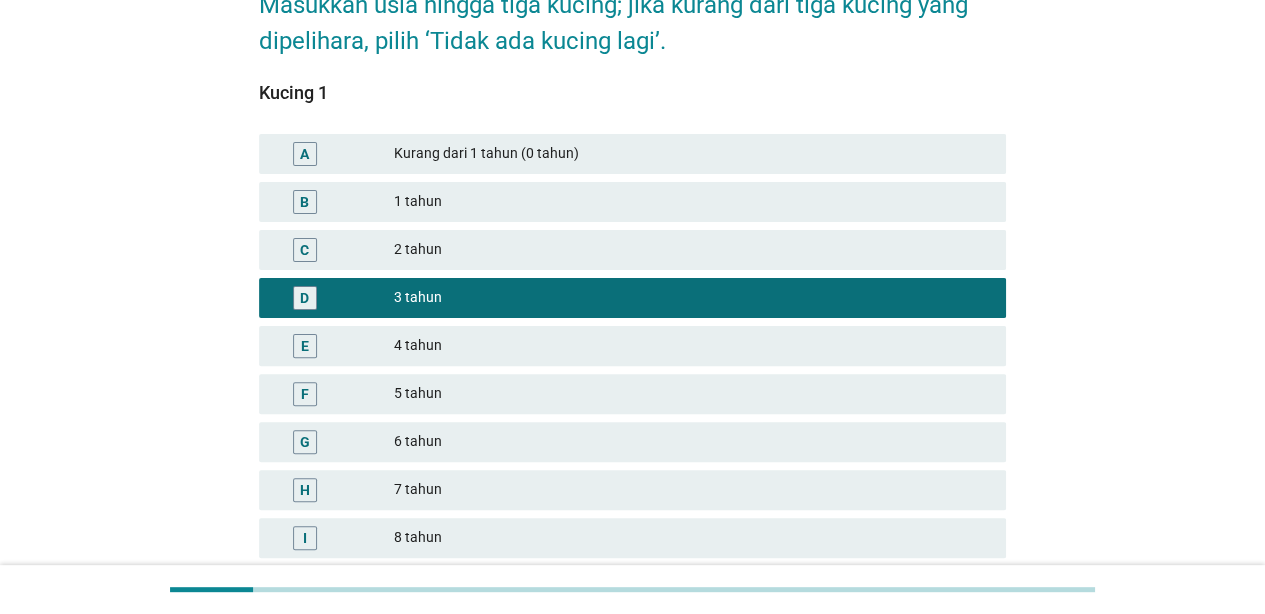 scroll, scrollTop: 138, scrollLeft: 0, axis: vertical 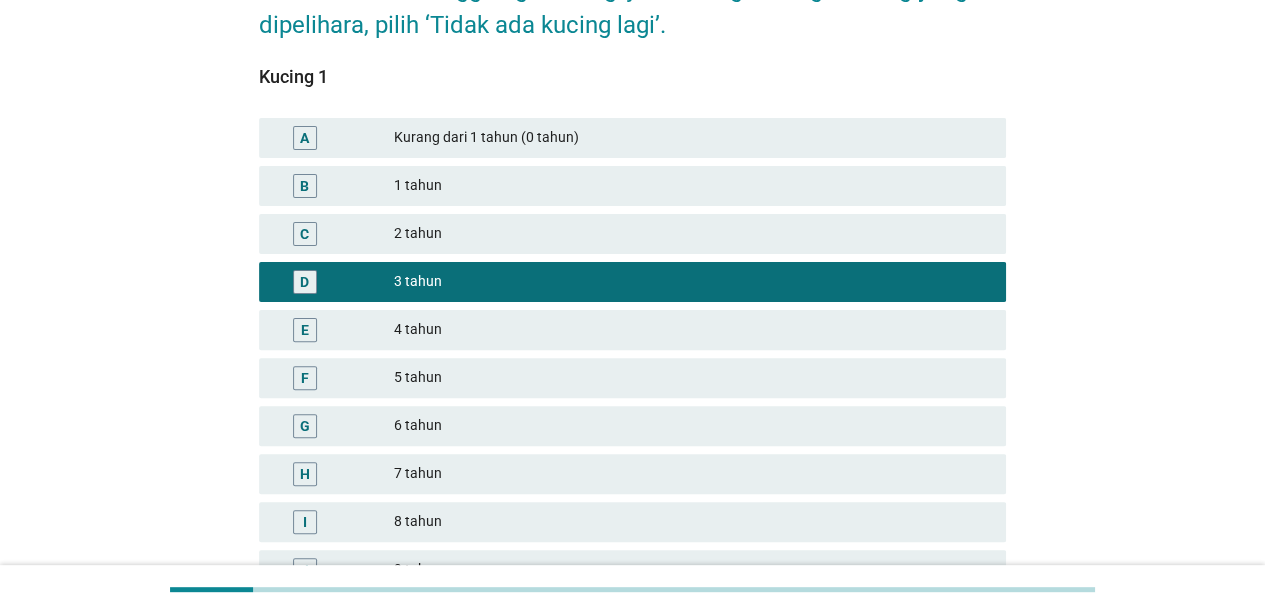 click on "5 tahun" at bounding box center (692, 378) 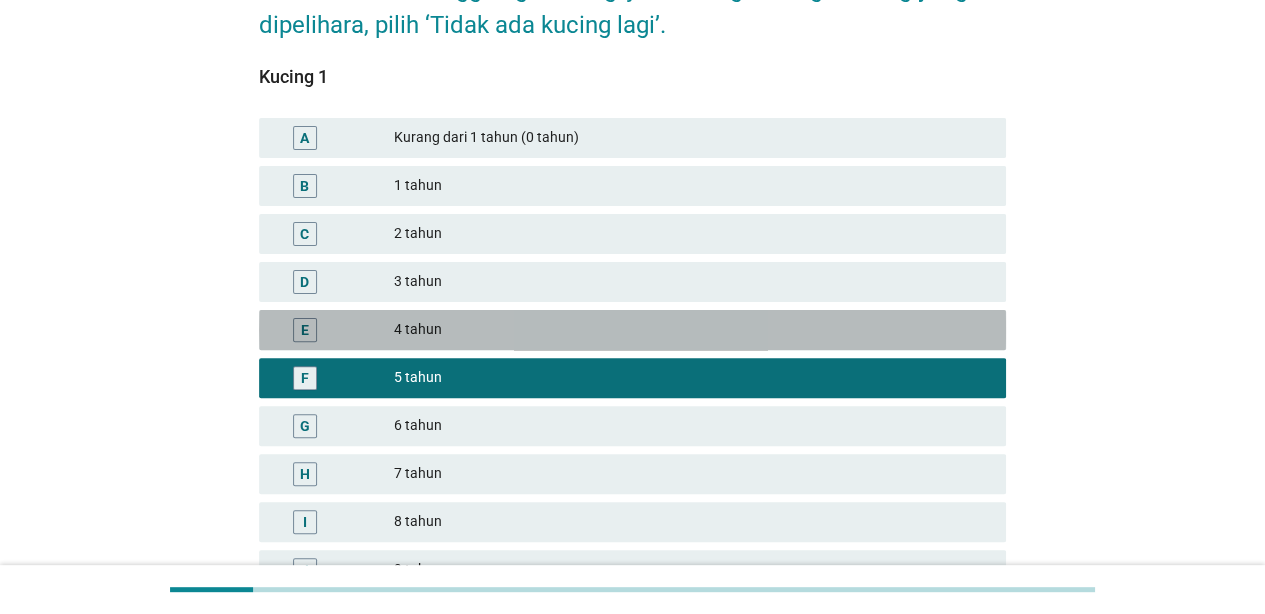 click on "4 tahun" at bounding box center (692, 330) 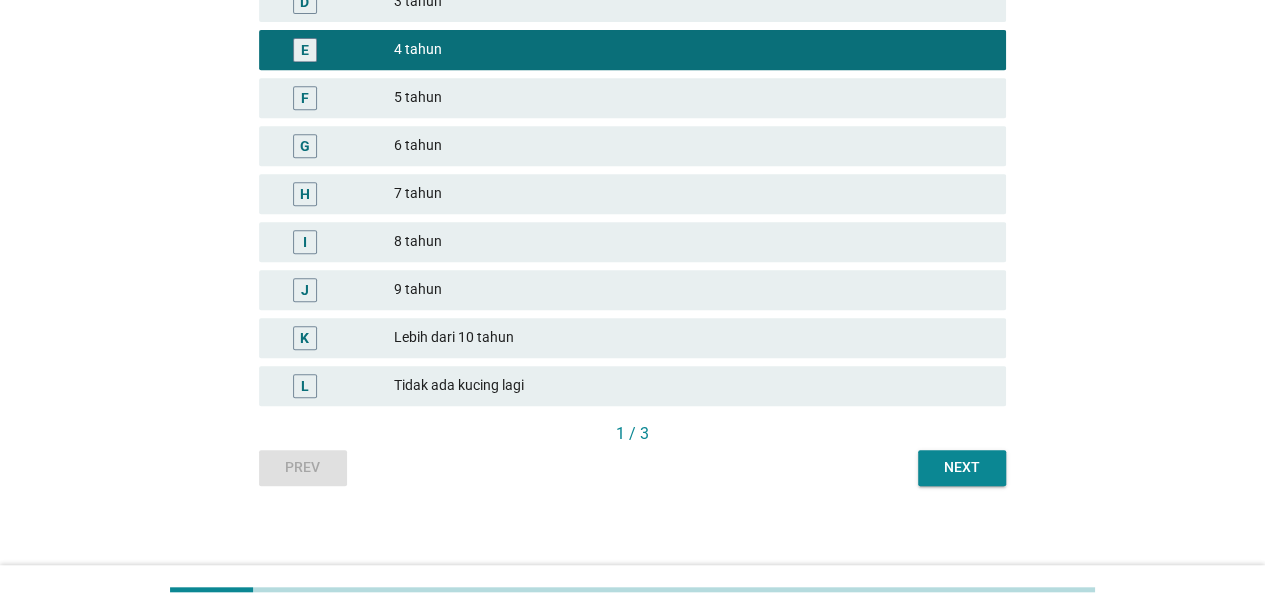 scroll, scrollTop: 427, scrollLeft: 0, axis: vertical 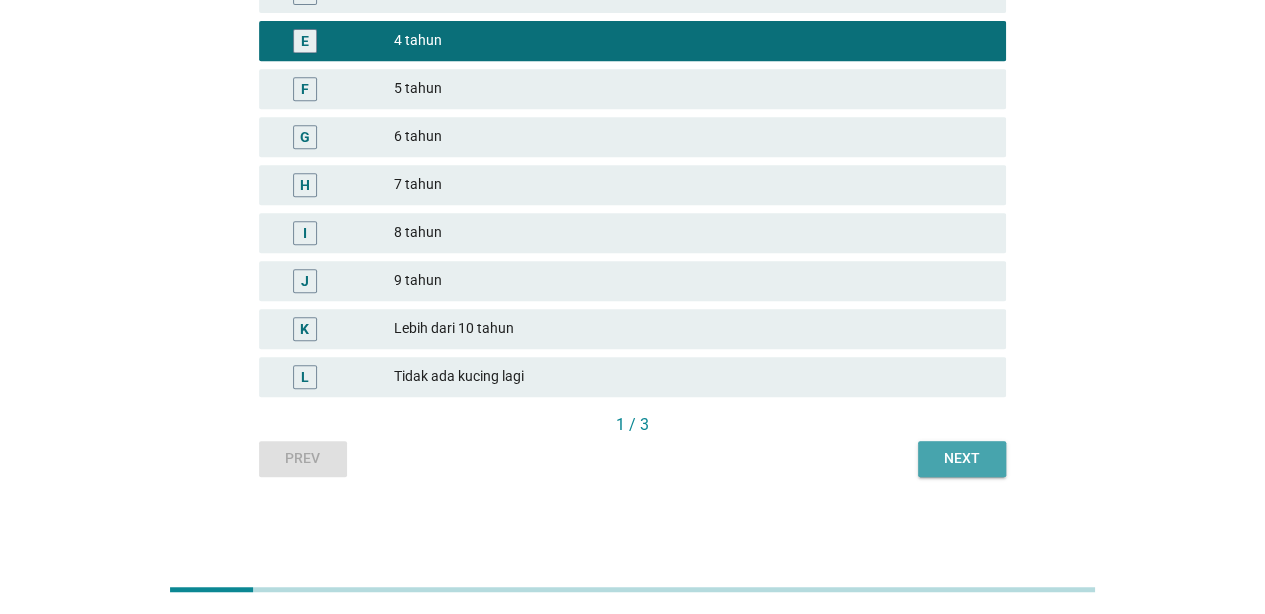 click on "Next" at bounding box center (962, 458) 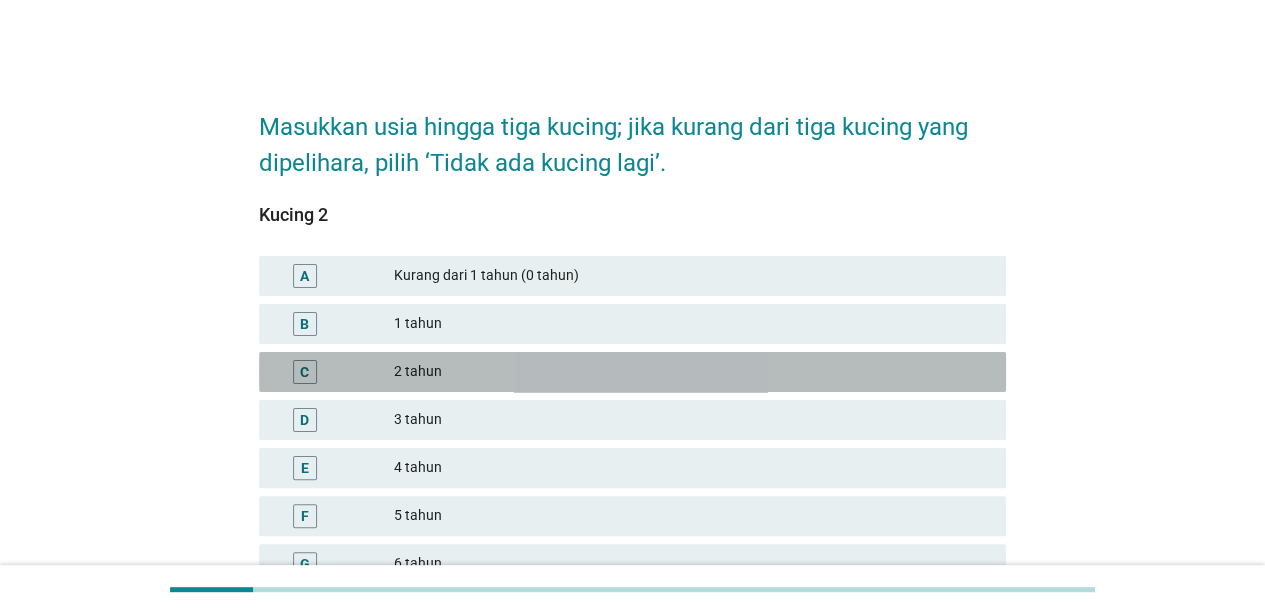 click on "2 tahun" at bounding box center (692, 372) 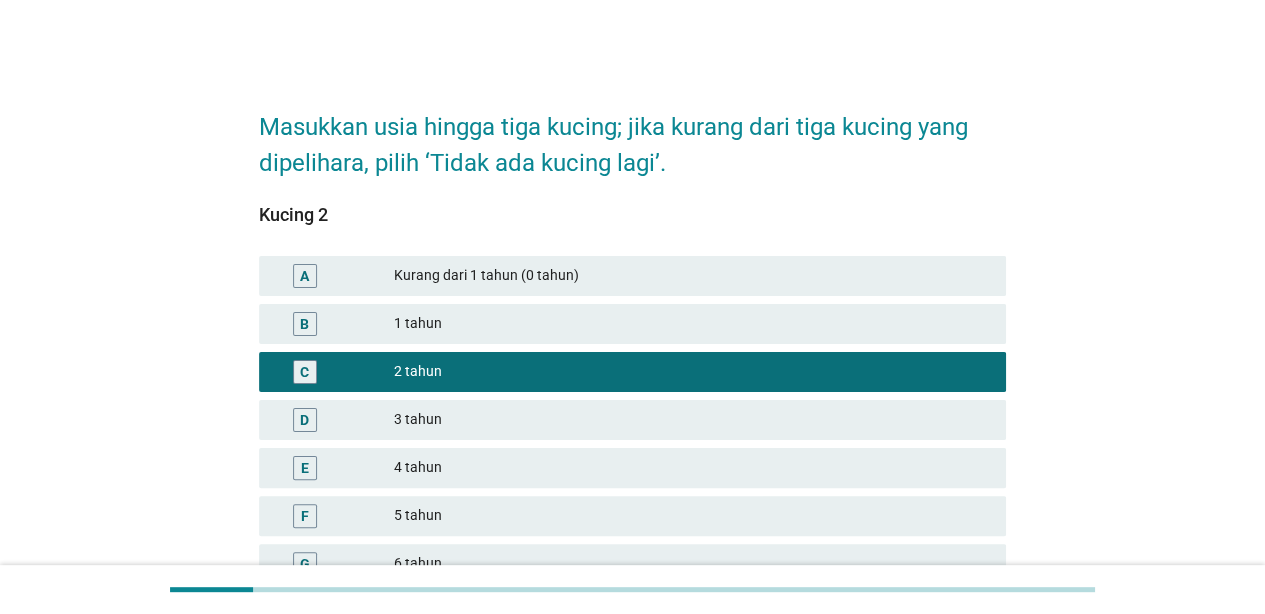 scroll, scrollTop: 121, scrollLeft: 0, axis: vertical 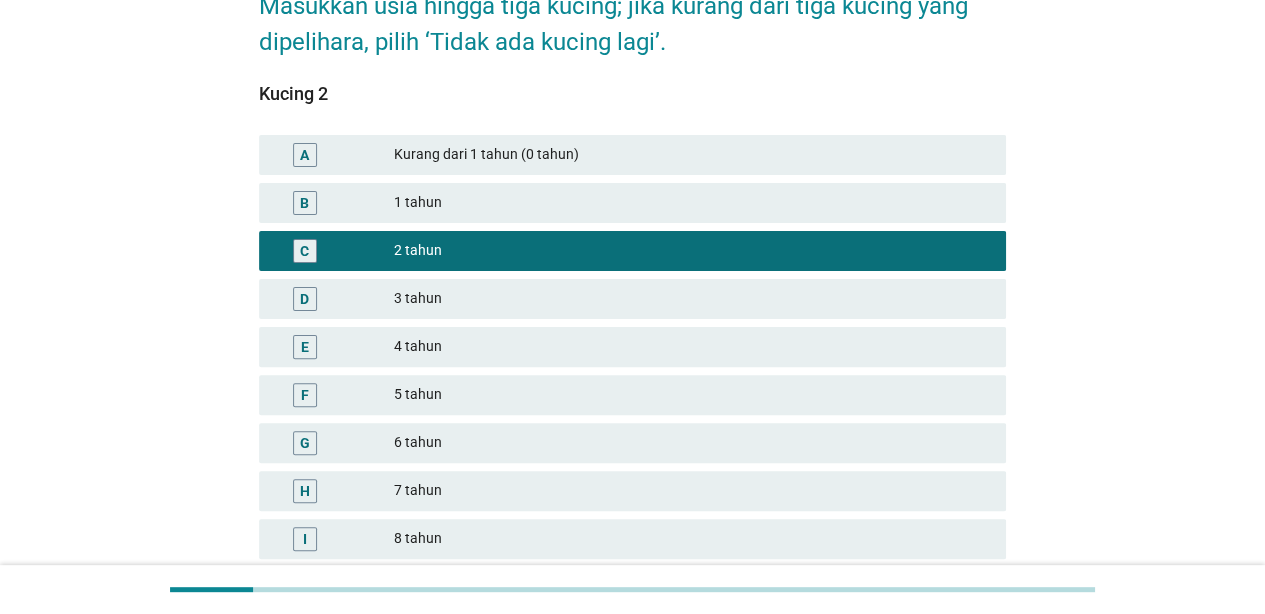 click on "1 tahun" at bounding box center [692, 203] 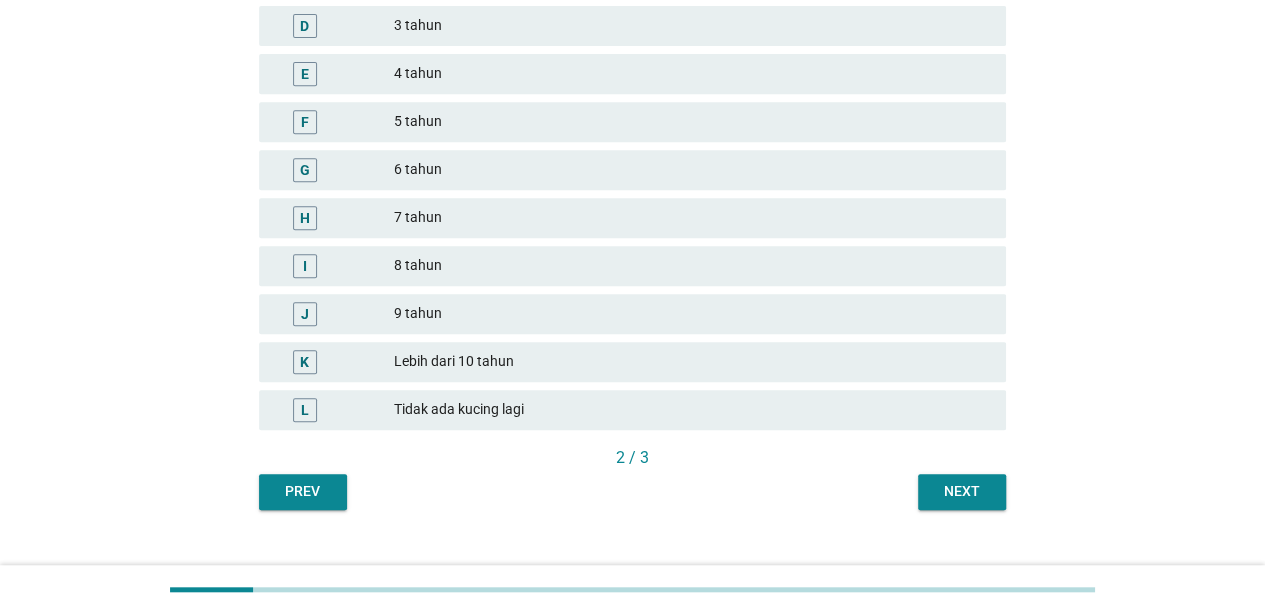 scroll, scrollTop: 427, scrollLeft: 0, axis: vertical 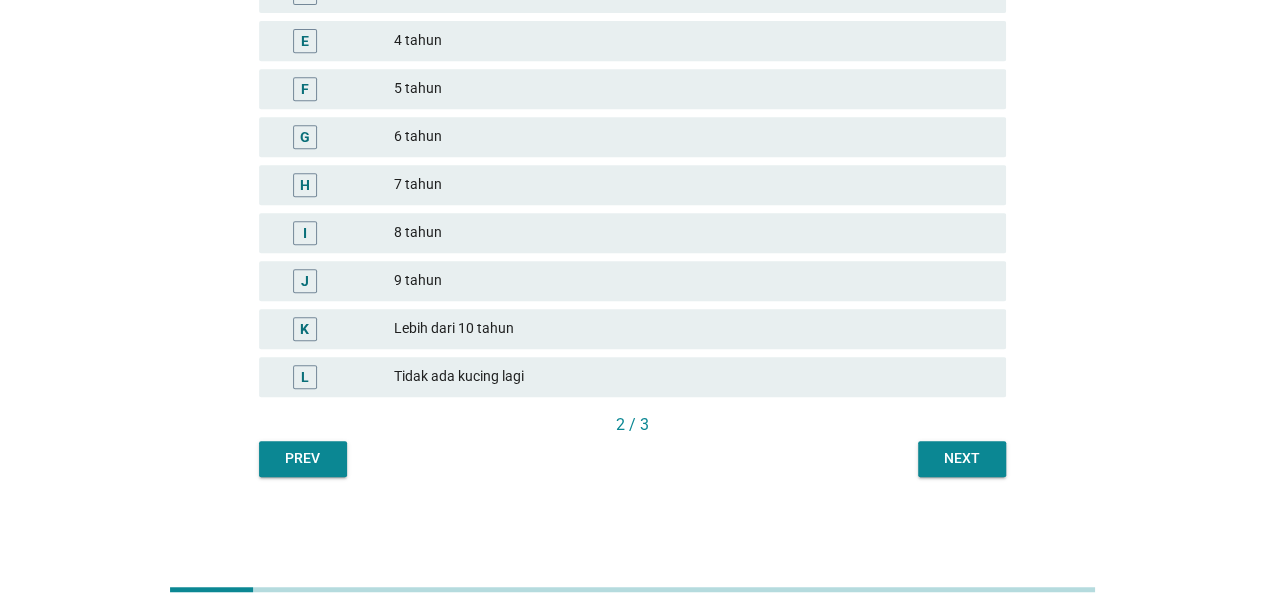 click on "Next" at bounding box center [962, 458] 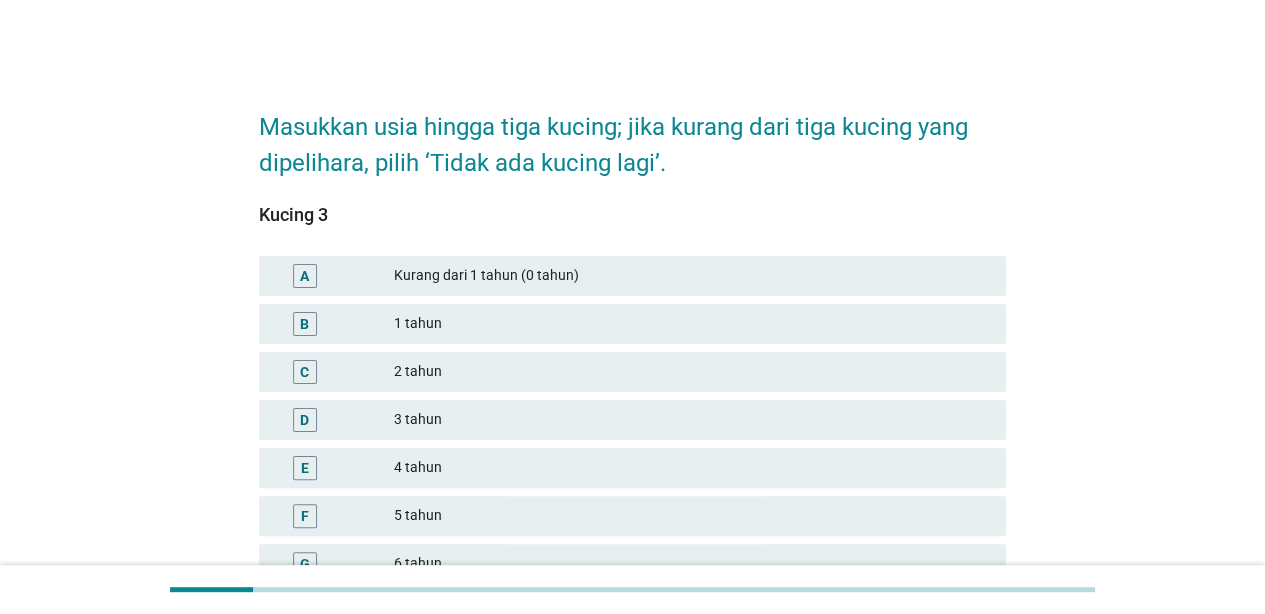 scroll, scrollTop: 427, scrollLeft: 0, axis: vertical 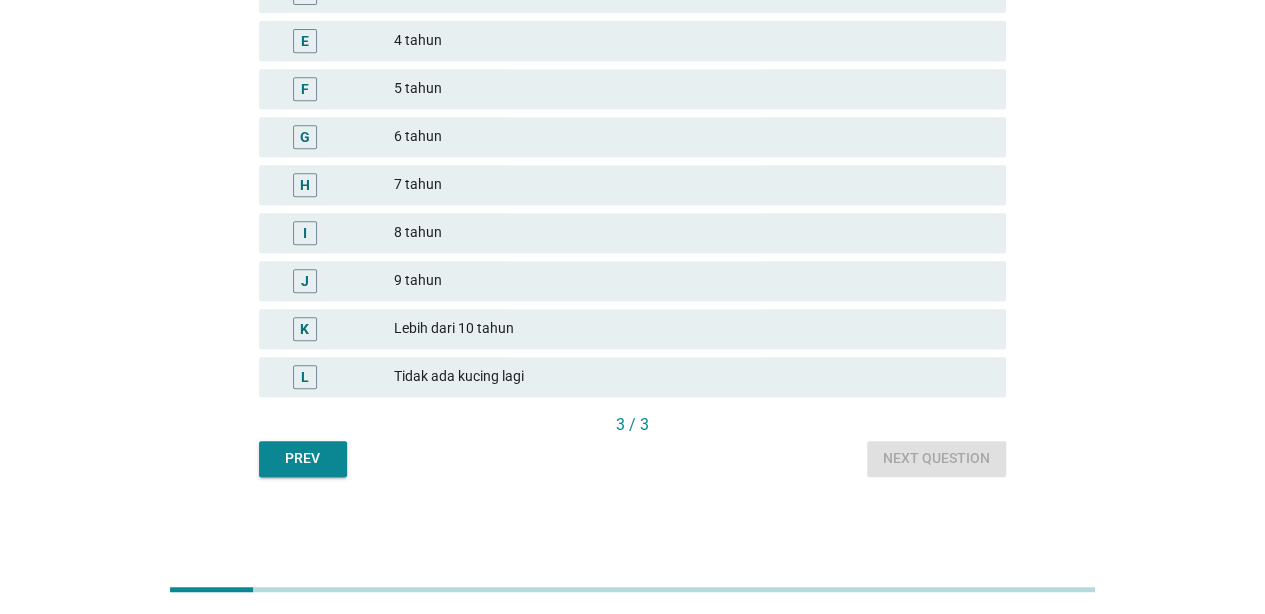 click on "L   Tidak ada kucing lagi" at bounding box center [632, 377] 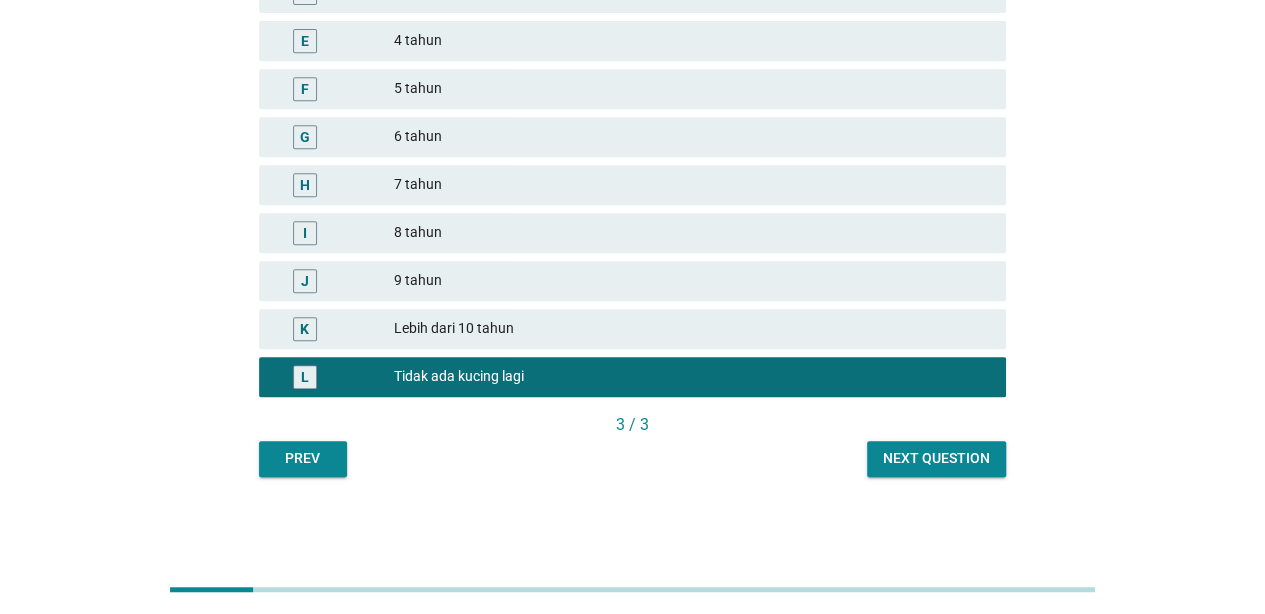 click on "Next question" at bounding box center (936, 458) 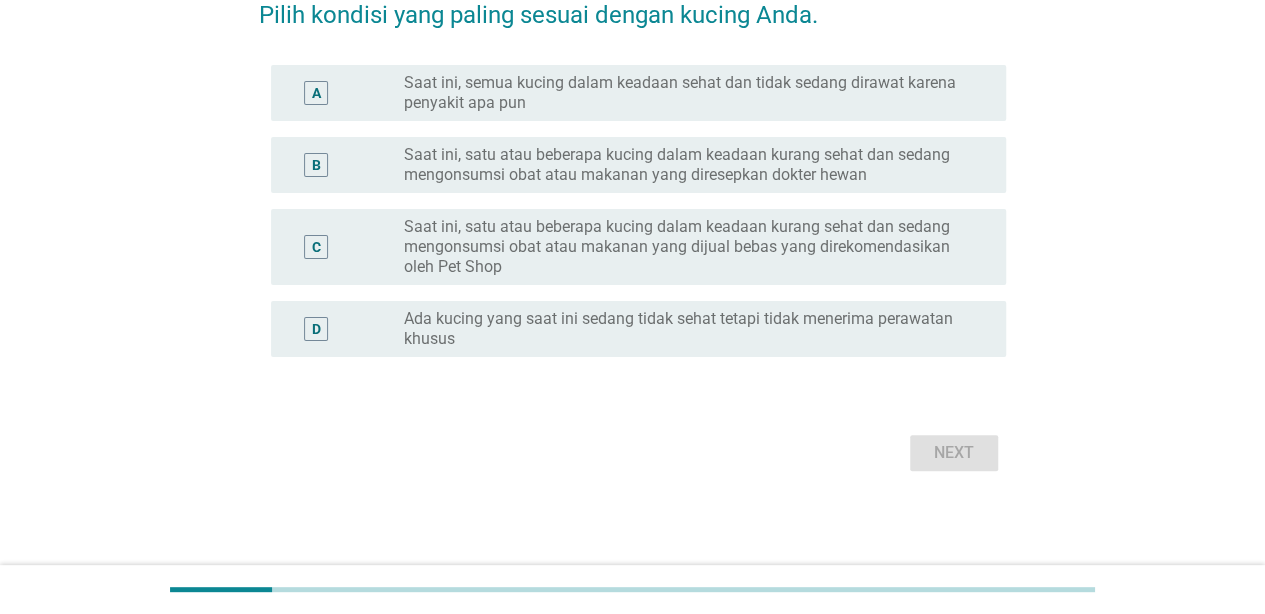 scroll, scrollTop: 0, scrollLeft: 0, axis: both 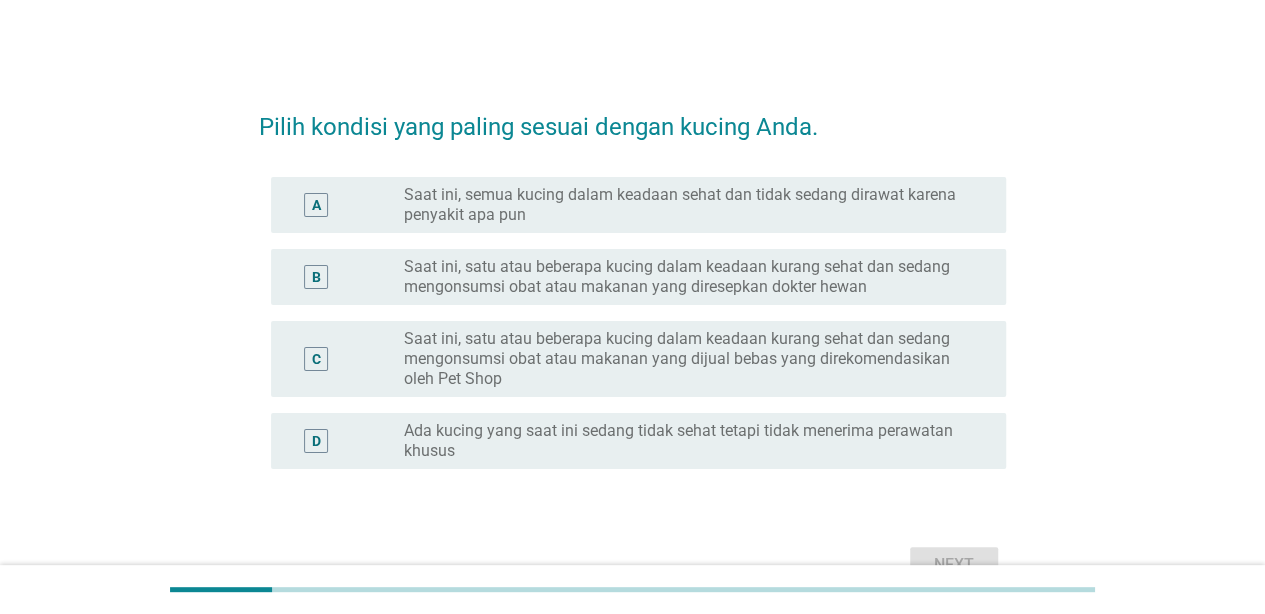 click on "Saat ini, semua kucing dalam keadaan sehat dan tidak sedang dirawat karena penyakit apa pun" at bounding box center (689, 205) 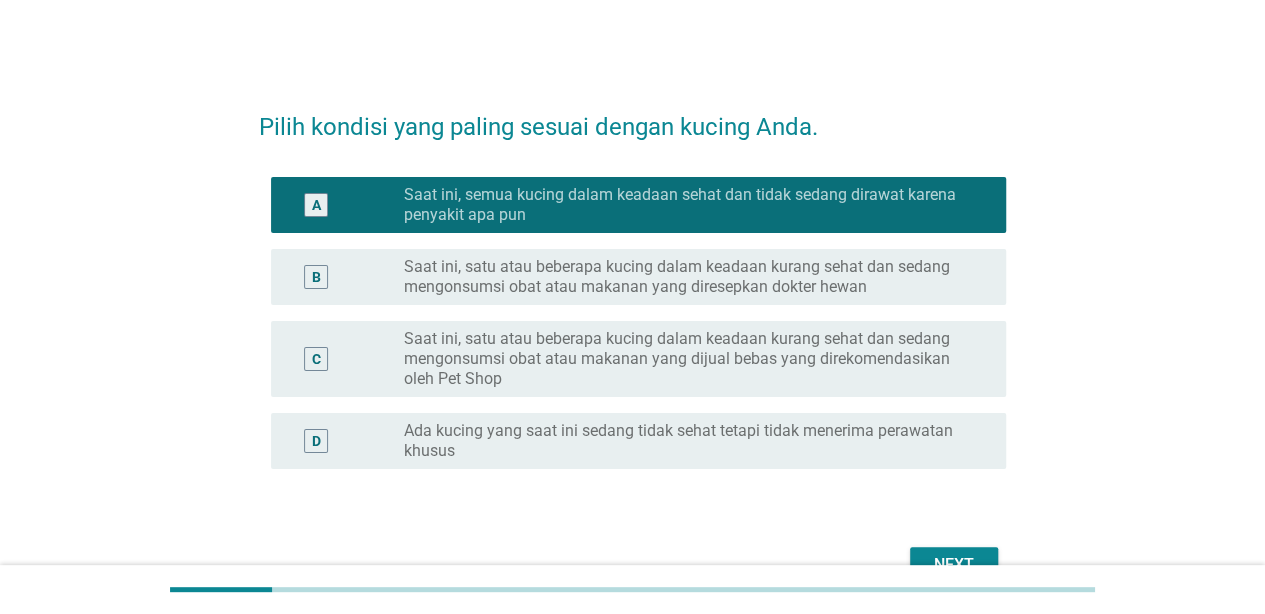 click on "Next" at bounding box center [632, 565] 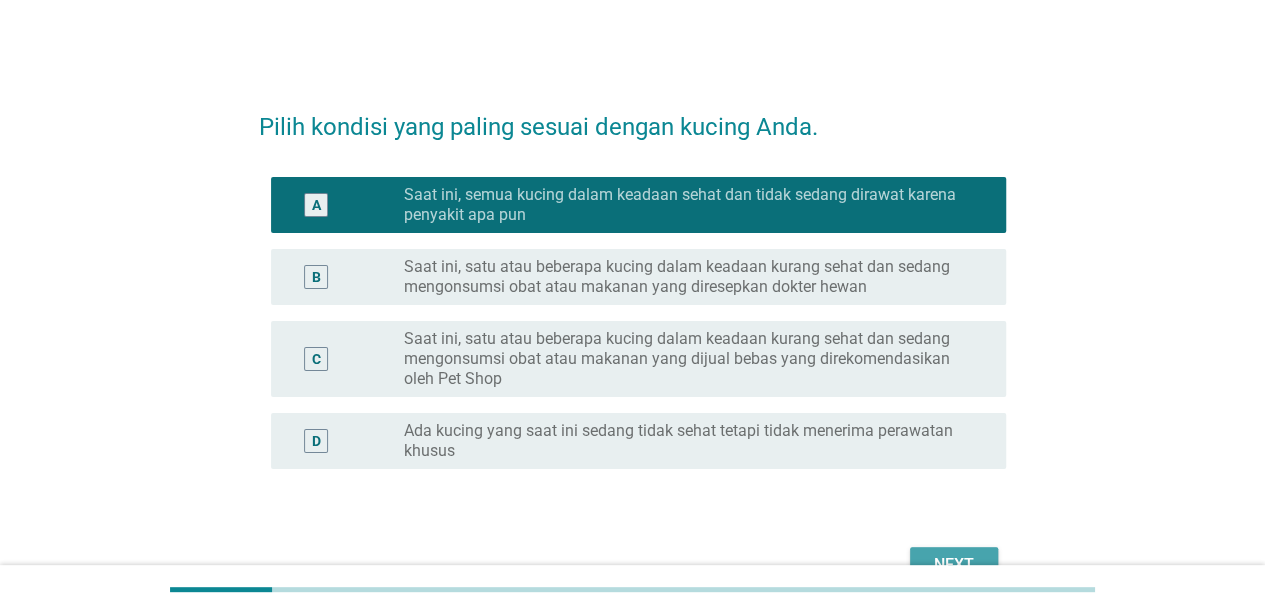 click on "Next" at bounding box center (954, 565) 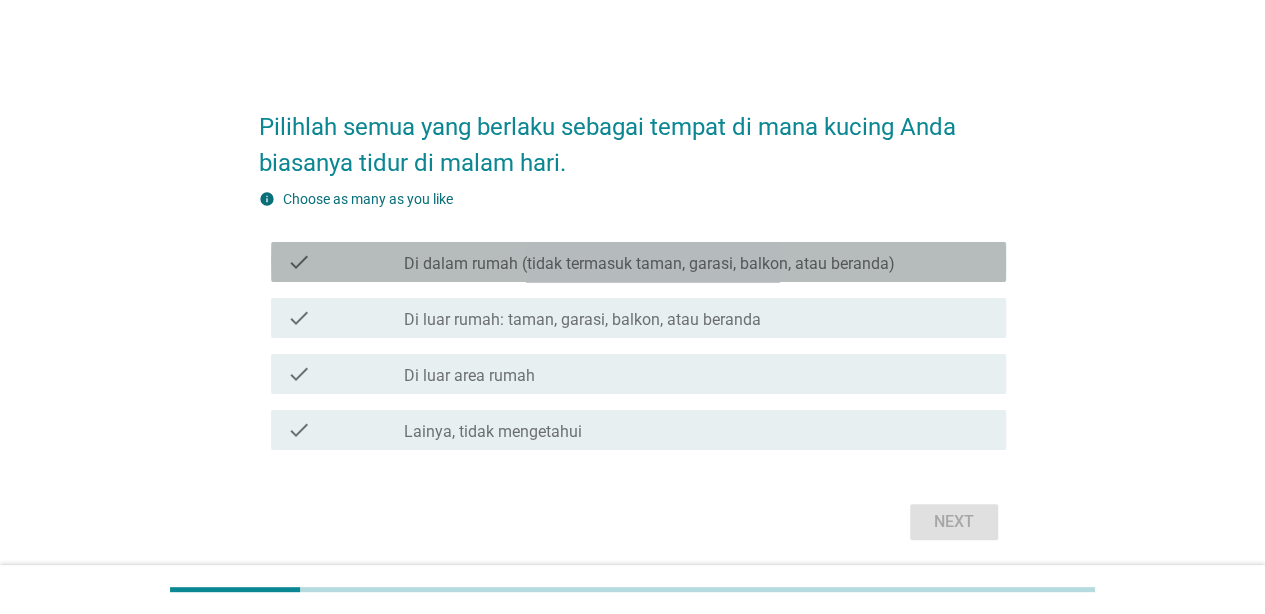 click on "check     check_box_outline_blank Di dalam rumah (tidak termasuk taman, garasi, balkon, atau beranda)" at bounding box center (638, 262) 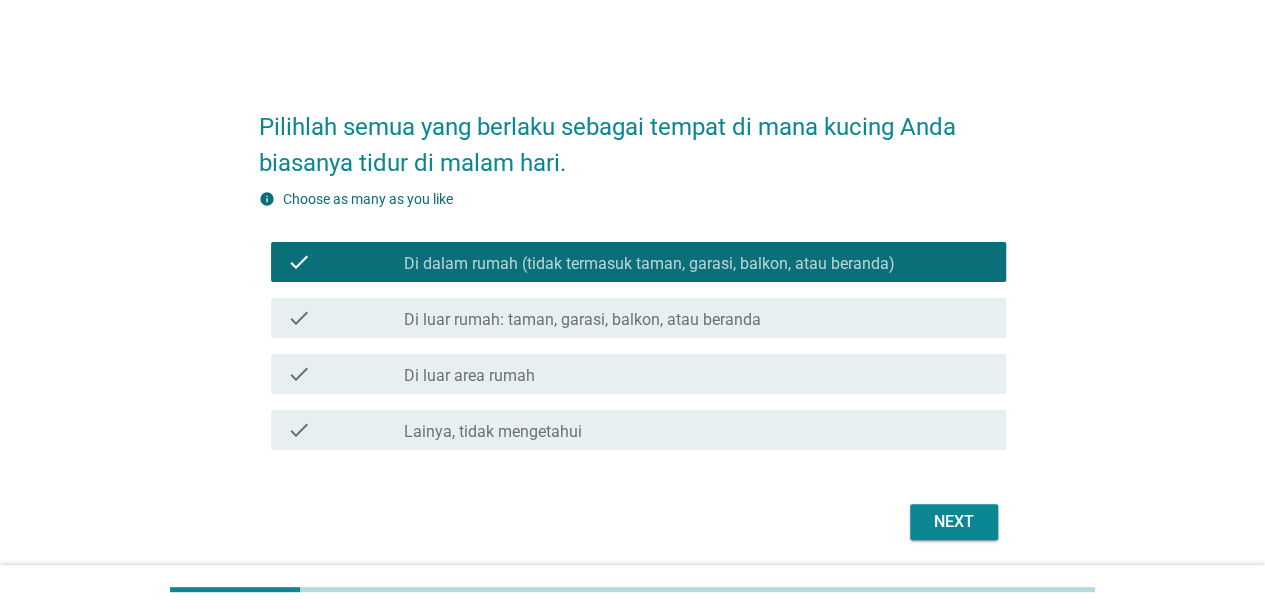 click on "Next" at bounding box center [954, 522] 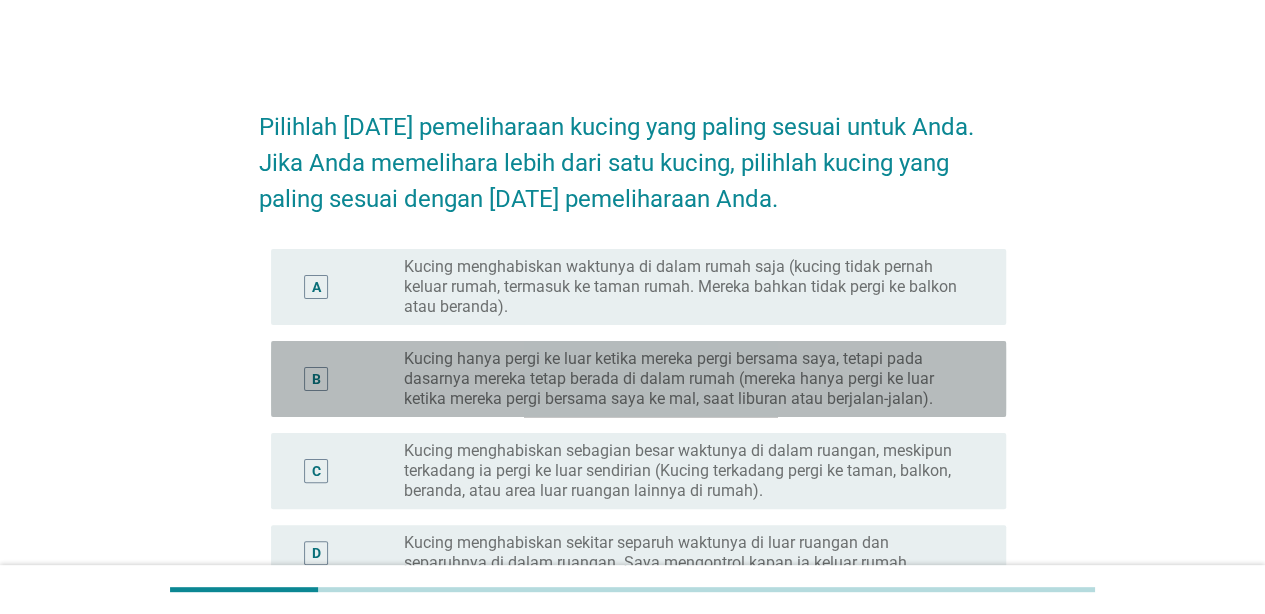click on "Kucing hanya pergi ke luar ketika mereka pergi bersama saya, tetapi pada dasarnya mereka tetap berada di dalam rumah (mereka hanya pergi ke luar ketika mereka pergi bersama saya ke mal, saat liburan atau berjalan-jalan)." at bounding box center [689, 379] 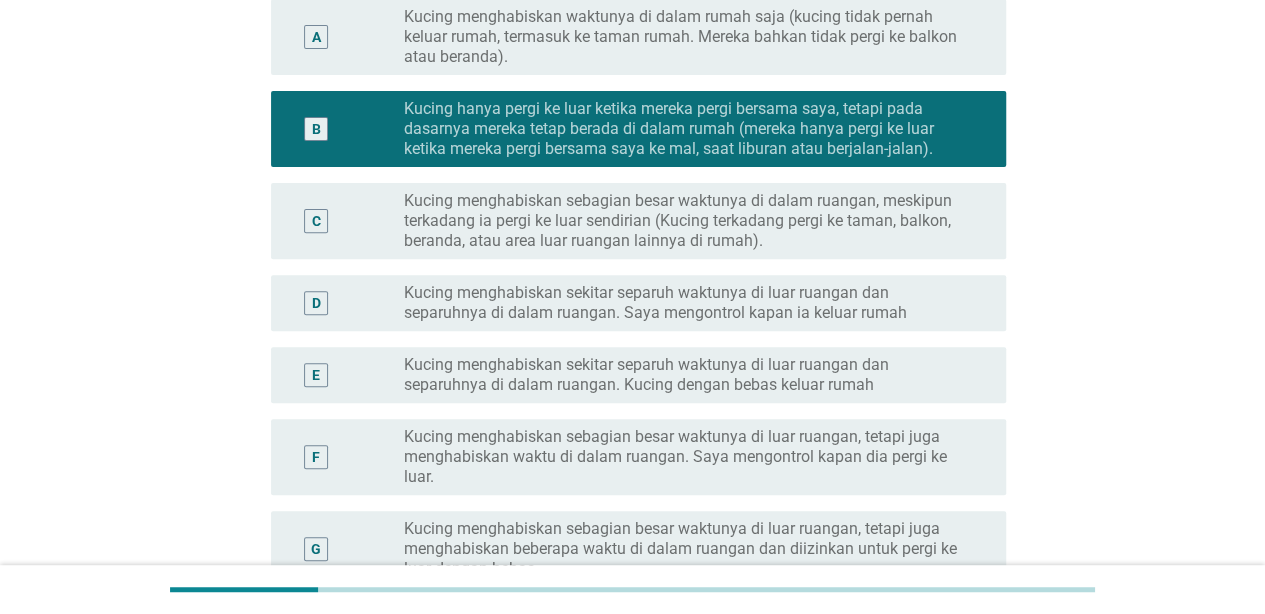 scroll, scrollTop: 266, scrollLeft: 0, axis: vertical 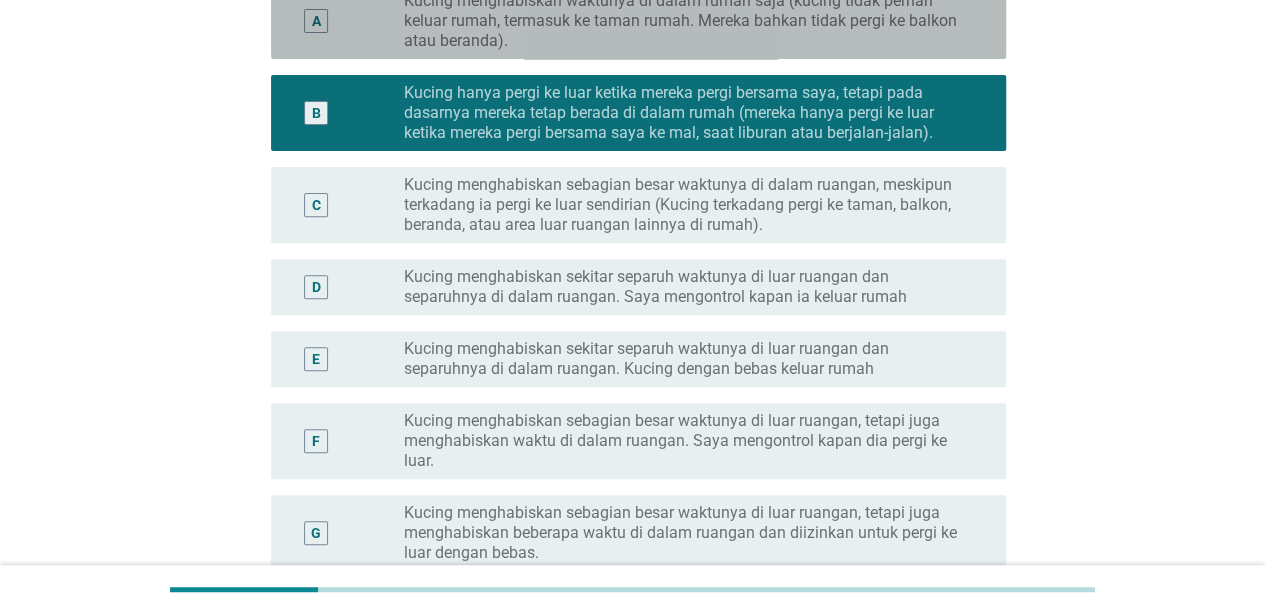 click on "Kucing menghabiskan waktunya di dalam rumah saja (kucing tidak pernah keluar rumah, termasuk ke taman rumah. Mereka bahkan tidak pergi ke balkon atau beranda)." at bounding box center [689, 21] 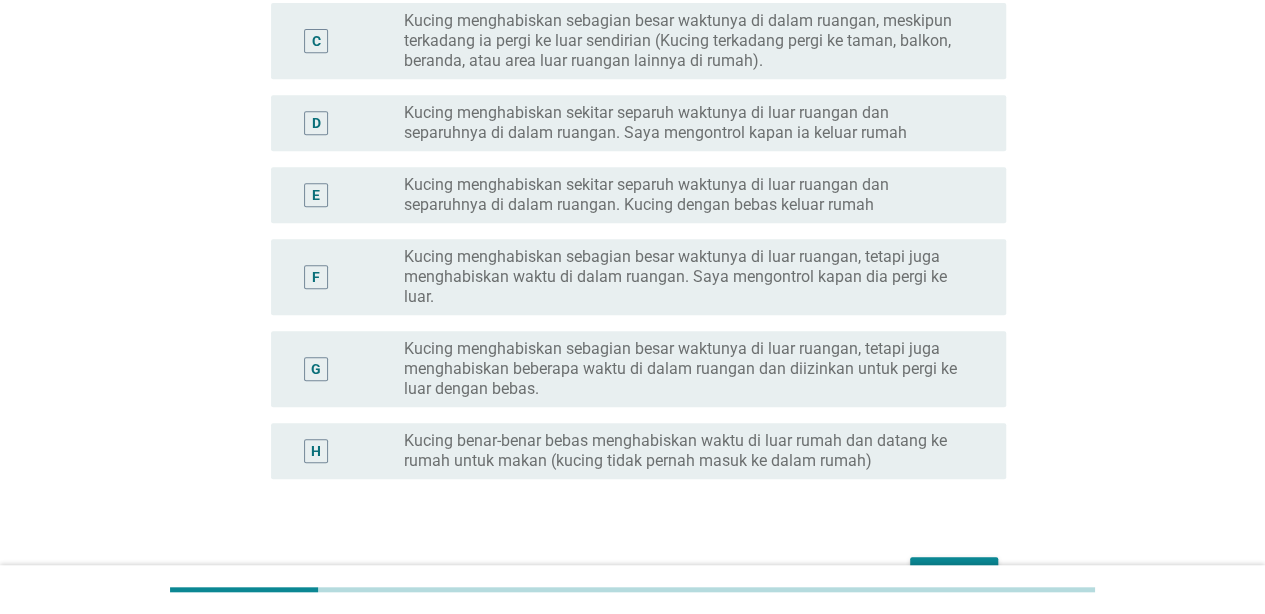 scroll, scrollTop: 552, scrollLeft: 0, axis: vertical 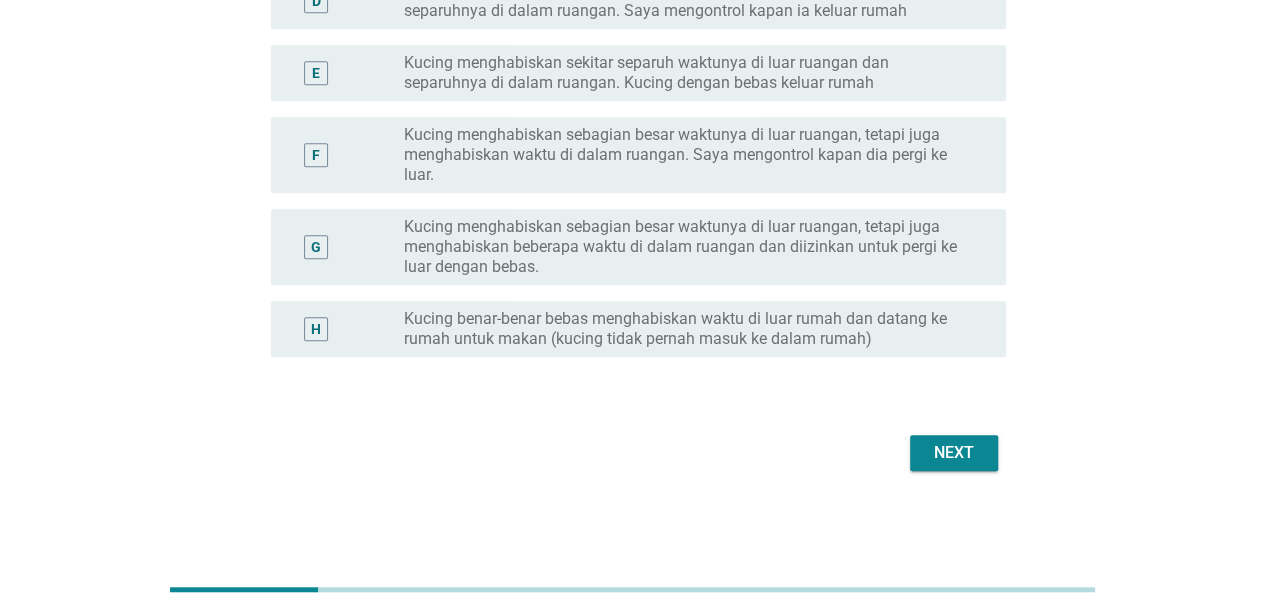 click on "Next" at bounding box center (954, 453) 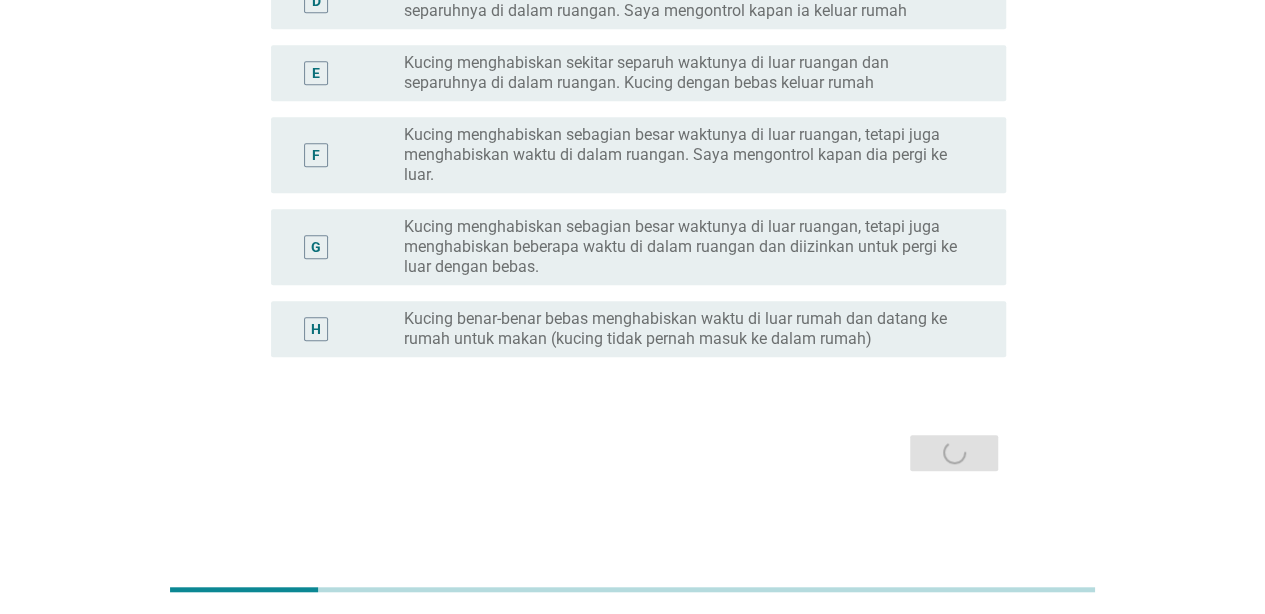 scroll, scrollTop: 0, scrollLeft: 0, axis: both 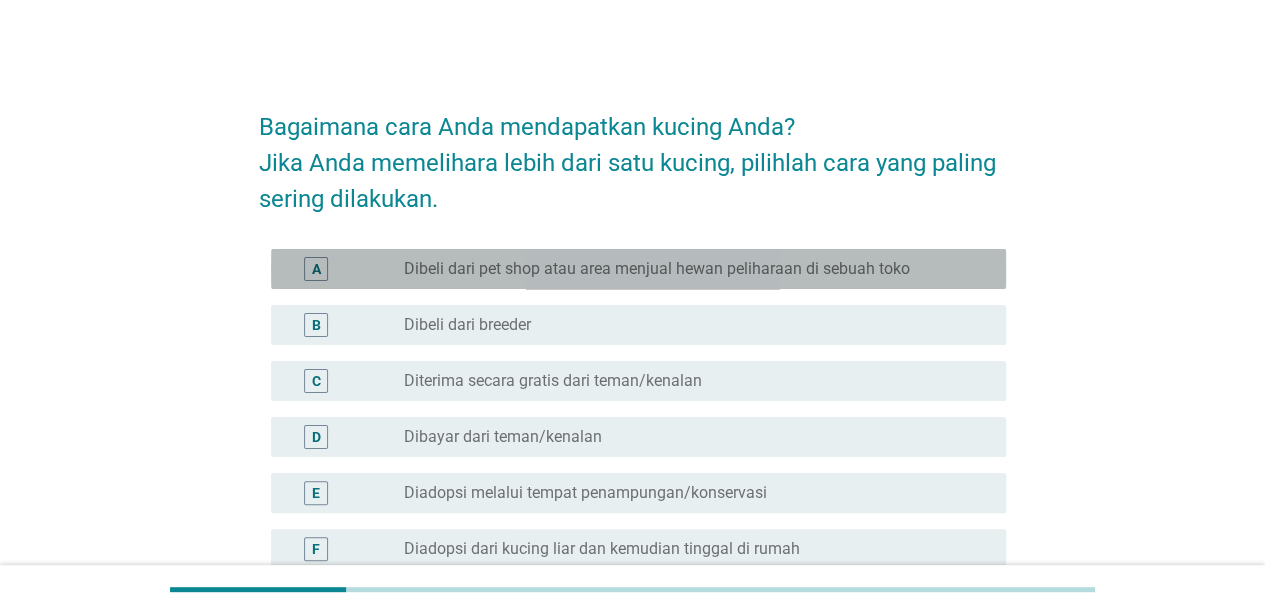 click on "Dibeli dari pet shop atau area menjual hewan peliharaan di sebuah toko" at bounding box center (657, 269) 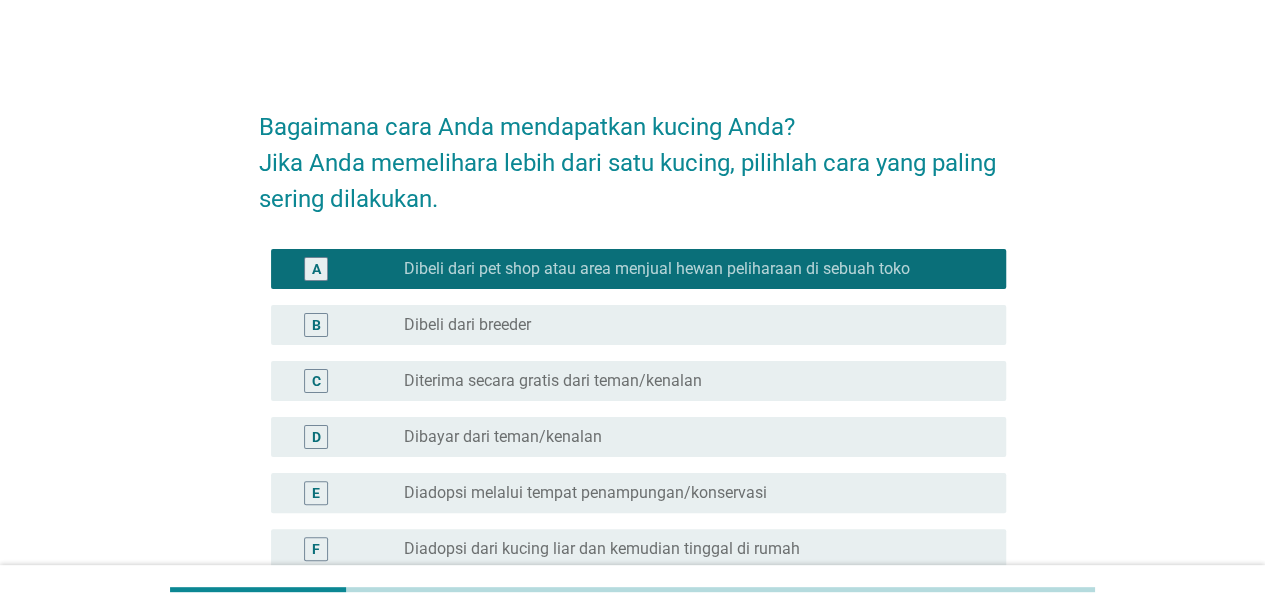 click on "Dibeli dari pet shop atau area menjual hewan peliharaan di sebuah toko" at bounding box center (657, 269) 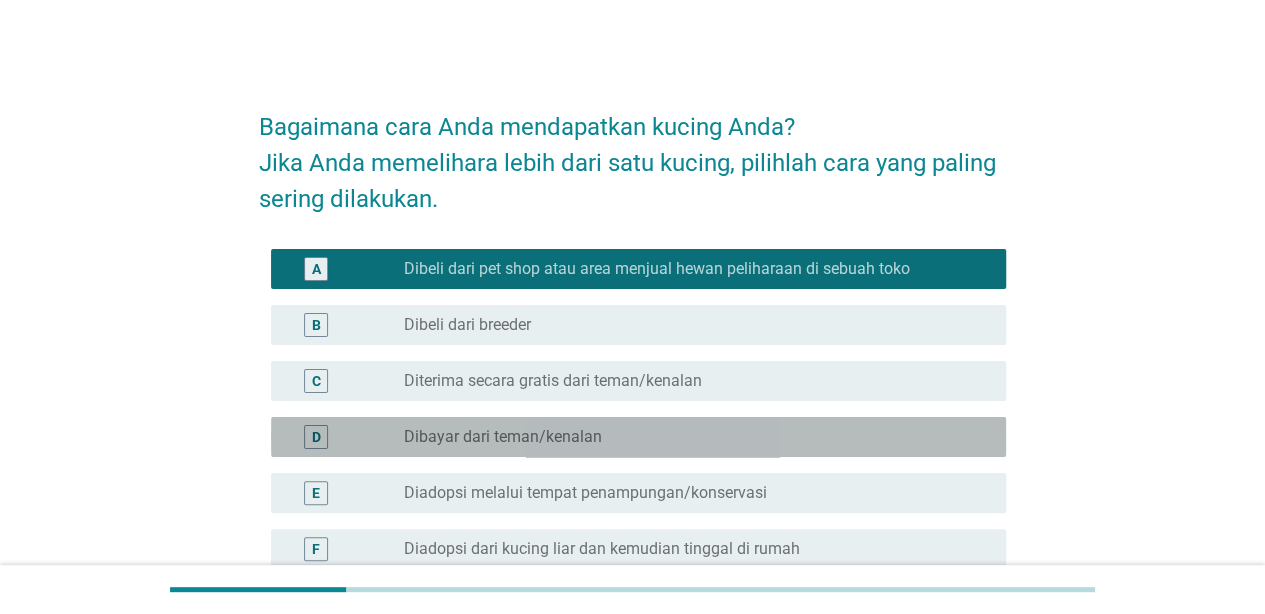 click on "radio_button_unchecked [PERSON_NAME] dari teman/kenalan" at bounding box center (689, 437) 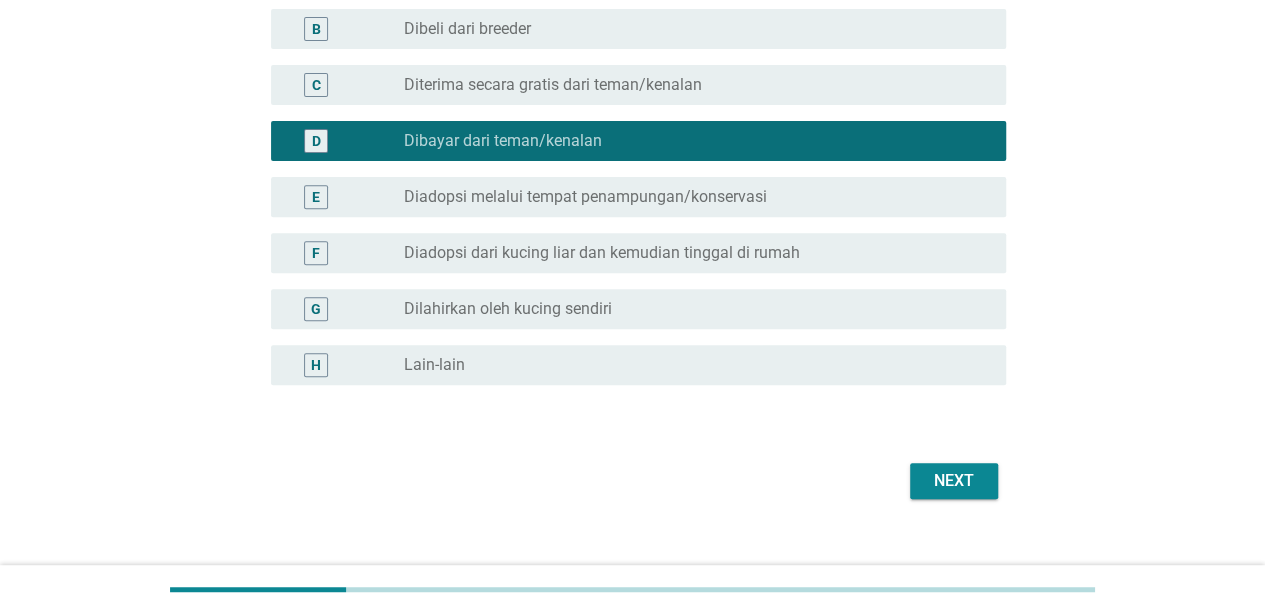 scroll, scrollTop: 314, scrollLeft: 0, axis: vertical 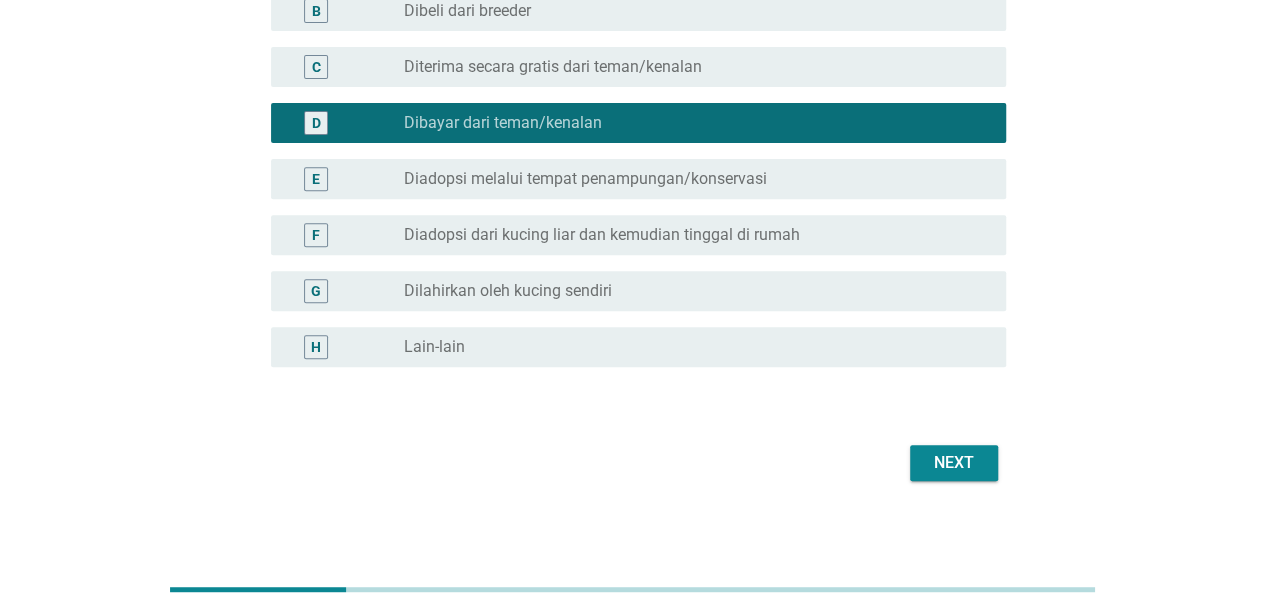 click on "Next" at bounding box center (632, 463) 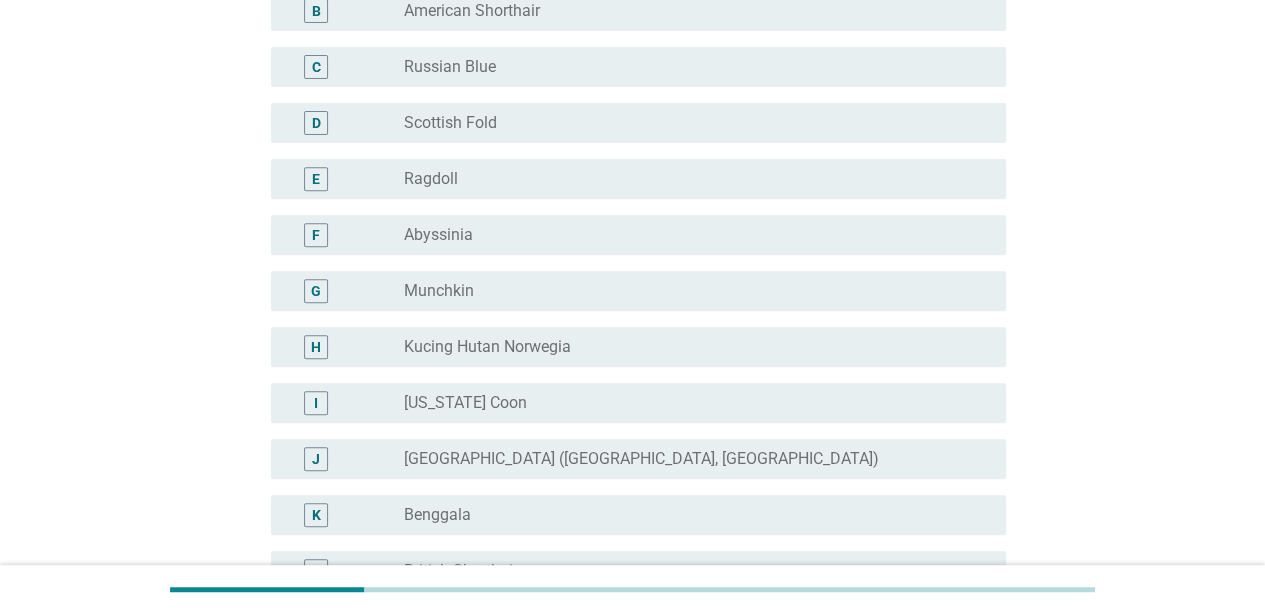 scroll, scrollTop: 0, scrollLeft: 0, axis: both 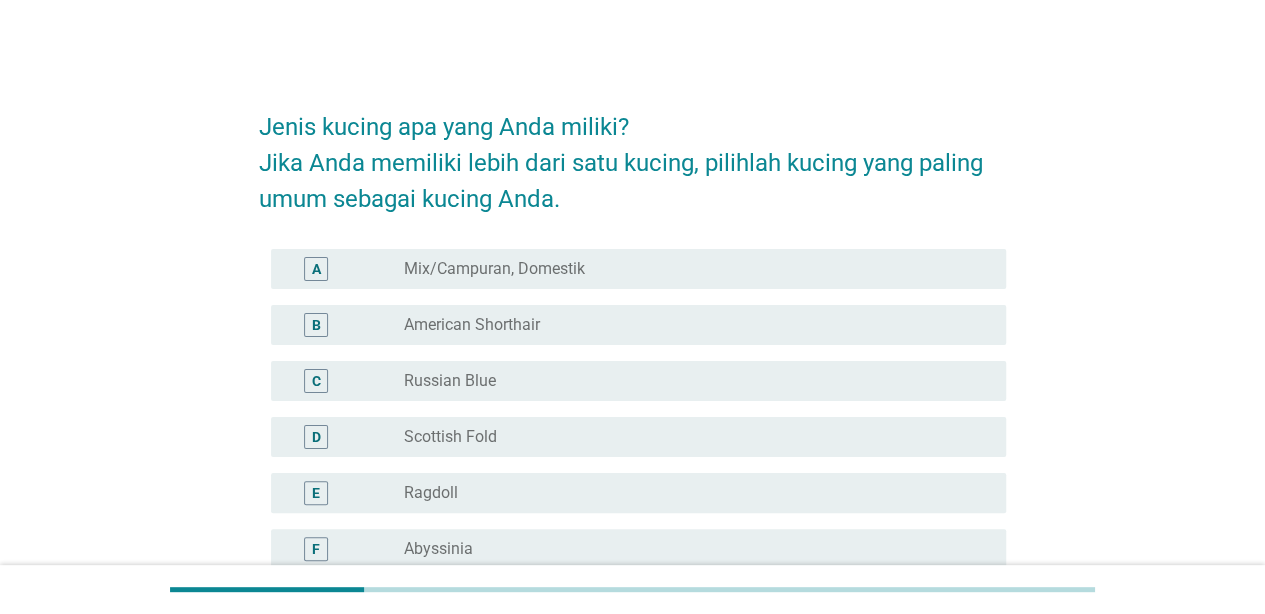 click on "B     radio_button_unchecked American Shorthair" at bounding box center (632, 325) 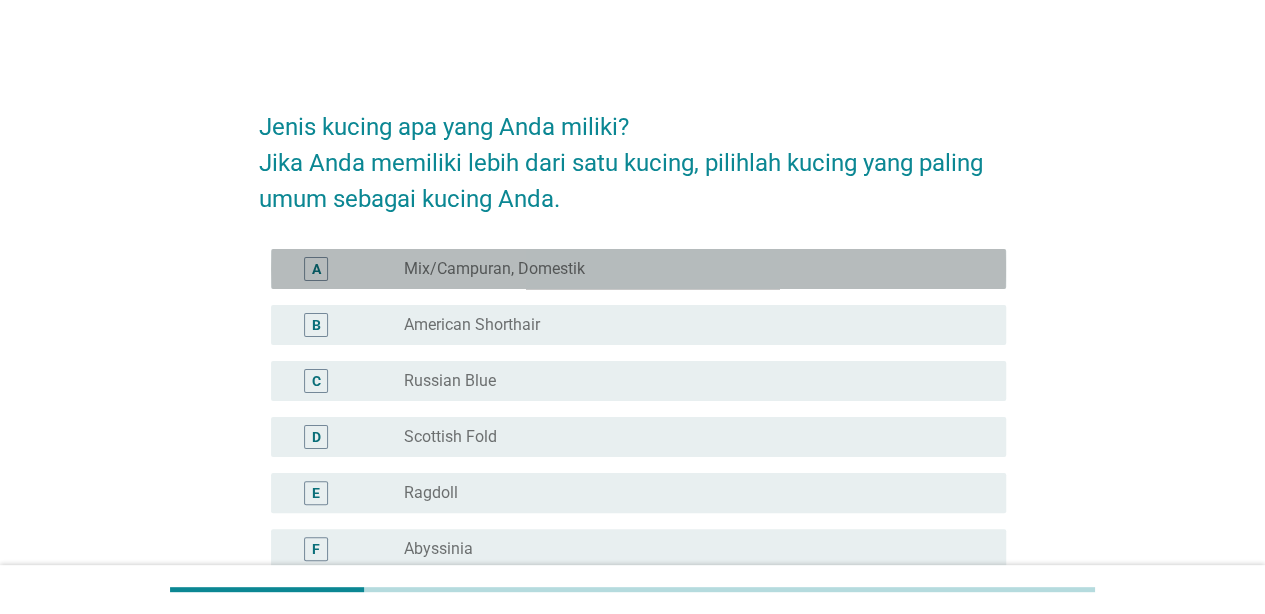 click on "radio_button_unchecked Mix/Campuran, Domestik" at bounding box center [689, 269] 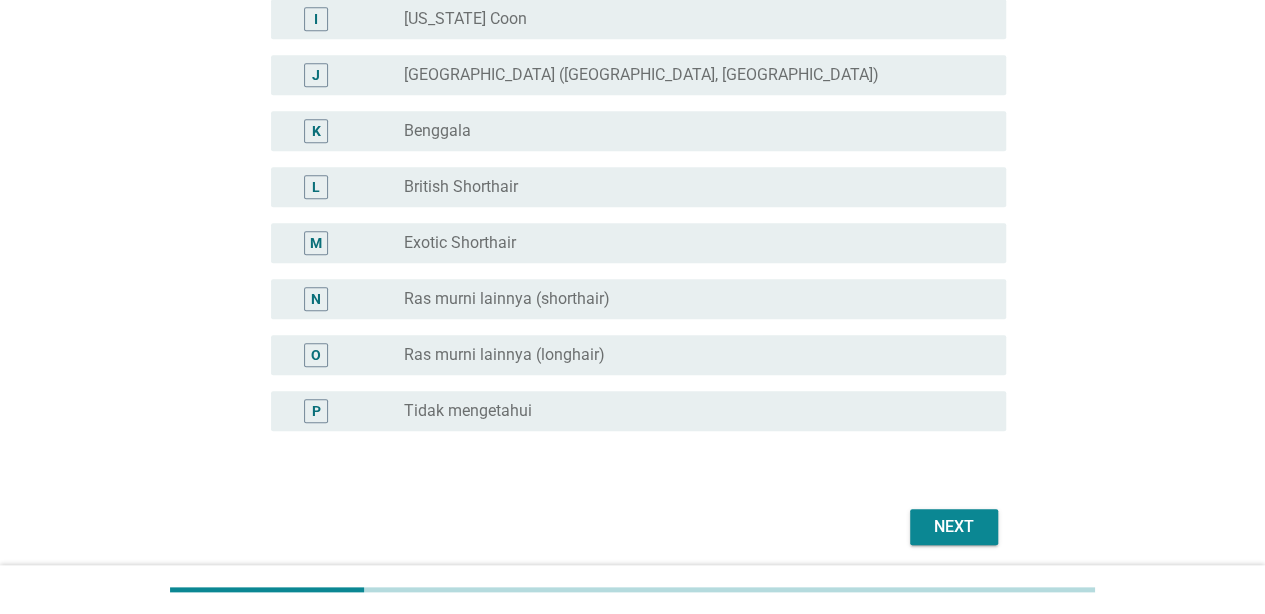 scroll, scrollTop: 713, scrollLeft: 0, axis: vertical 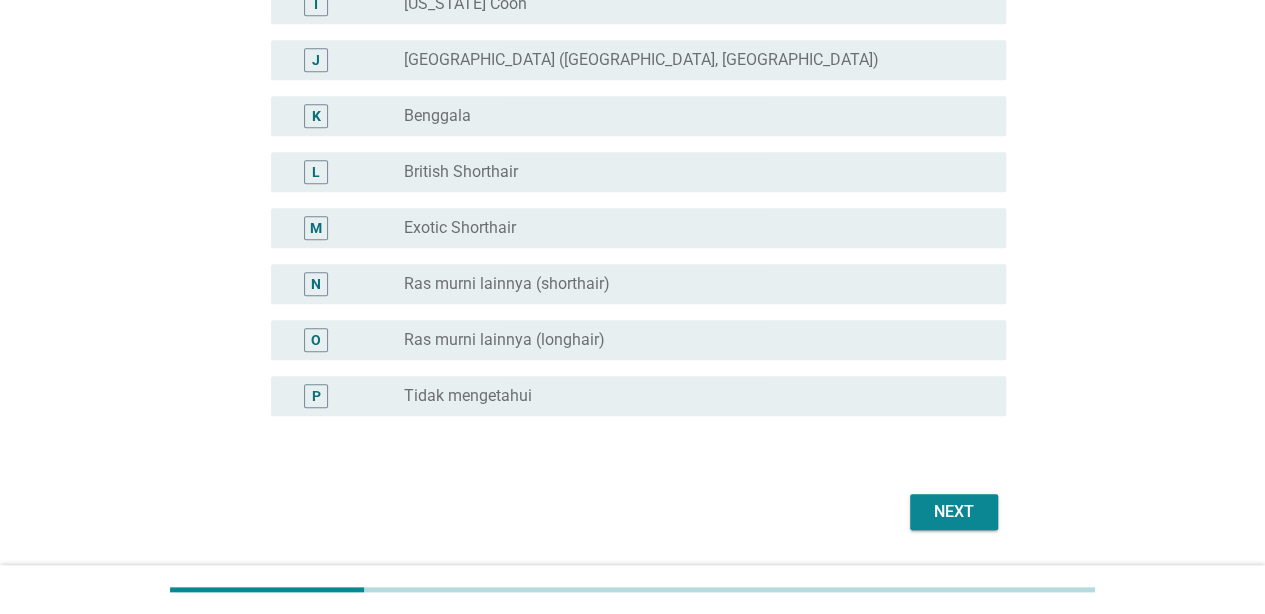 click on "Next" at bounding box center [954, 512] 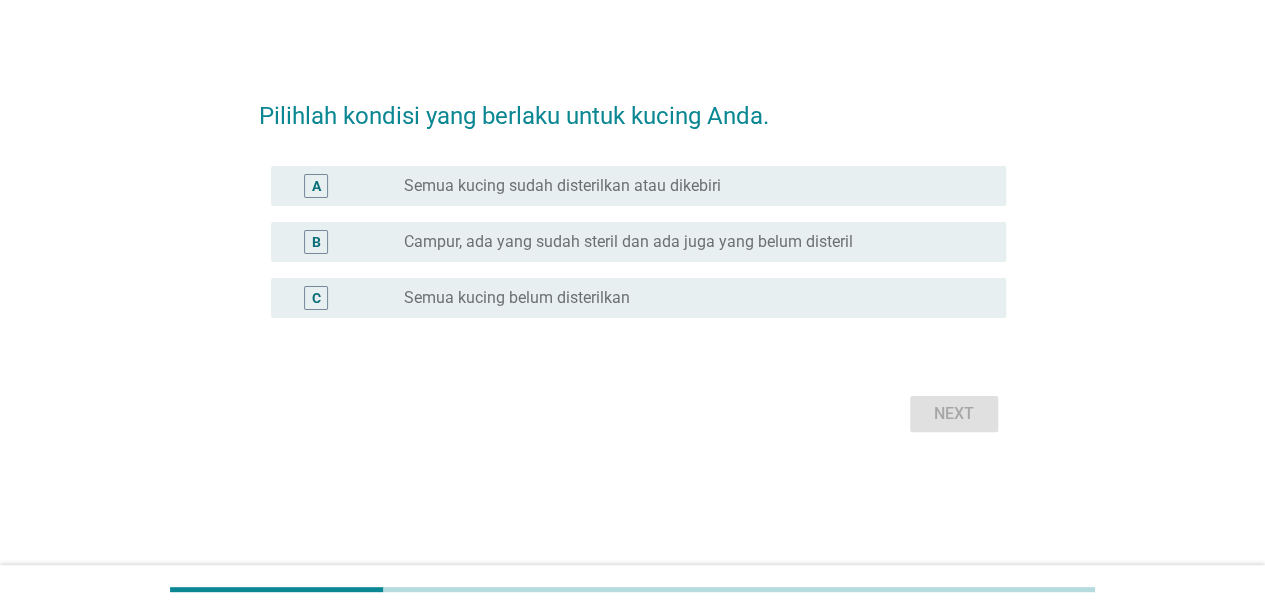 scroll, scrollTop: 0, scrollLeft: 0, axis: both 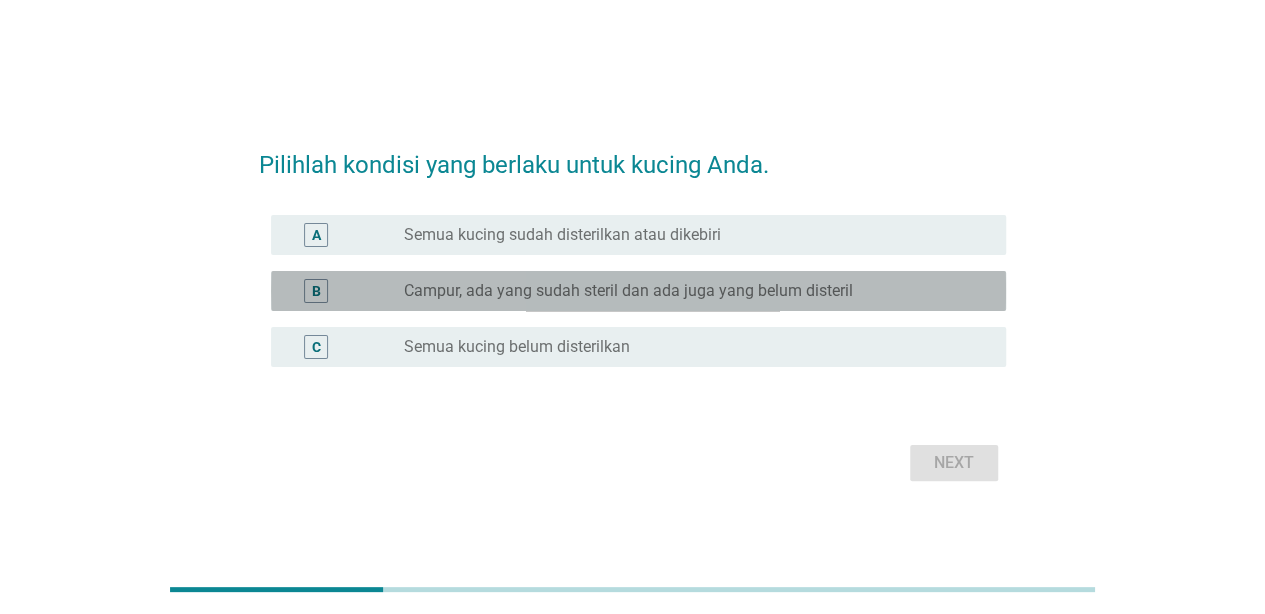 click on "Campur, ada yang sudah steril dan ada juga yang belum disteril" at bounding box center (628, 291) 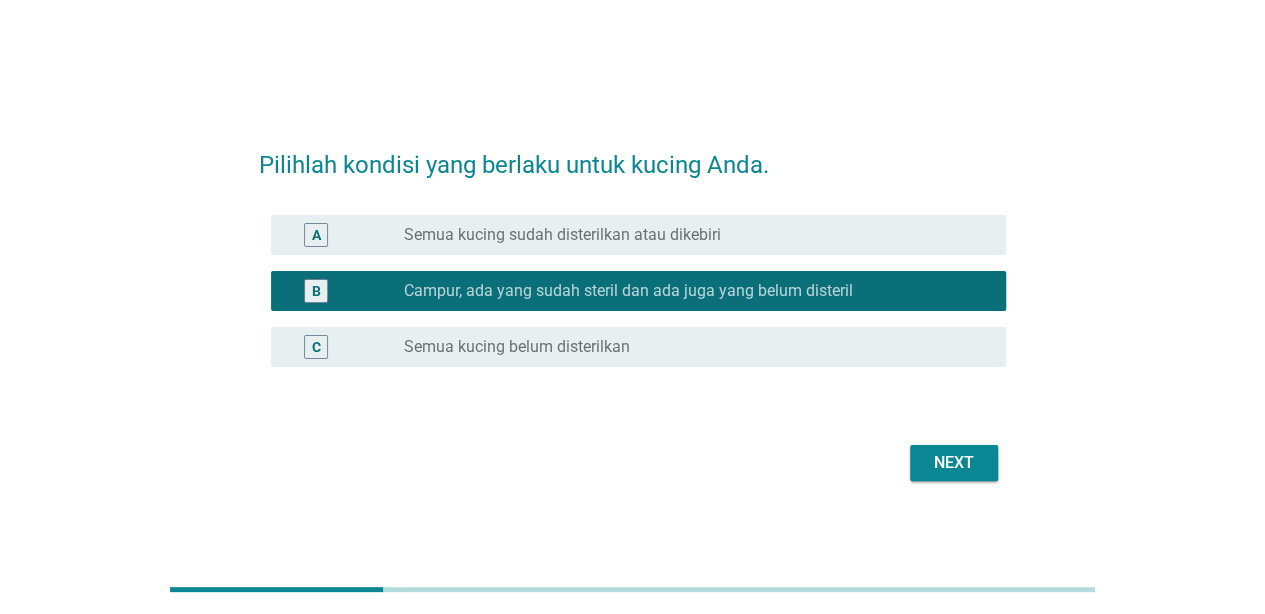 click on "Next" at bounding box center (632, 463) 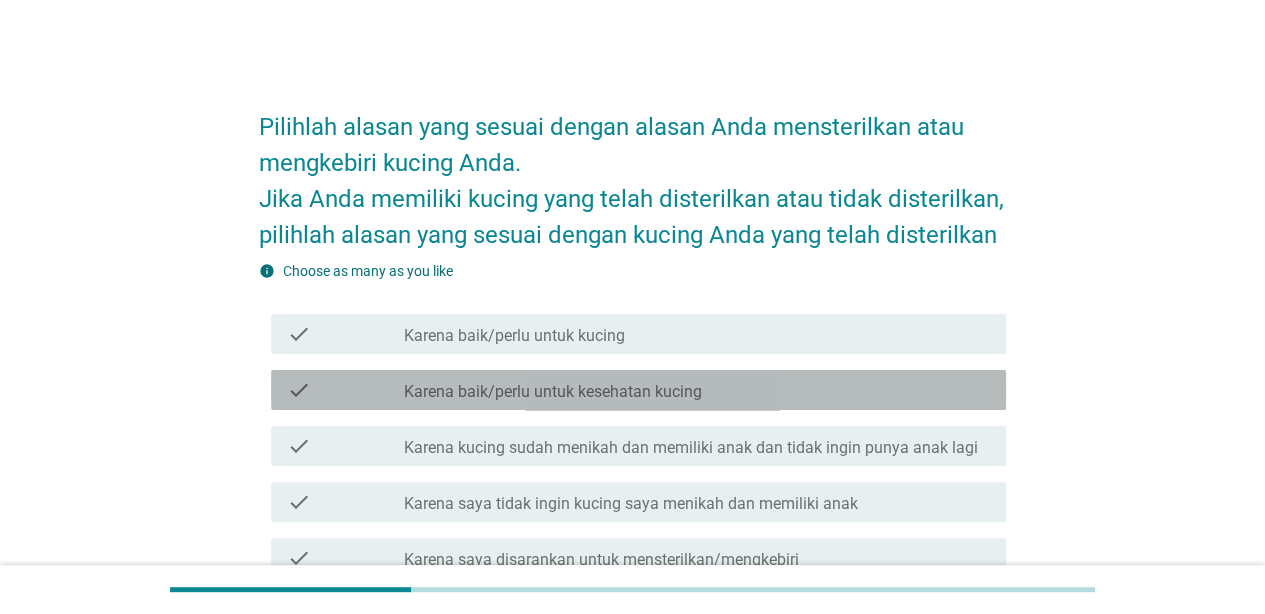 click on "check_box_outline_blank Karena baik/perlu untuk kesehatan kucing" at bounding box center [697, 390] 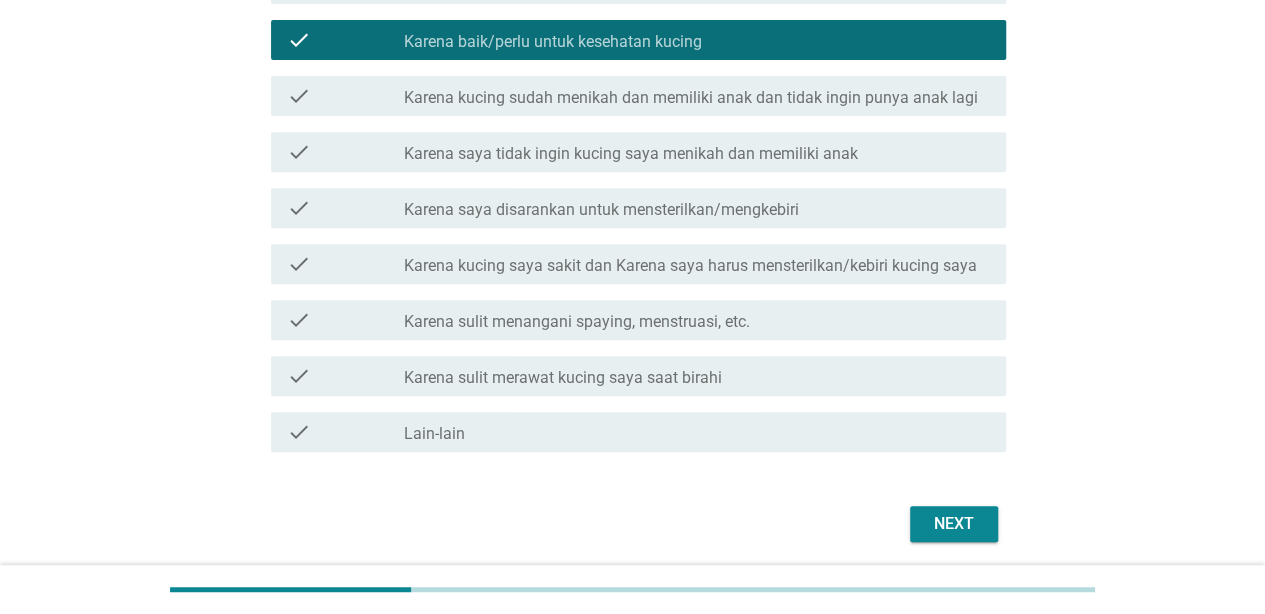 scroll, scrollTop: 353, scrollLeft: 0, axis: vertical 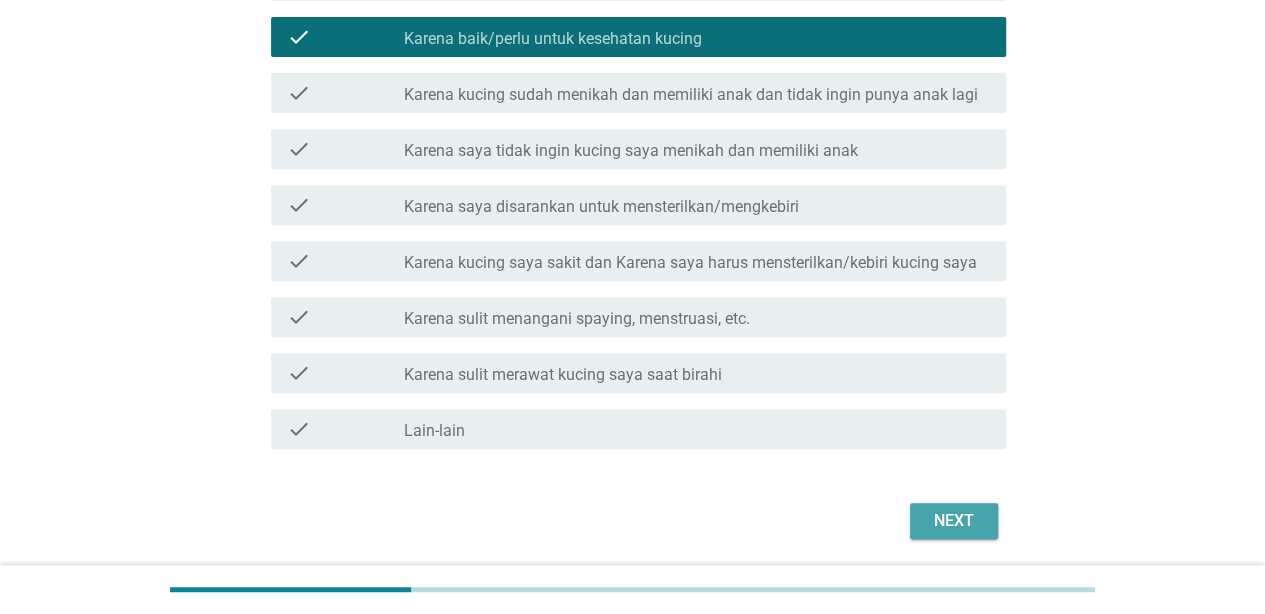 click on "Next" at bounding box center [954, 521] 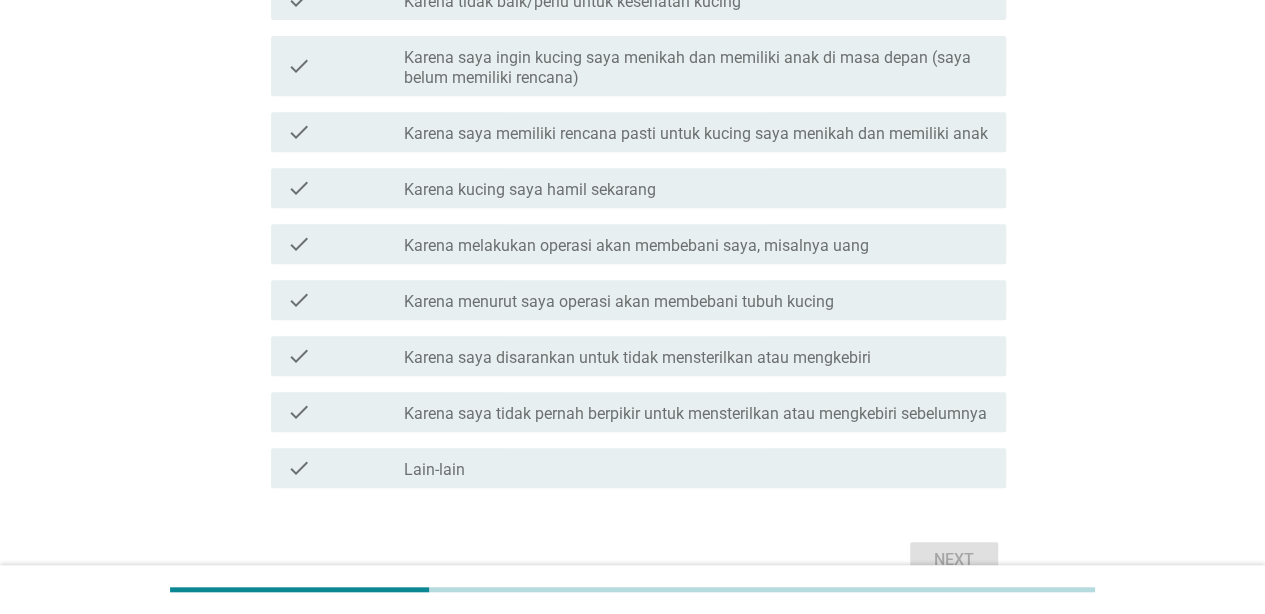 scroll, scrollTop: 427, scrollLeft: 0, axis: vertical 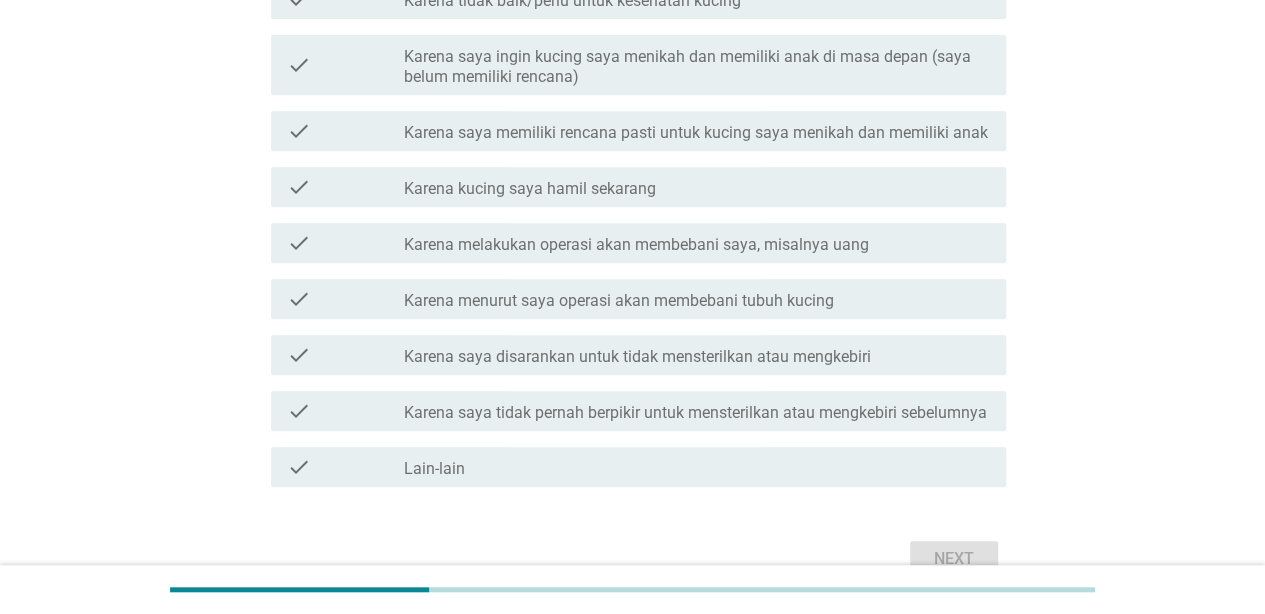 click on "check_box_outline_blank Lain-lain" at bounding box center (697, 467) 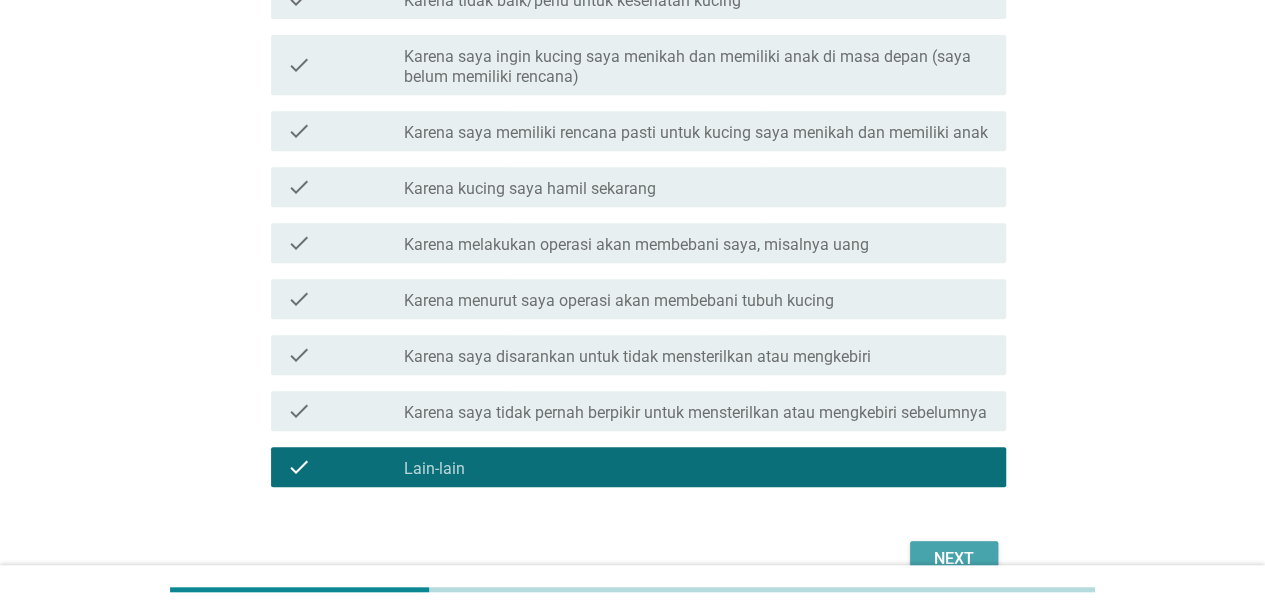 click on "Next" at bounding box center (954, 559) 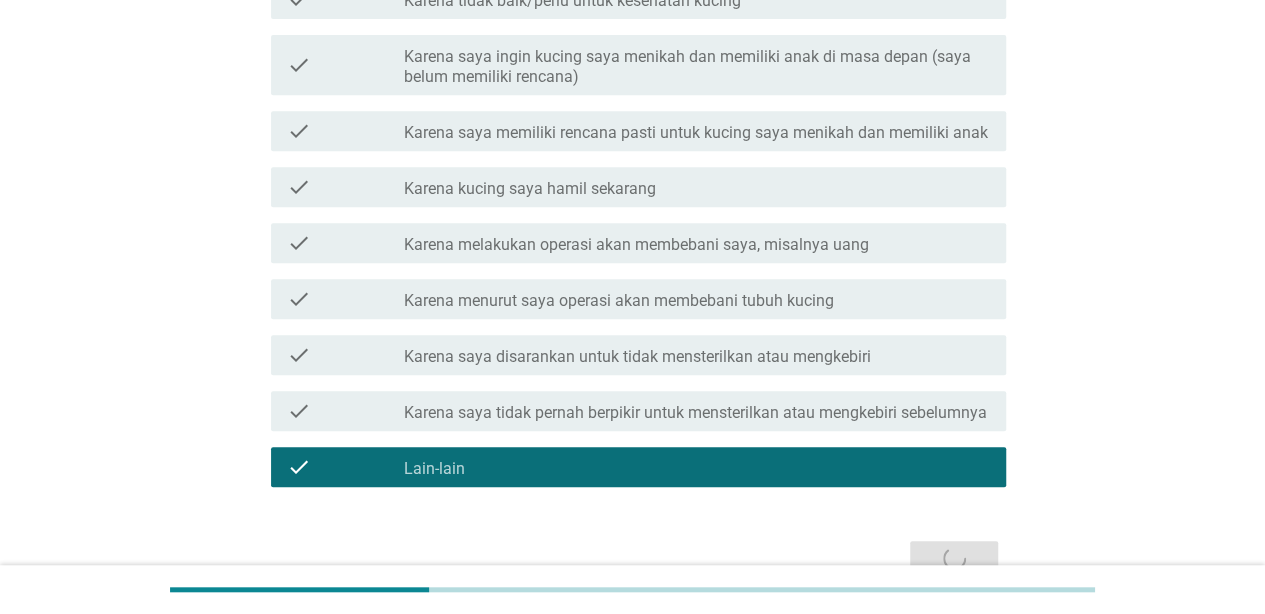 scroll, scrollTop: 0, scrollLeft: 0, axis: both 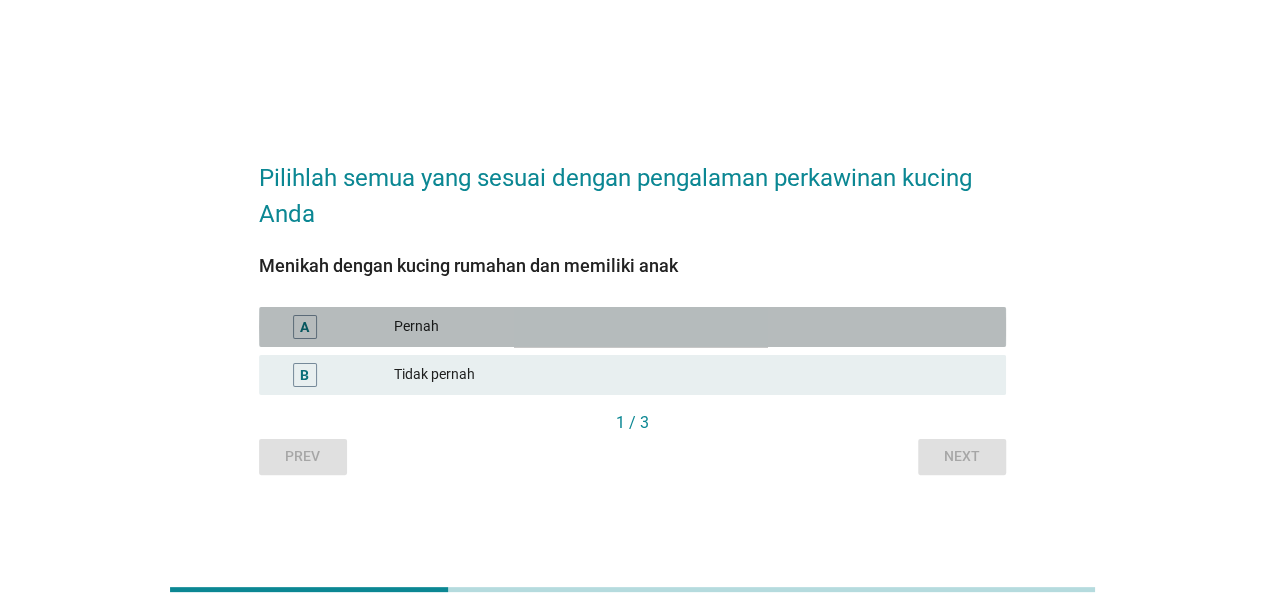 click on "Pernah" at bounding box center [692, 327] 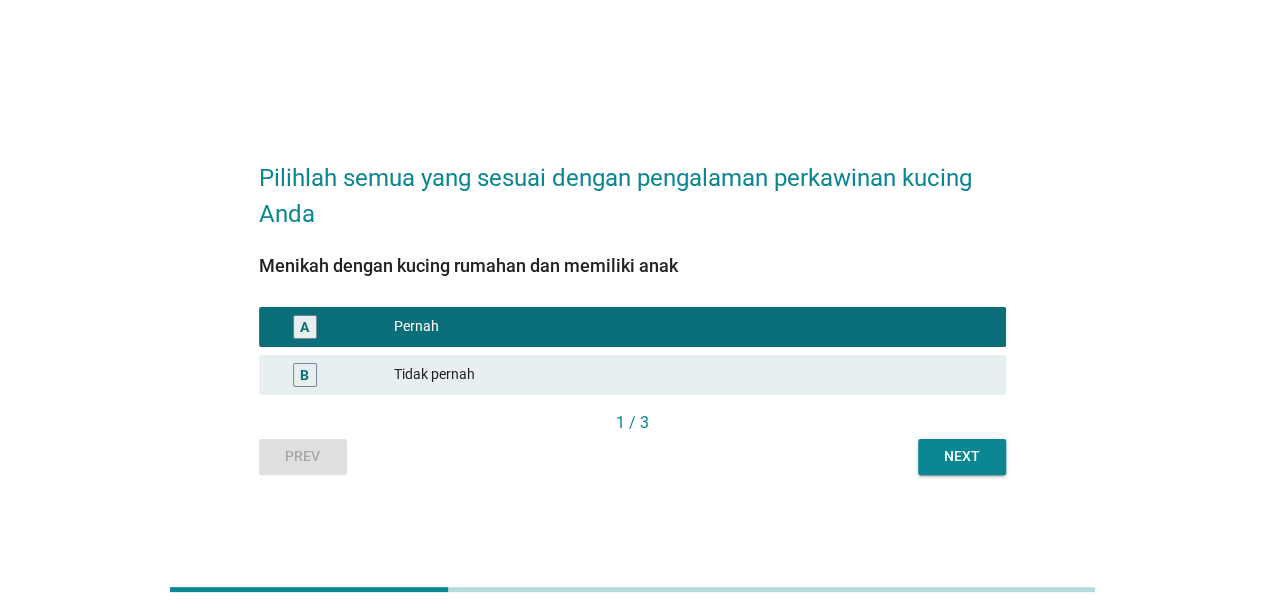 click on "Next" at bounding box center (962, 456) 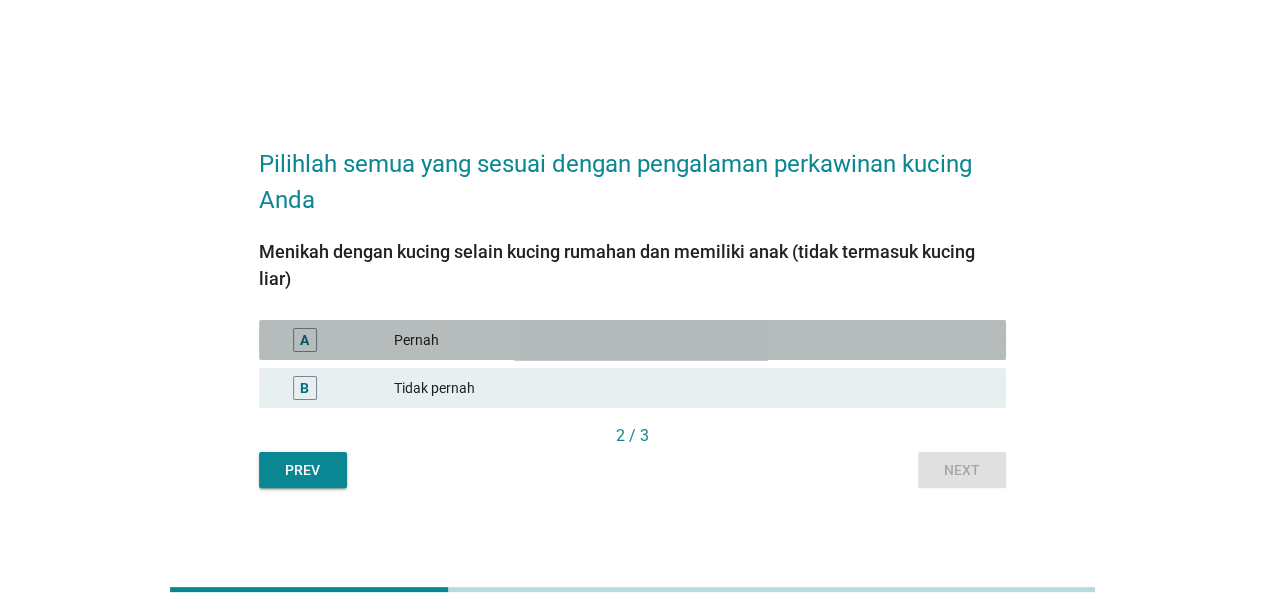 click on "Pernah" at bounding box center [692, 340] 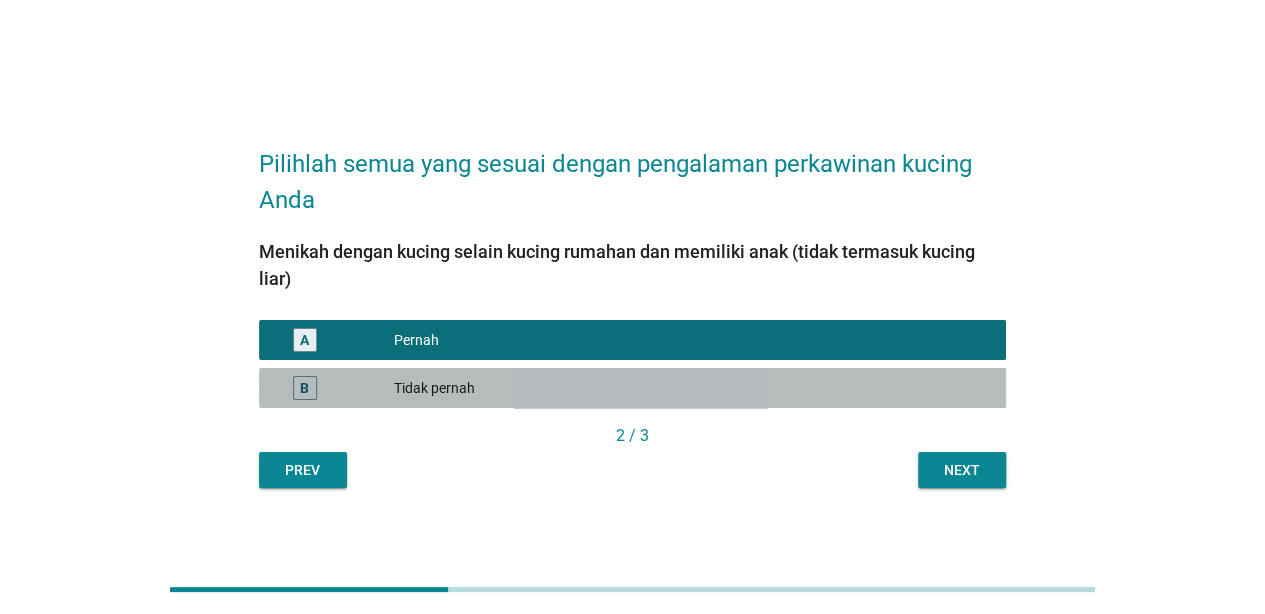 click on "Tidak pernah" at bounding box center [692, 388] 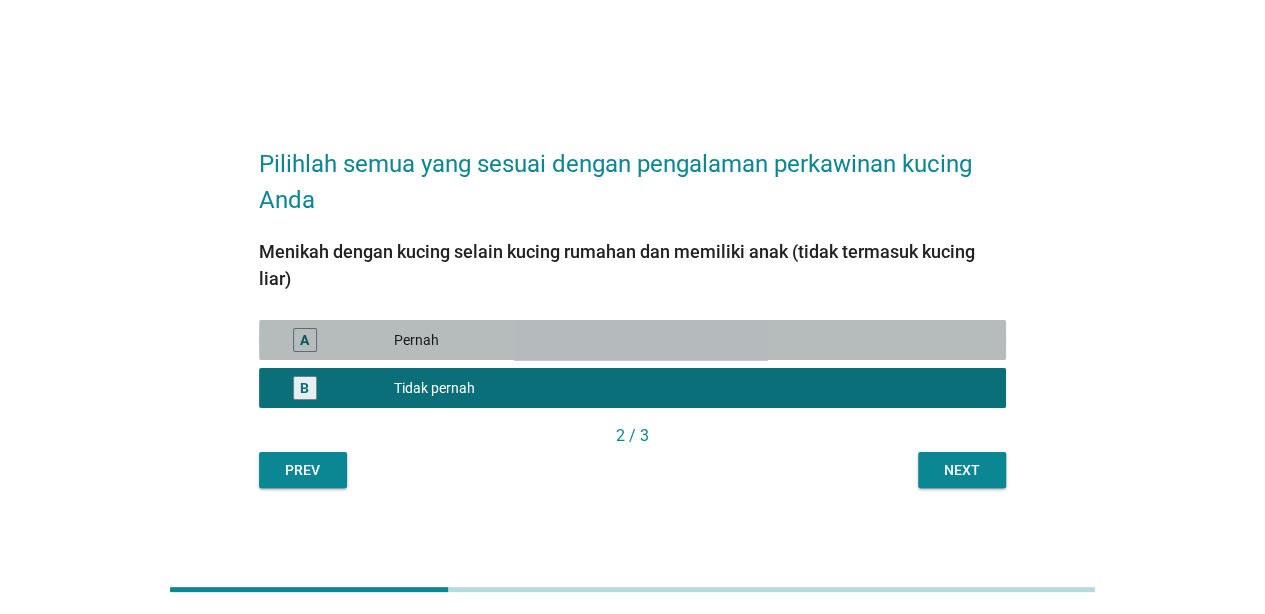 click on "A   Pernah" at bounding box center [632, 340] 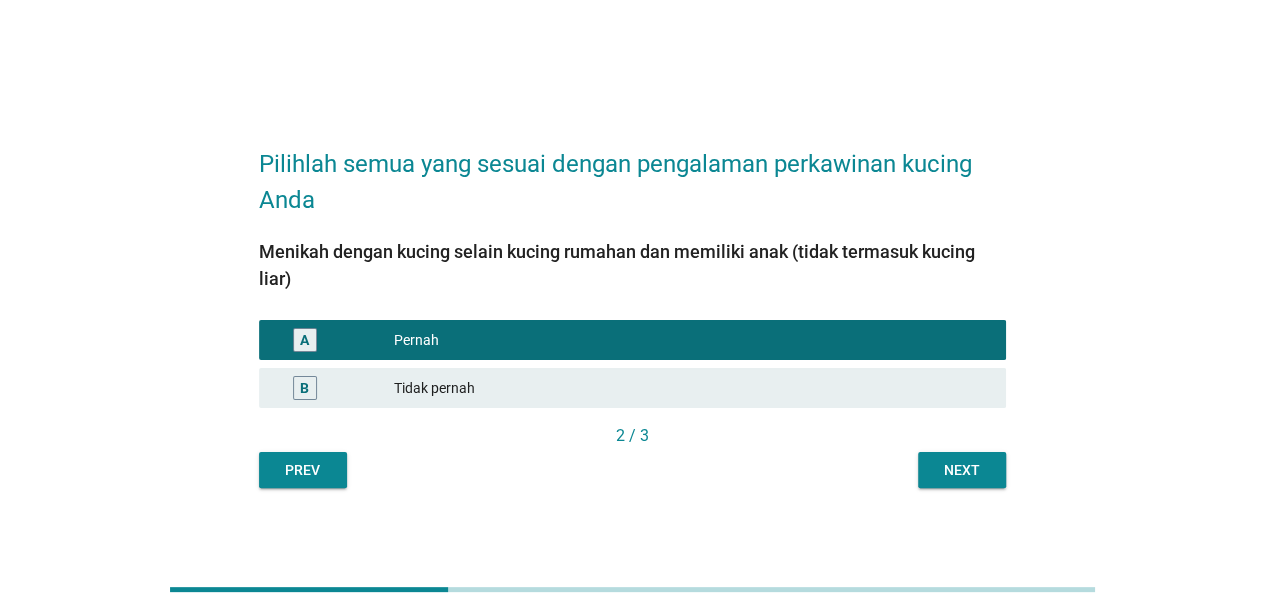 click on "2 / 3" at bounding box center (632, 436) 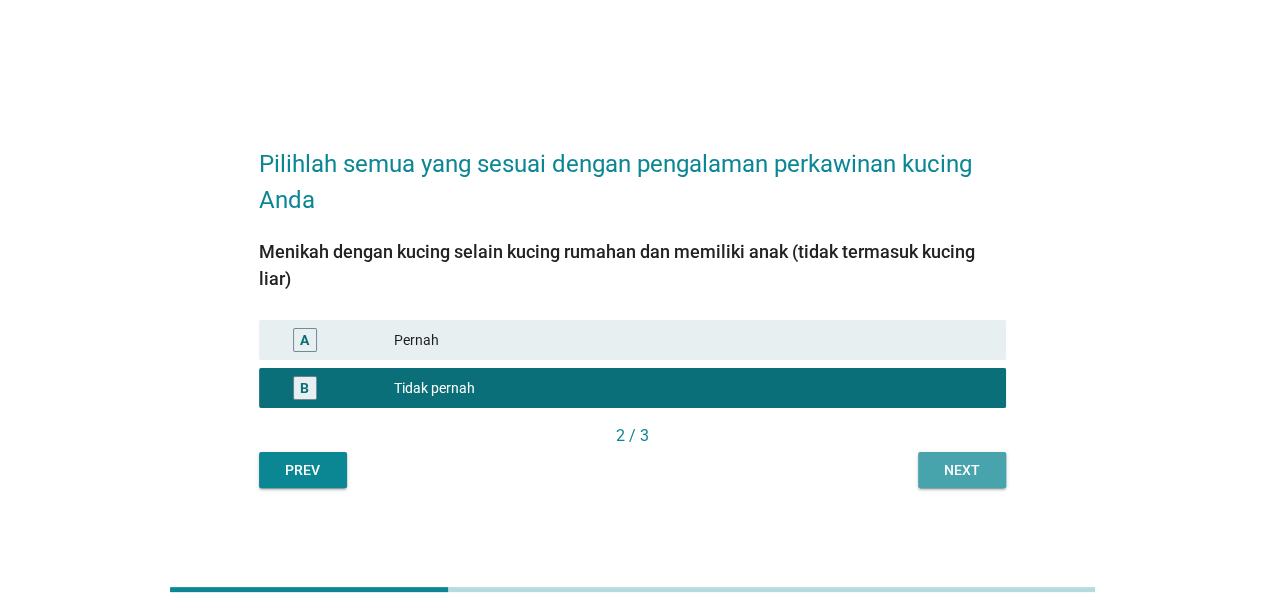 click on "Next" at bounding box center (962, 470) 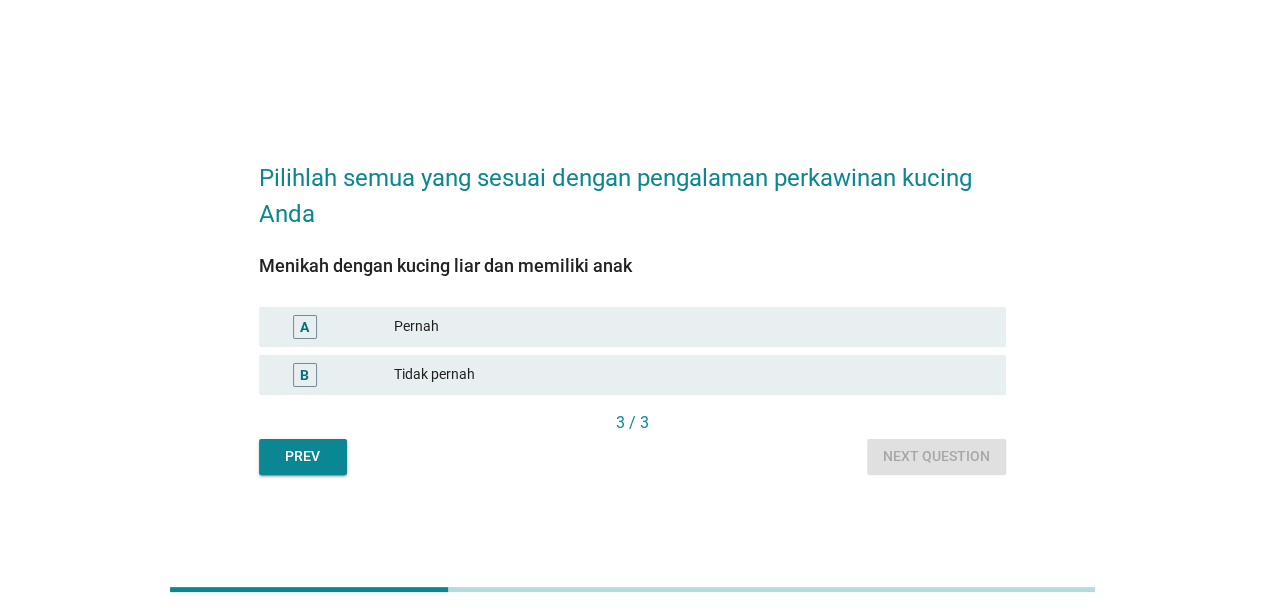 click on "Pernah" at bounding box center (692, 327) 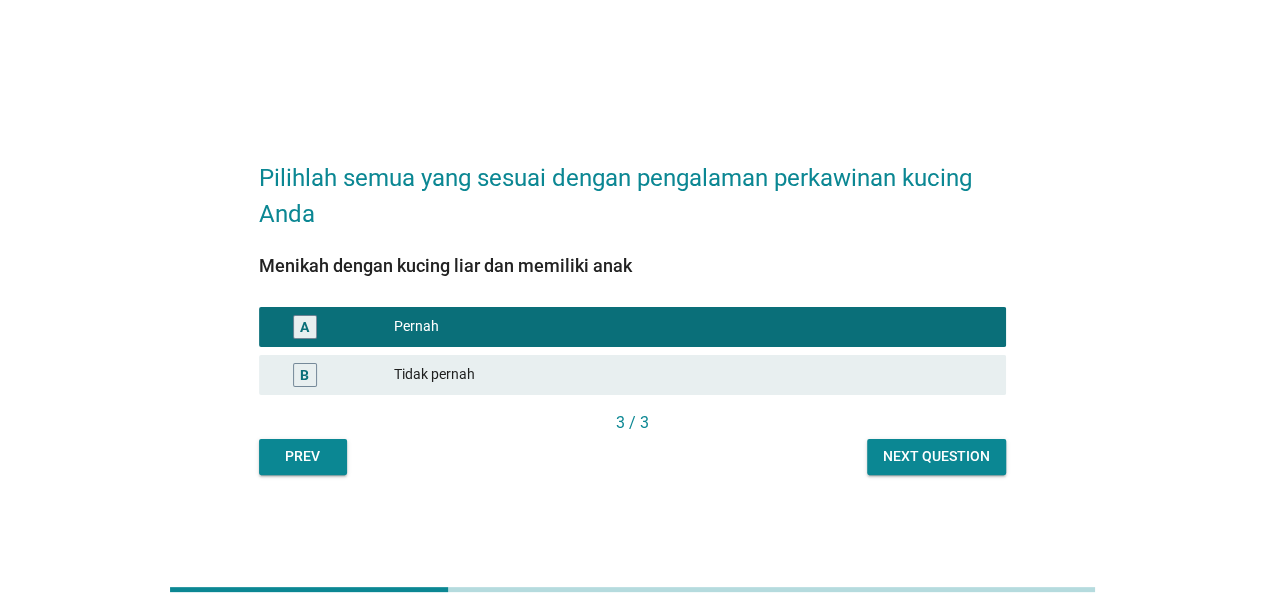 click on "3 / 3" at bounding box center (632, 425) 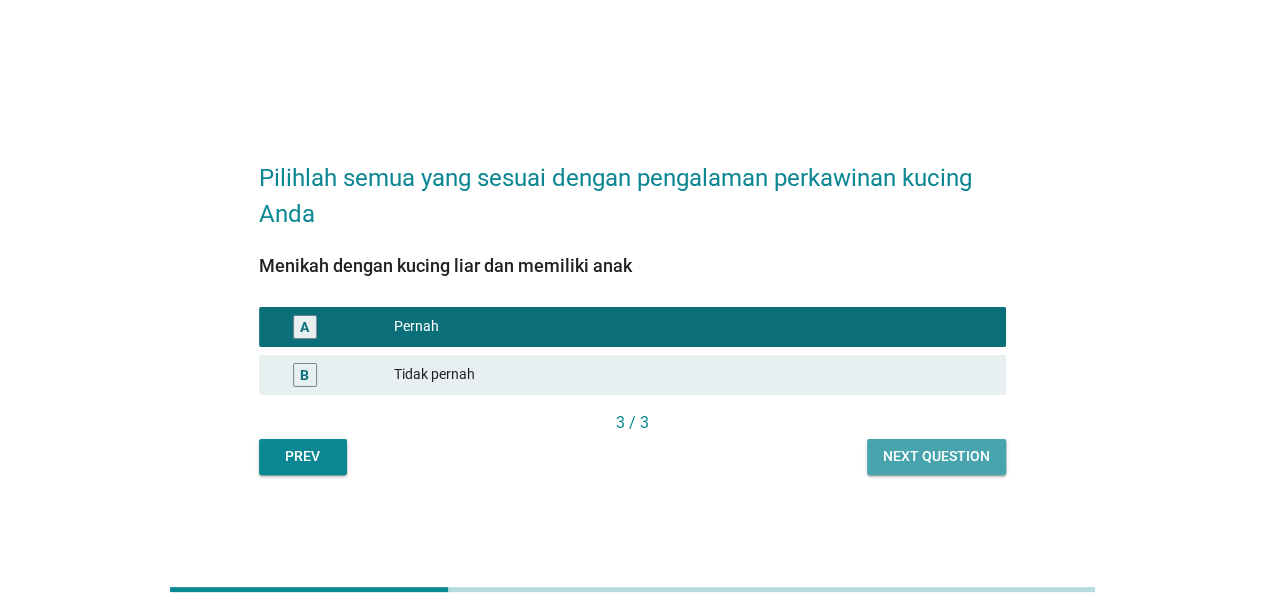 click on "Next question" at bounding box center (936, 456) 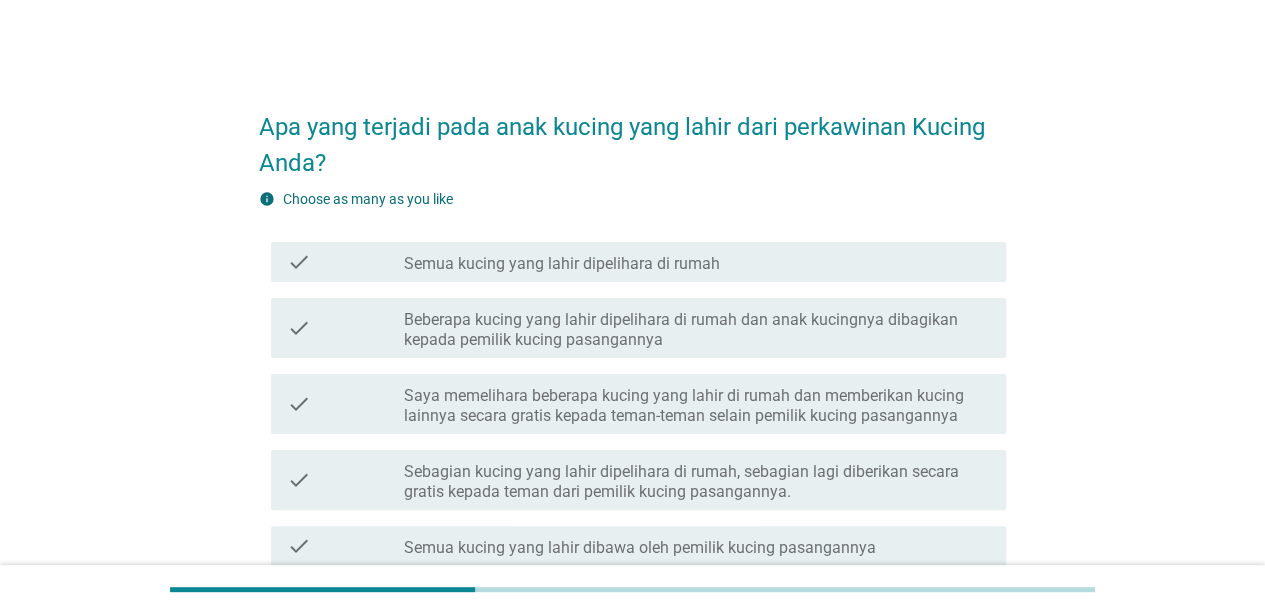 click on "check_box_outline_blank Semua kucing yang lahir dipelihara di rumah" at bounding box center [697, 262] 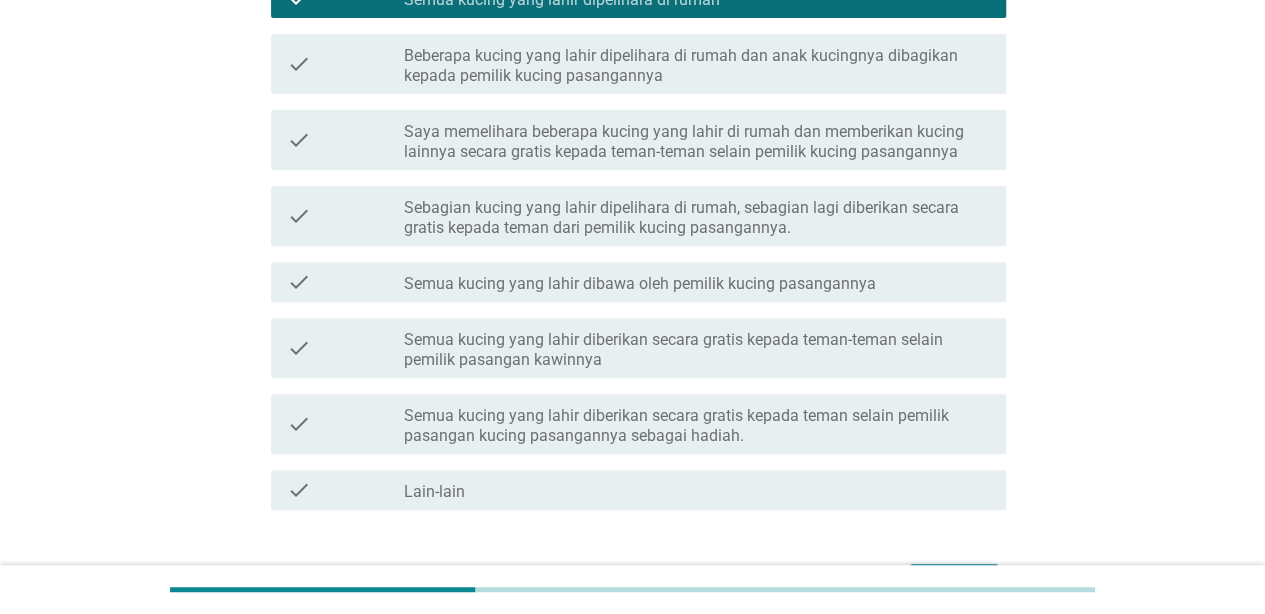 scroll, scrollTop: 393, scrollLeft: 0, axis: vertical 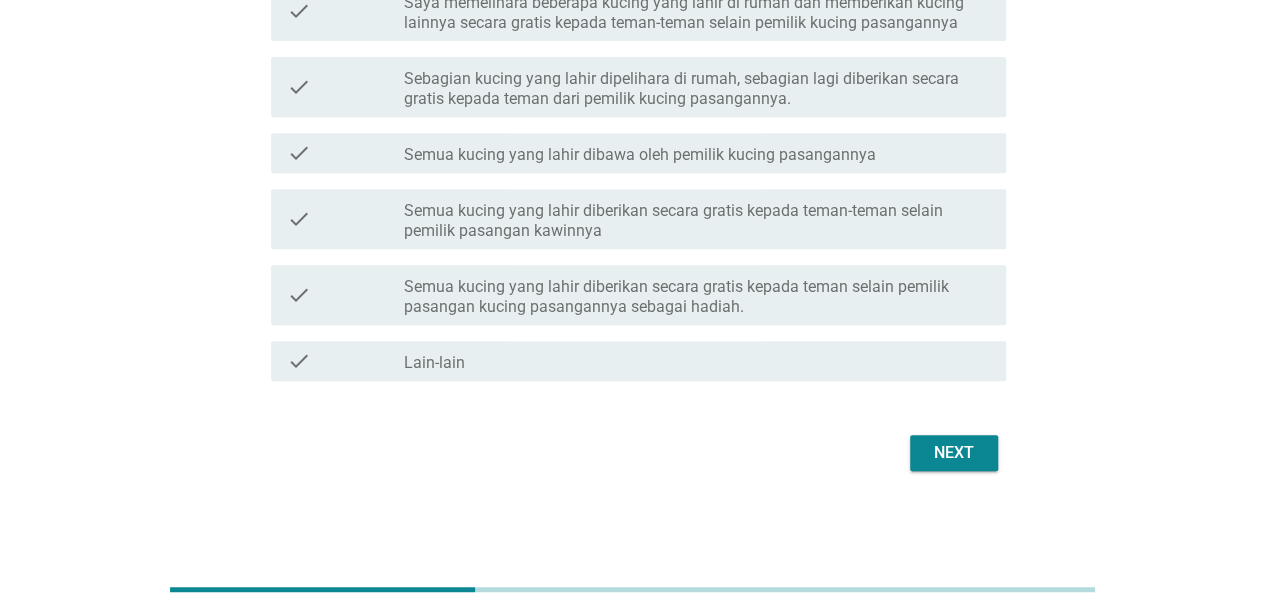 click on "Next" at bounding box center [954, 453] 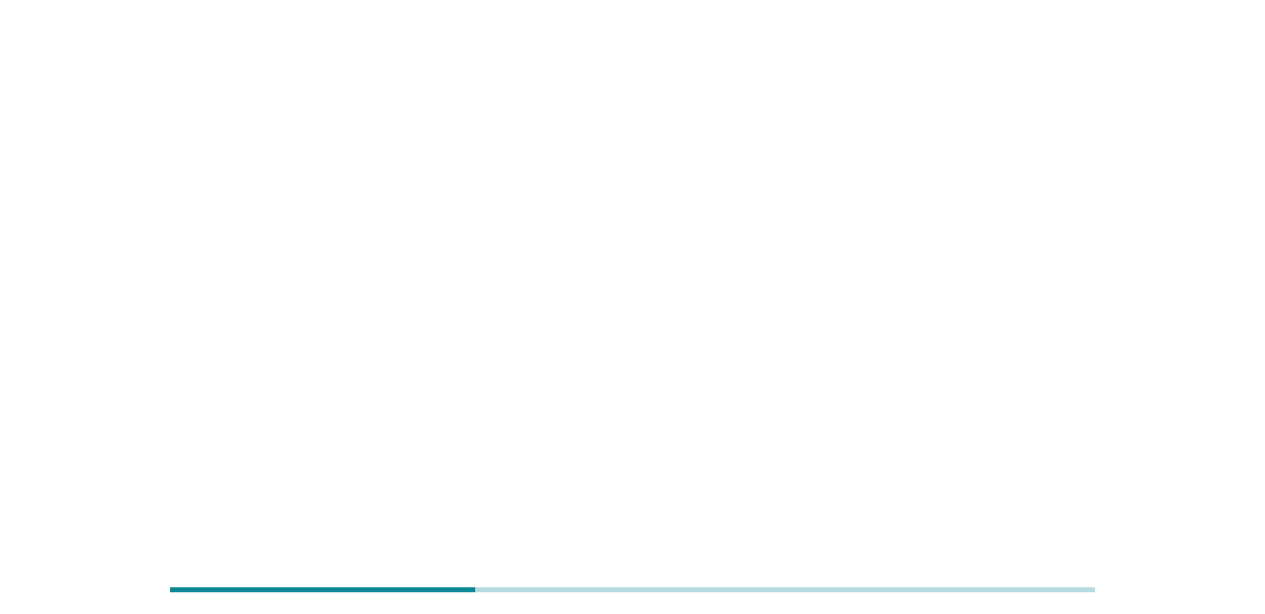 scroll, scrollTop: 0, scrollLeft: 0, axis: both 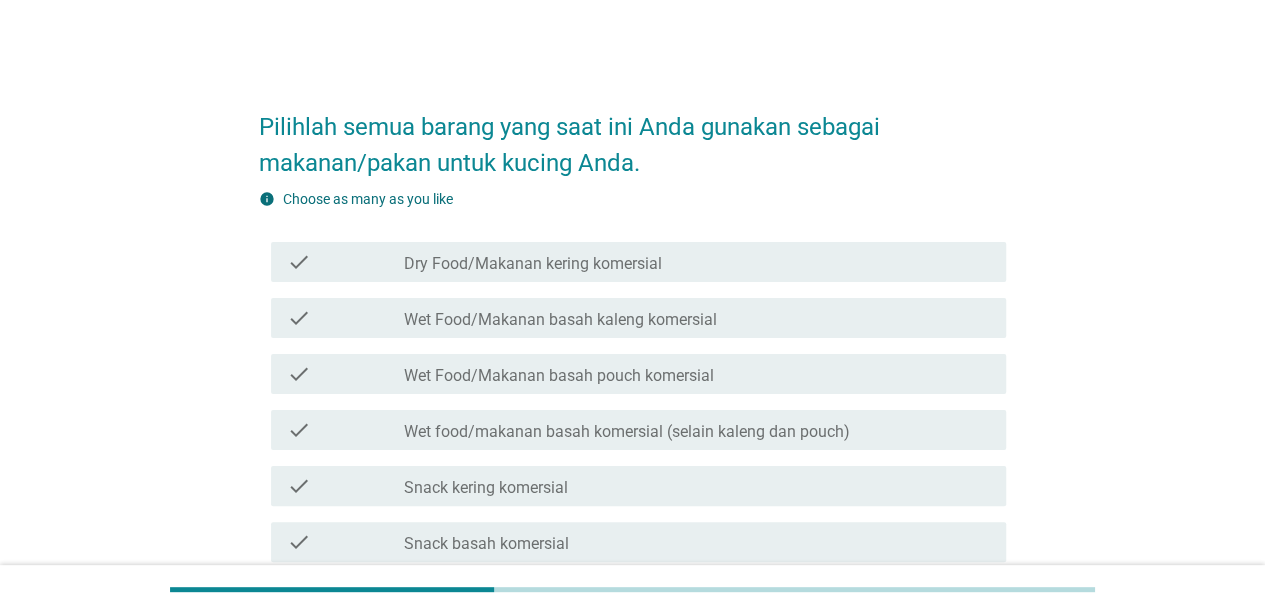 click on "check_box_outline_blank Dry Food/Makanan kering komersial" at bounding box center (697, 262) 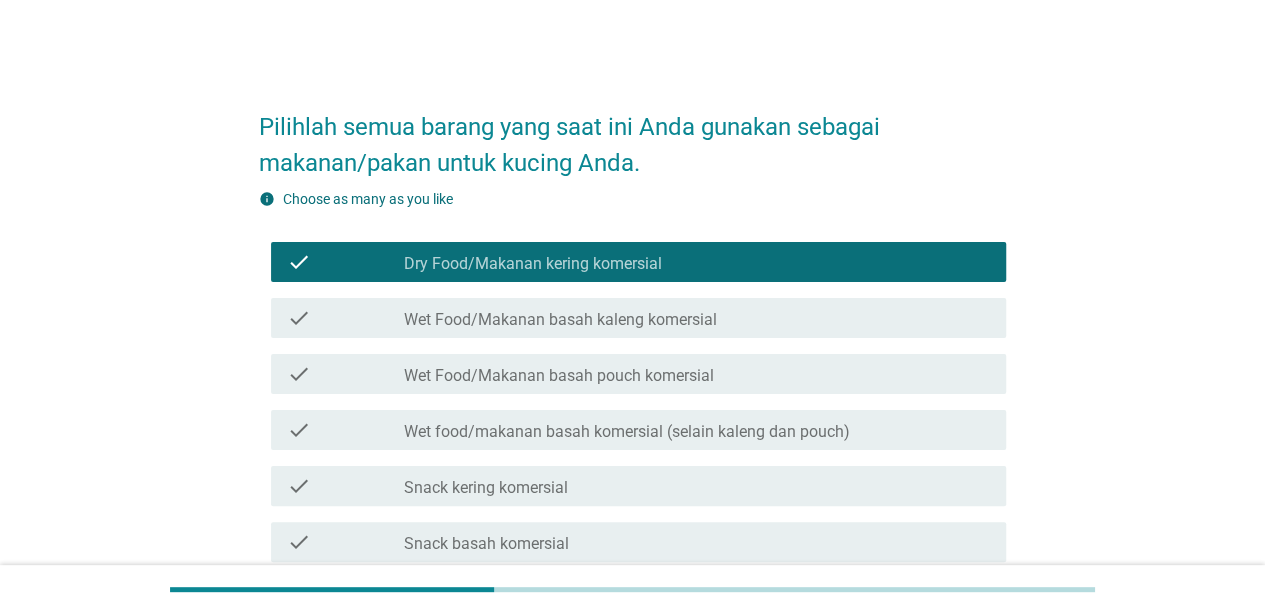 click on "check     check_box_outline_blank Wet Food/Makanan basah kaleng komersial" at bounding box center [638, 318] 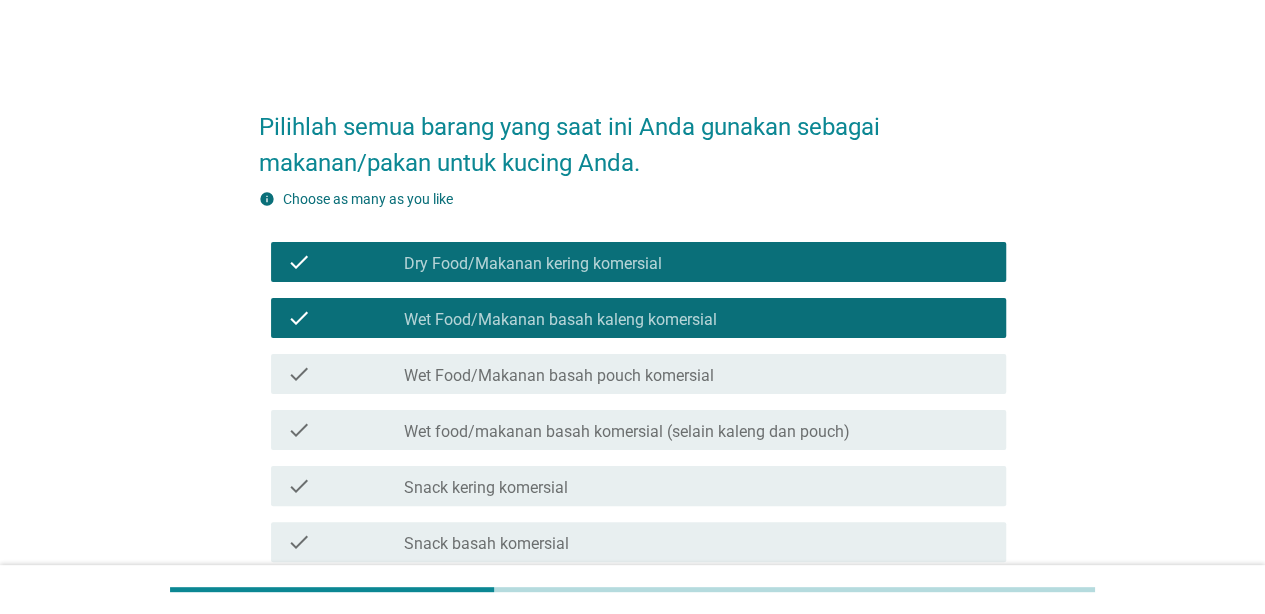 click on "check     check_box_outline_blank Wet Food/Makanan basah pouch komersial" at bounding box center (632, 374) 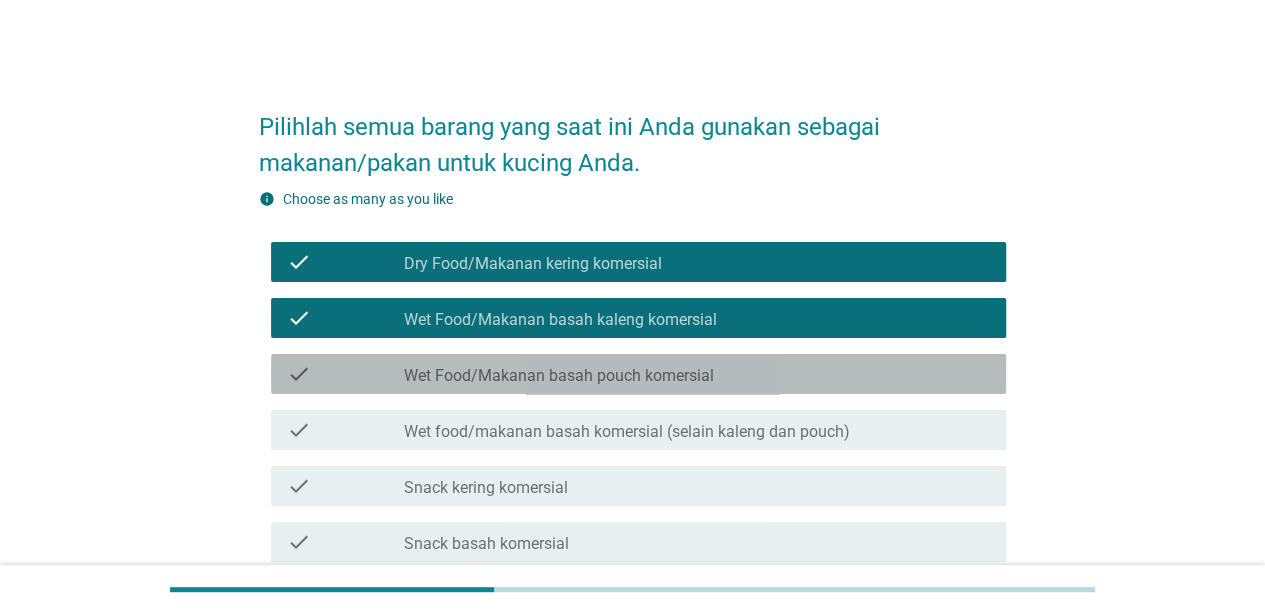click on "check_box_outline_blank Wet Food/Makanan basah pouch komersial" at bounding box center (697, 374) 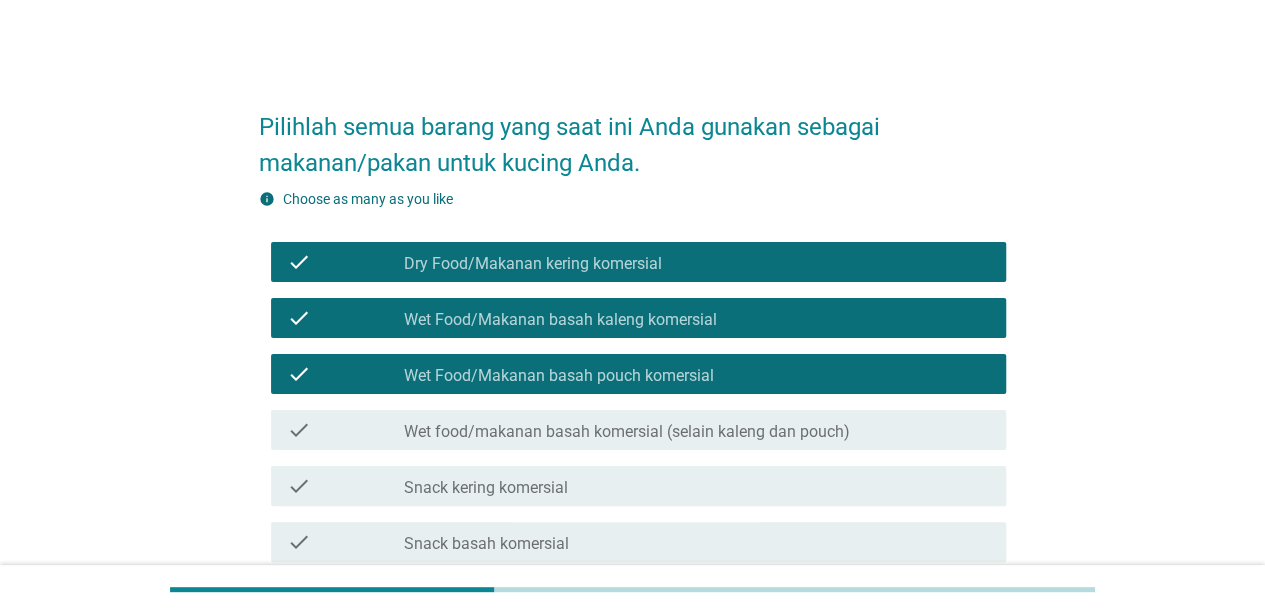 click on "check     check_box_outline_blank Snack kering komersial" at bounding box center [638, 486] 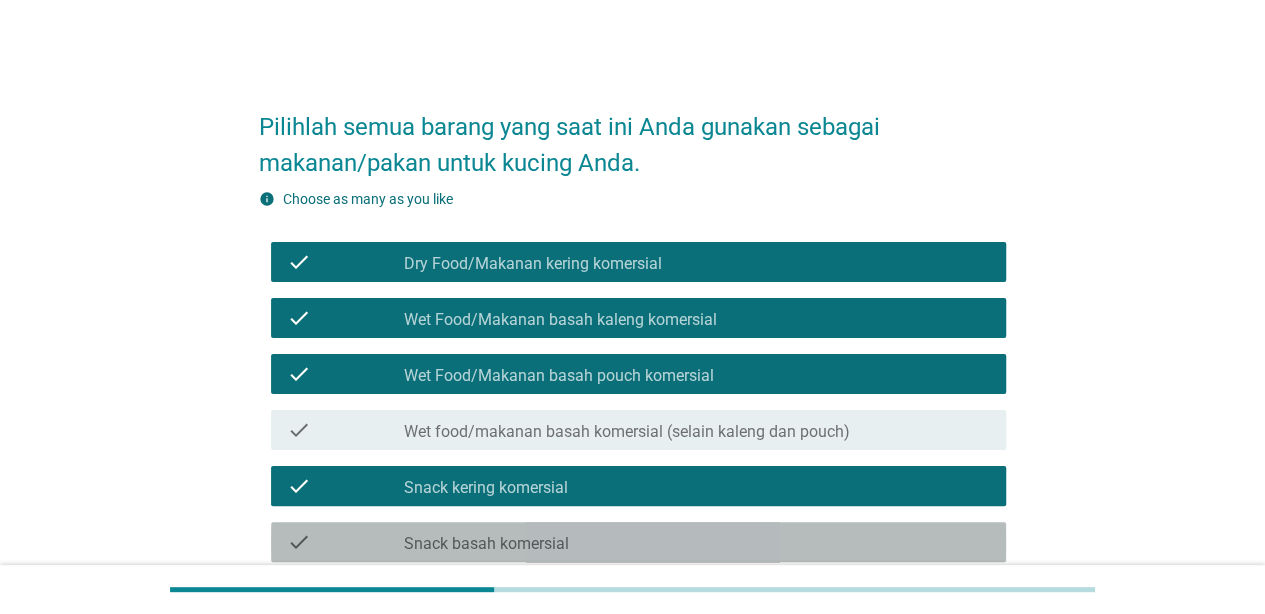 click on "check     check_box_outline_blank Snack basah komersial" at bounding box center [638, 542] 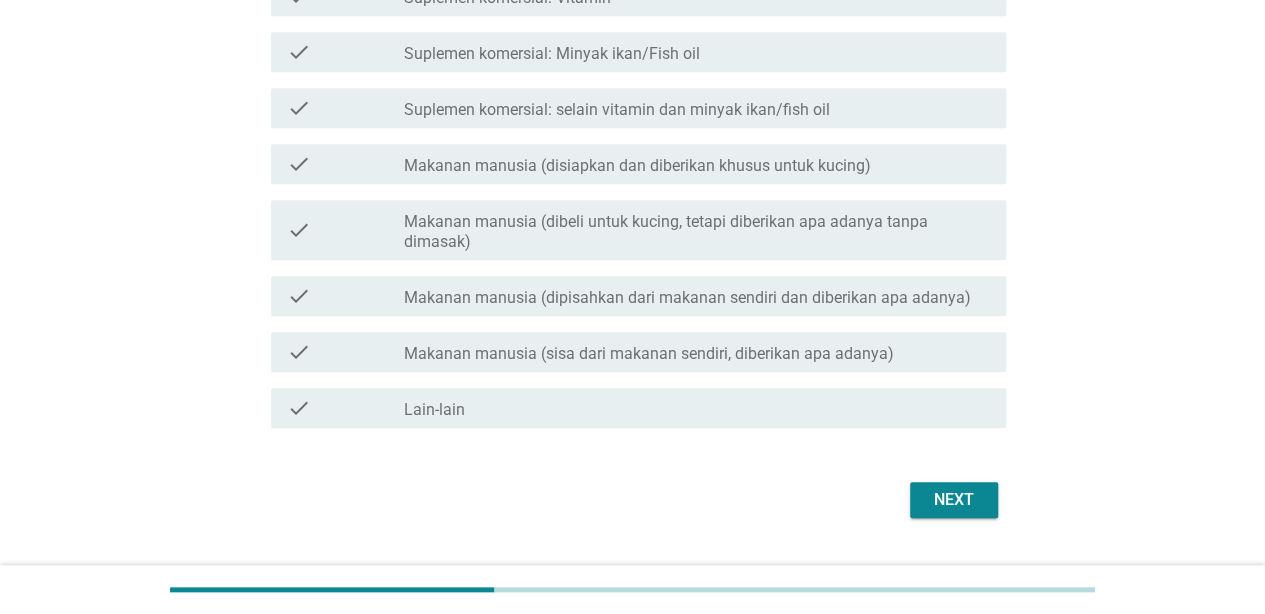 scroll, scrollTop: 705, scrollLeft: 0, axis: vertical 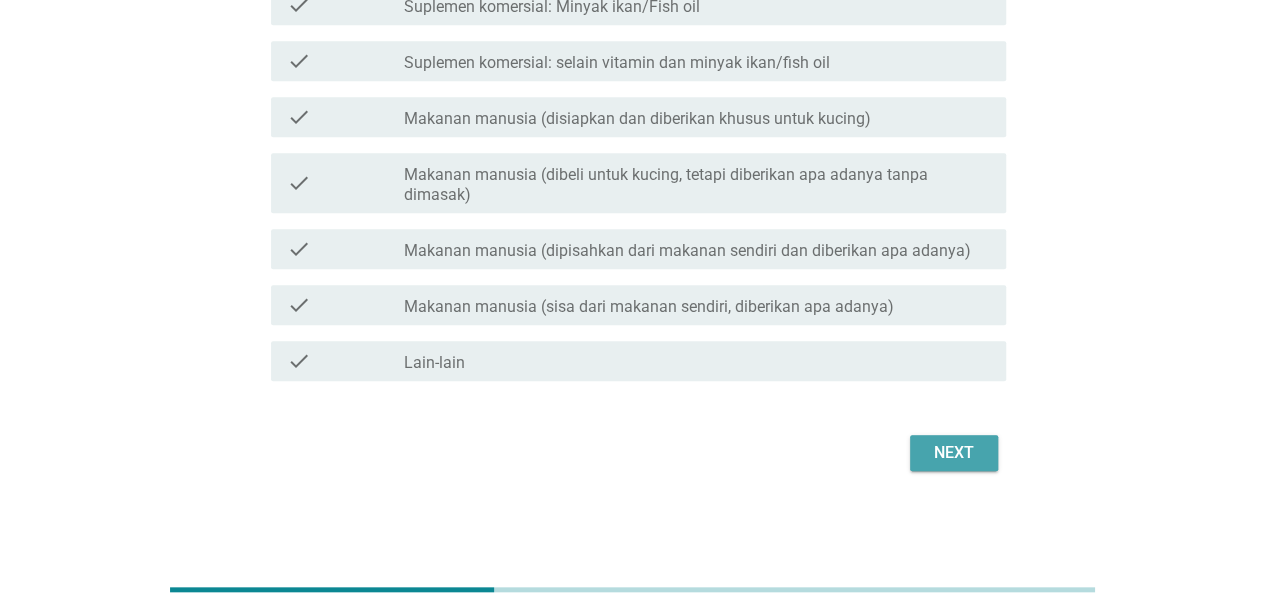 click on "Next" at bounding box center (954, 453) 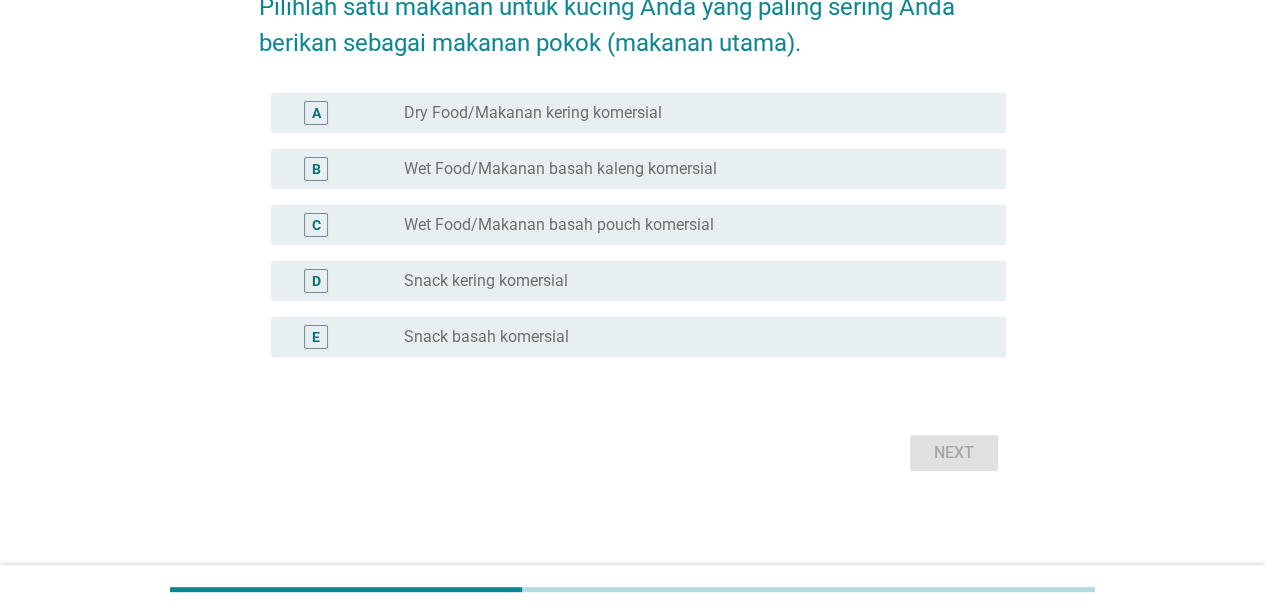 scroll, scrollTop: 0, scrollLeft: 0, axis: both 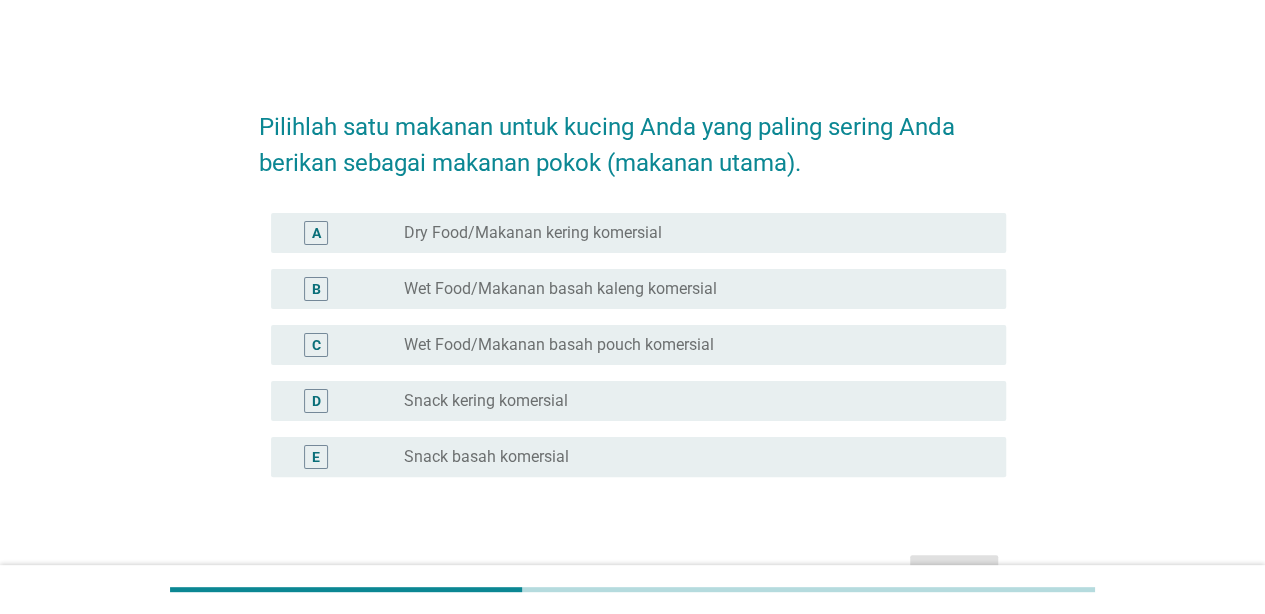click on "A     radio_button_unchecked Dry Food/Makanan kering komersial" at bounding box center (638, 233) 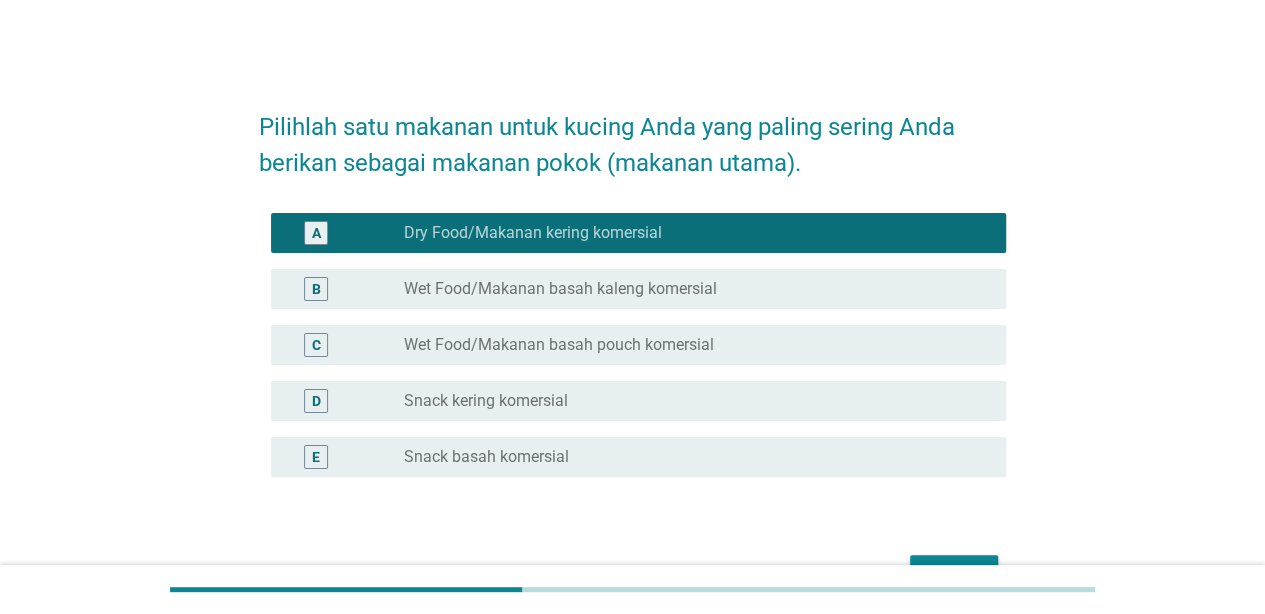 click on "radio_button_unchecked Wet Food/Makanan basah kaleng komersial" at bounding box center (689, 289) 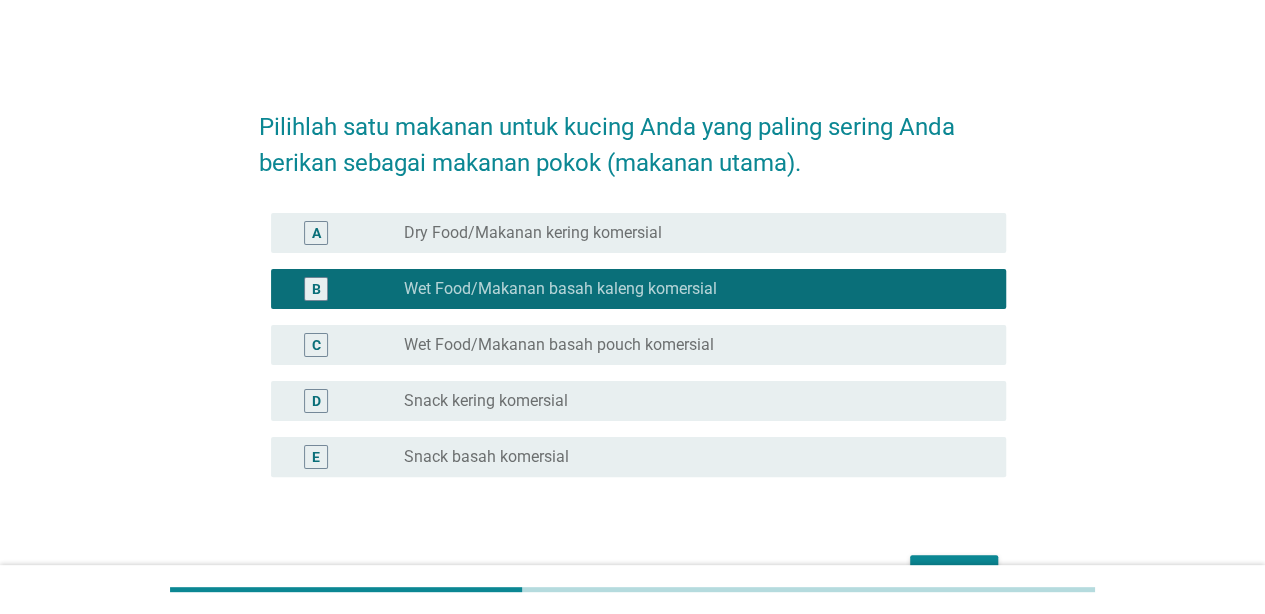 click on "A     radio_button_unchecked Dry Food/Makanan kering komersial" at bounding box center [632, 233] 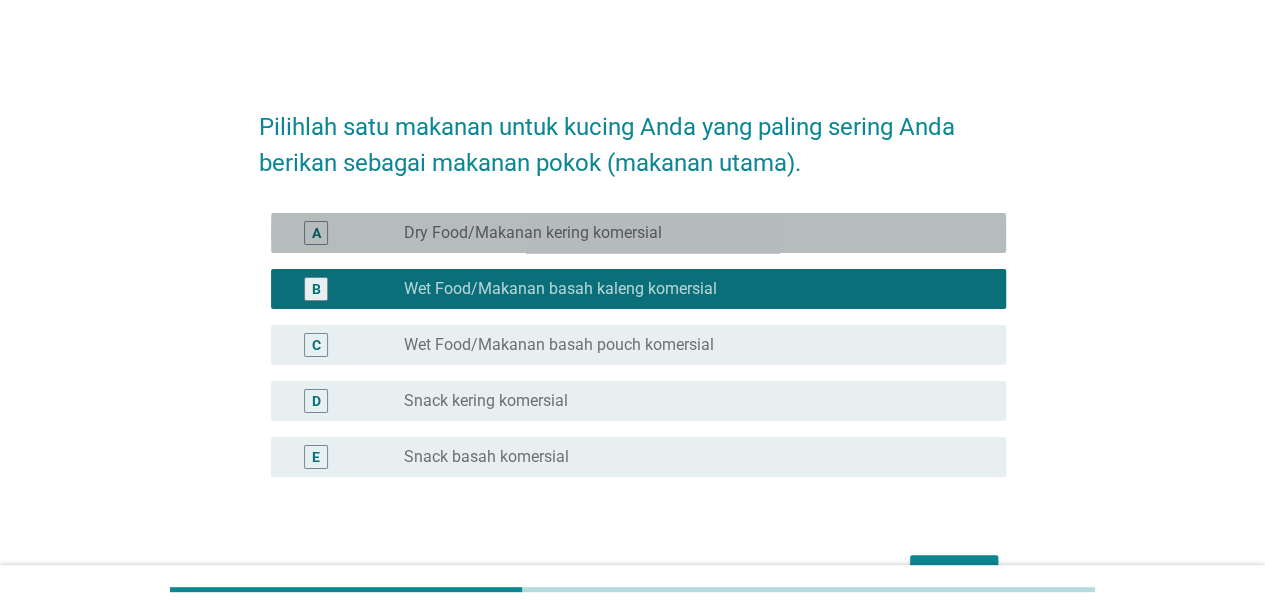 click on "radio_button_unchecked Dry Food/Makanan kering komersial" at bounding box center (689, 233) 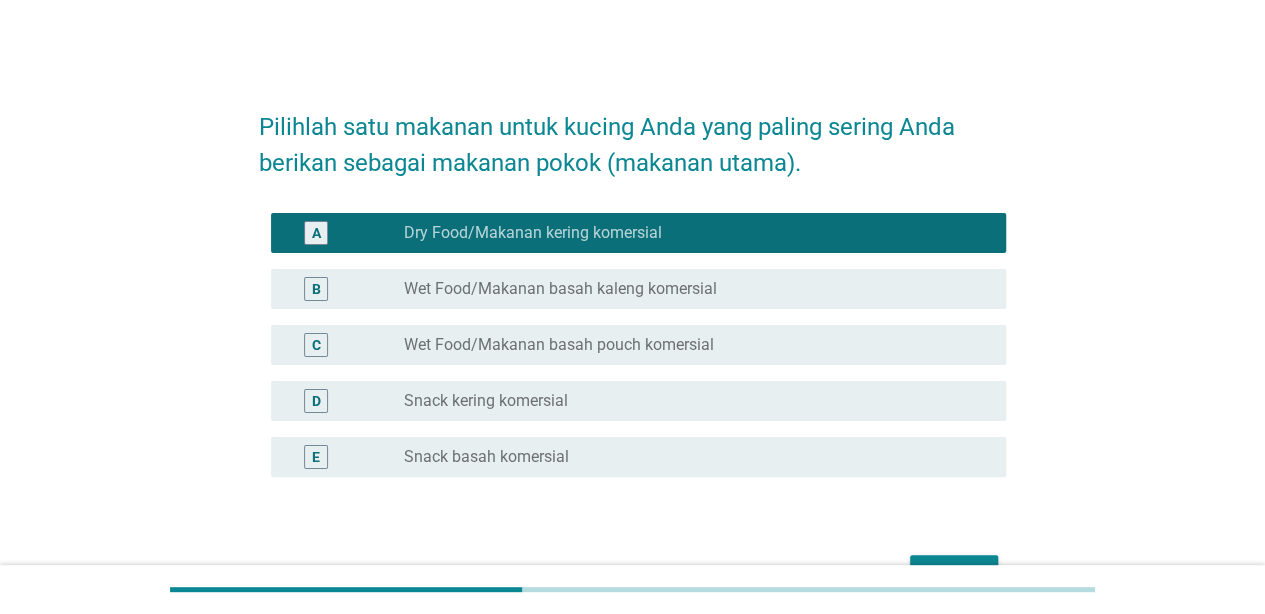 click on "Next" at bounding box center (954, 573) 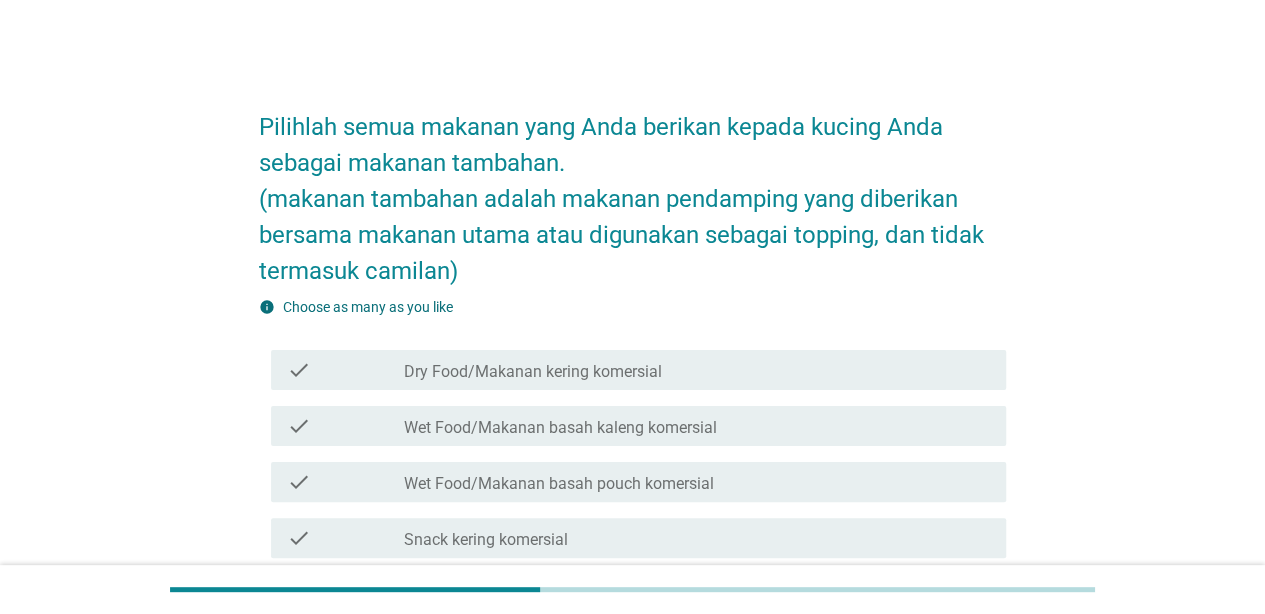 click on "check_box_outline_blank Dry Food/Makanan kering komersial" at bounding box center [697, 370] 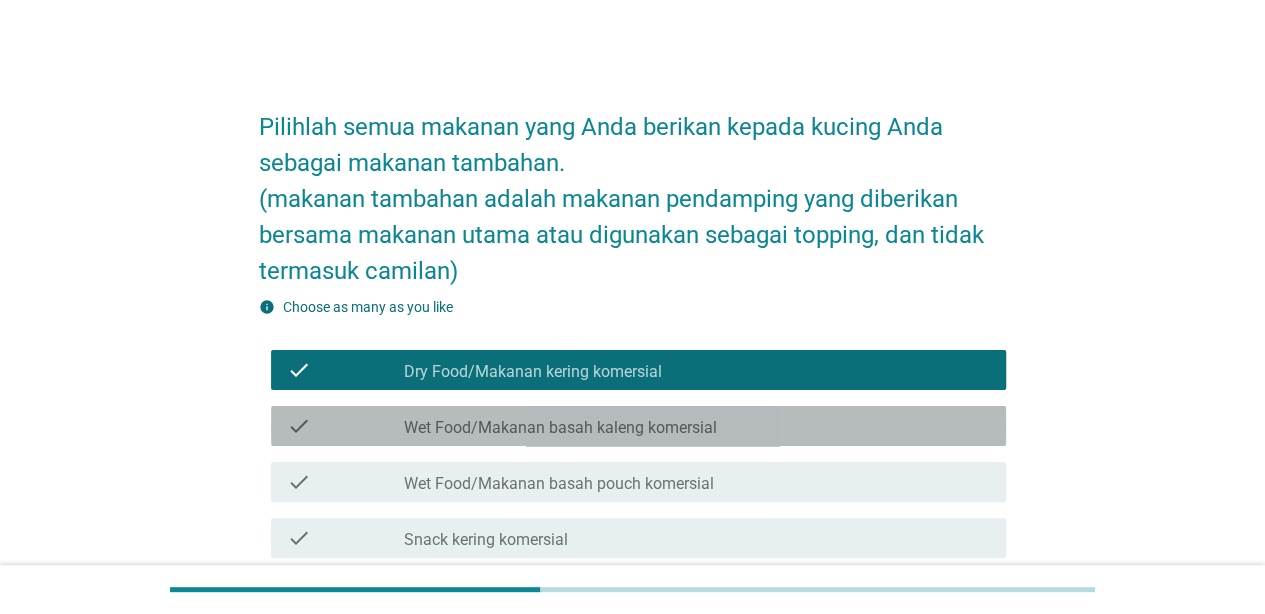 click on "Wet Food/Makanan basah kaleng komersial" at bounding box center [560, 428] 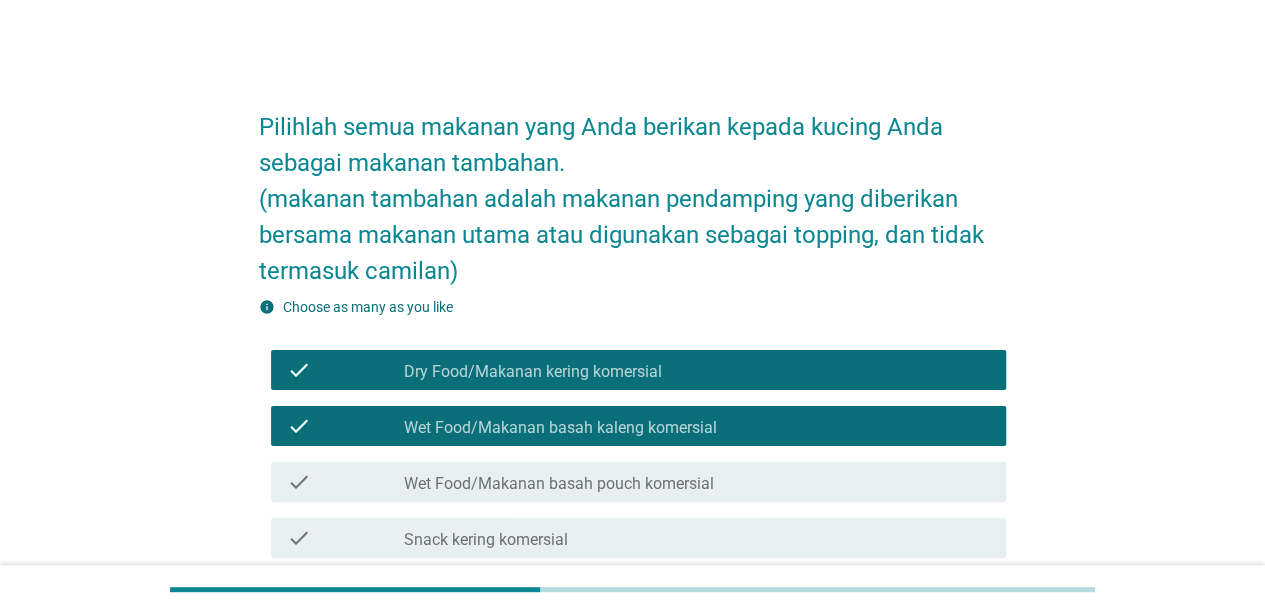 click on "check     check_box_outline_blank Wet Food/Makanan basah pouch komersial" at bounding box center (632, 482) 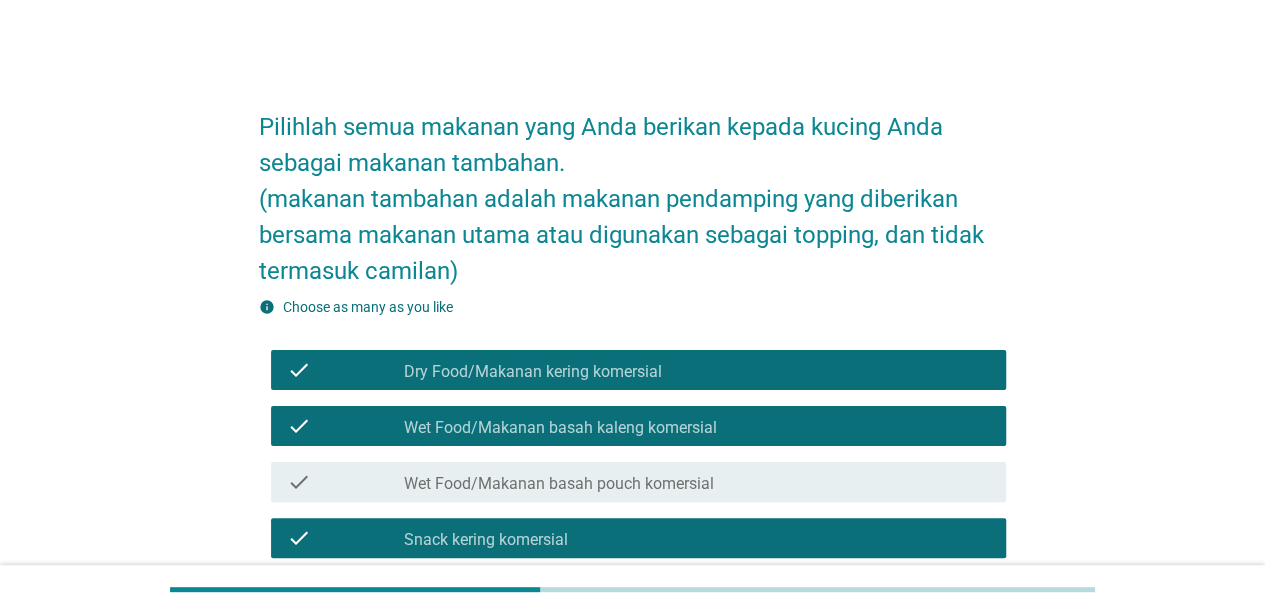 click on "check     check_box_outline_blank Wet Food/Makanan basah pouch komersial" at bounding box center [638, 482] 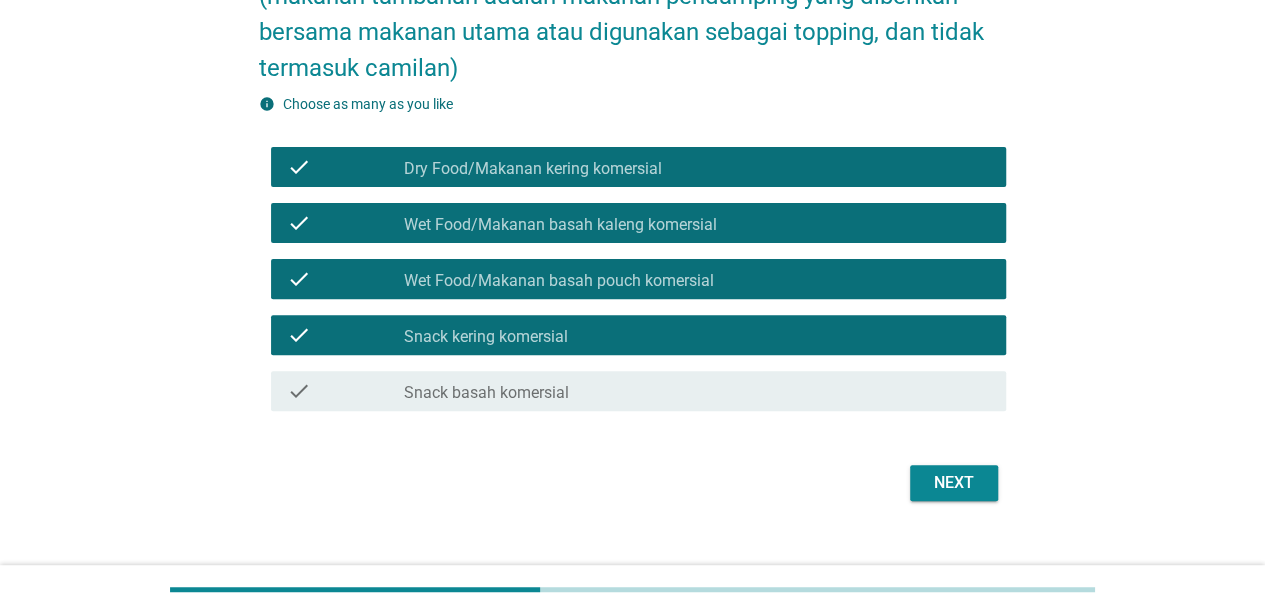 scroll, scrollTop: 233, scrollLeft: 0, axis: vertical 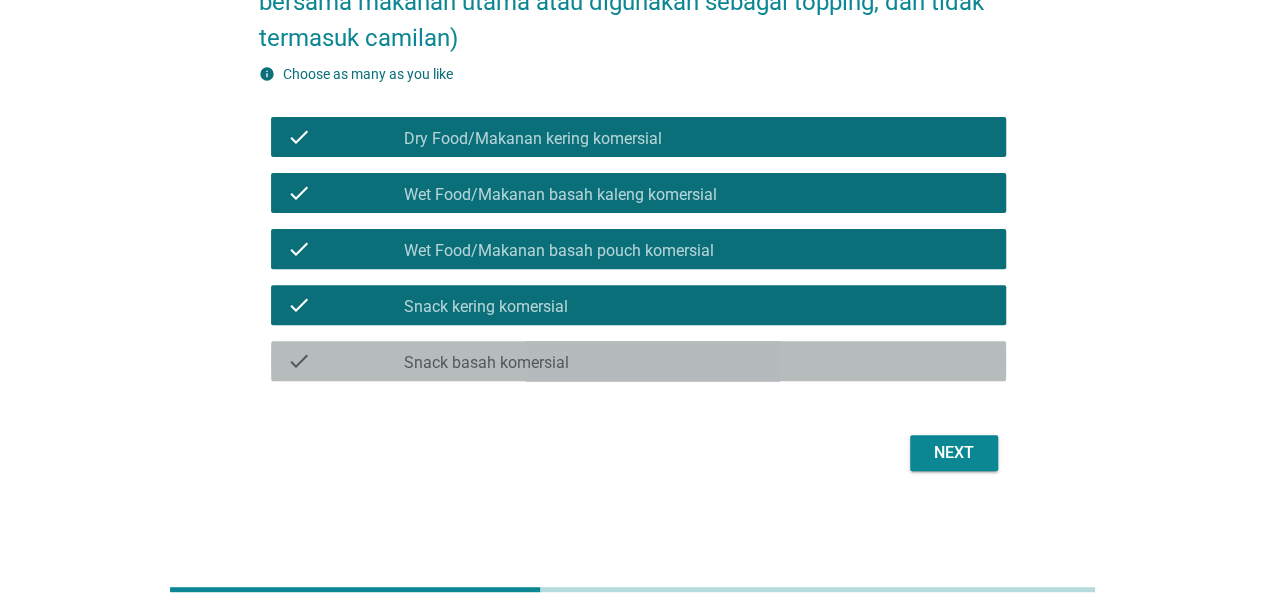 click on "check_box_outline_blank Snack basah komersial" at bounding box center [697, 361] 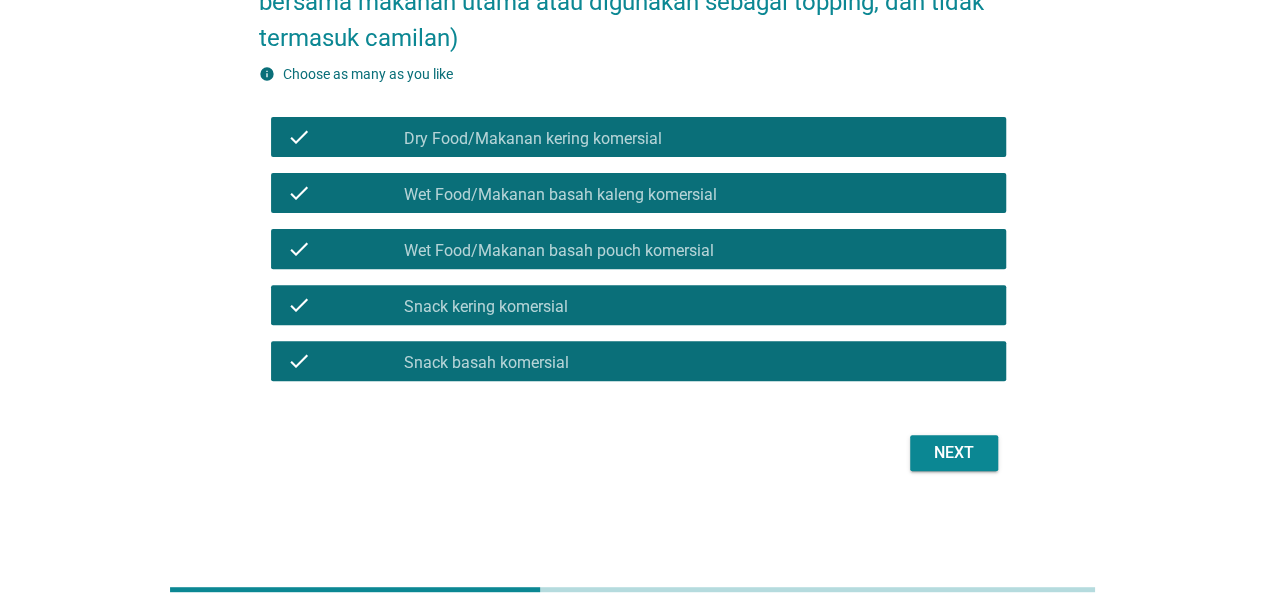 click on "Next" at bounding box center (954, 453) 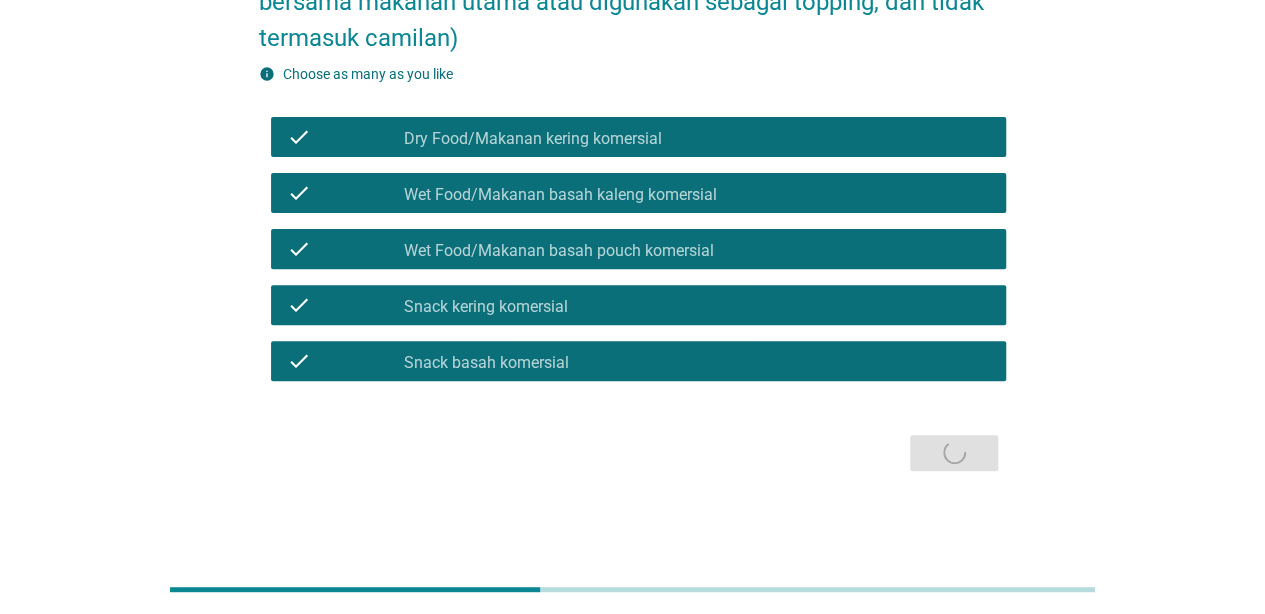 scroll, scrollTop: 0, scrollLeft: 0, axis: both 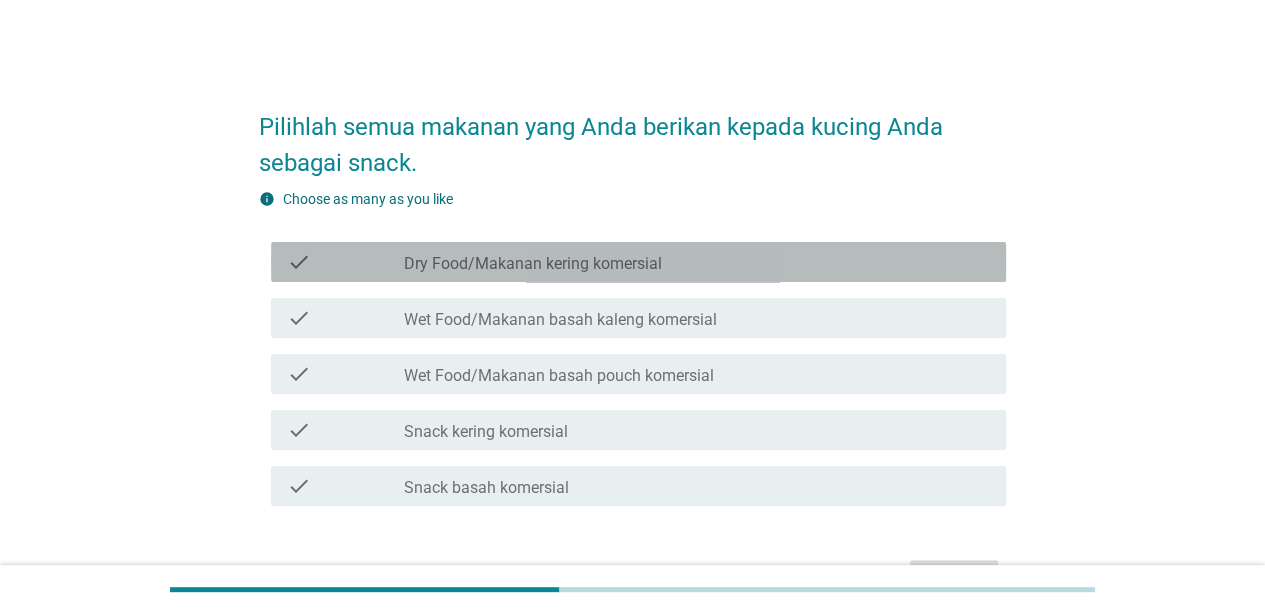 click on "Dry Food/Makanan kering komersial" at bounding box center (533, 264) 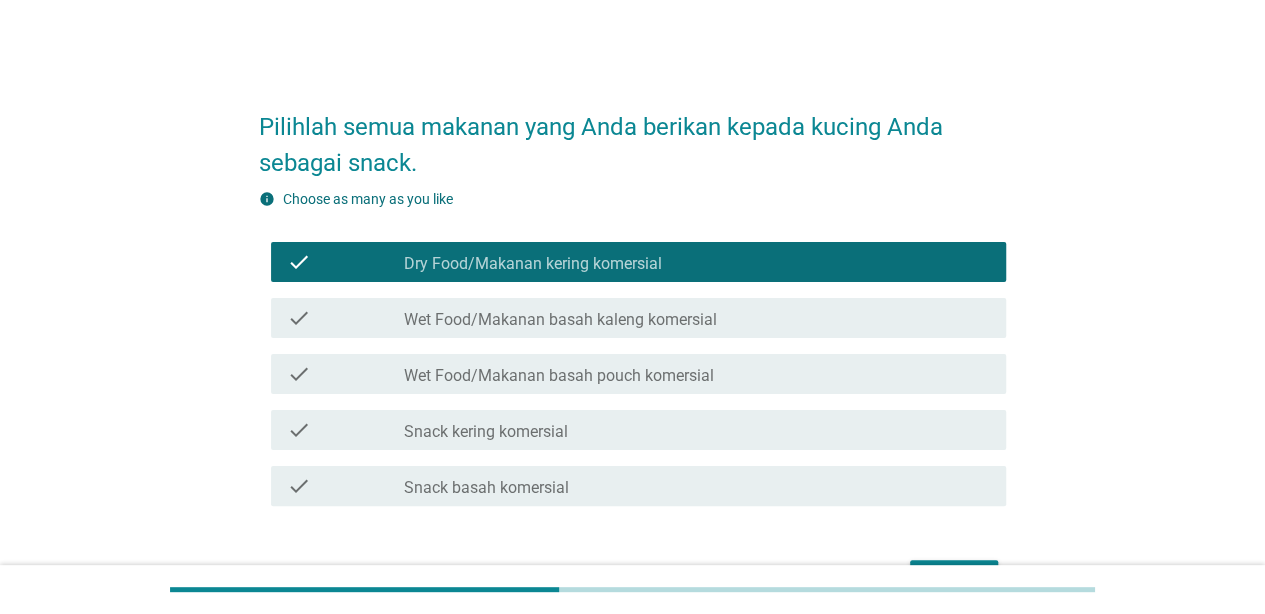 click on "Dry Food/Makanan kering komersial" at bounding box center (533, 264) 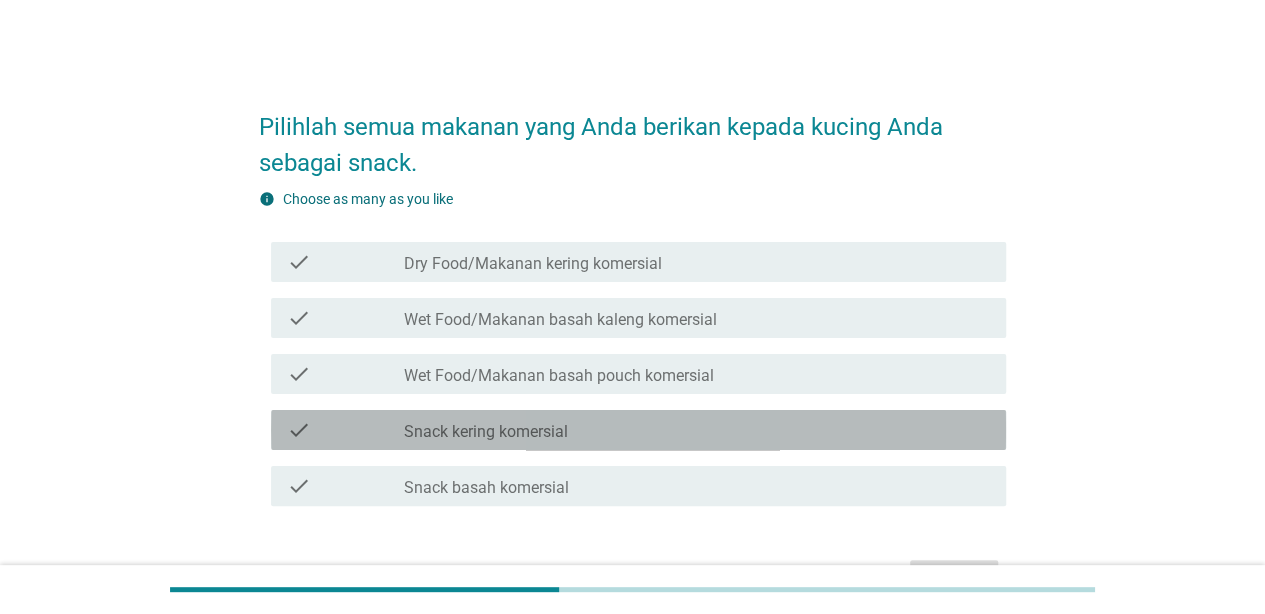 click on "check     check_box_outline_blank Snack kering komersial" at bounding box center [638, 430] 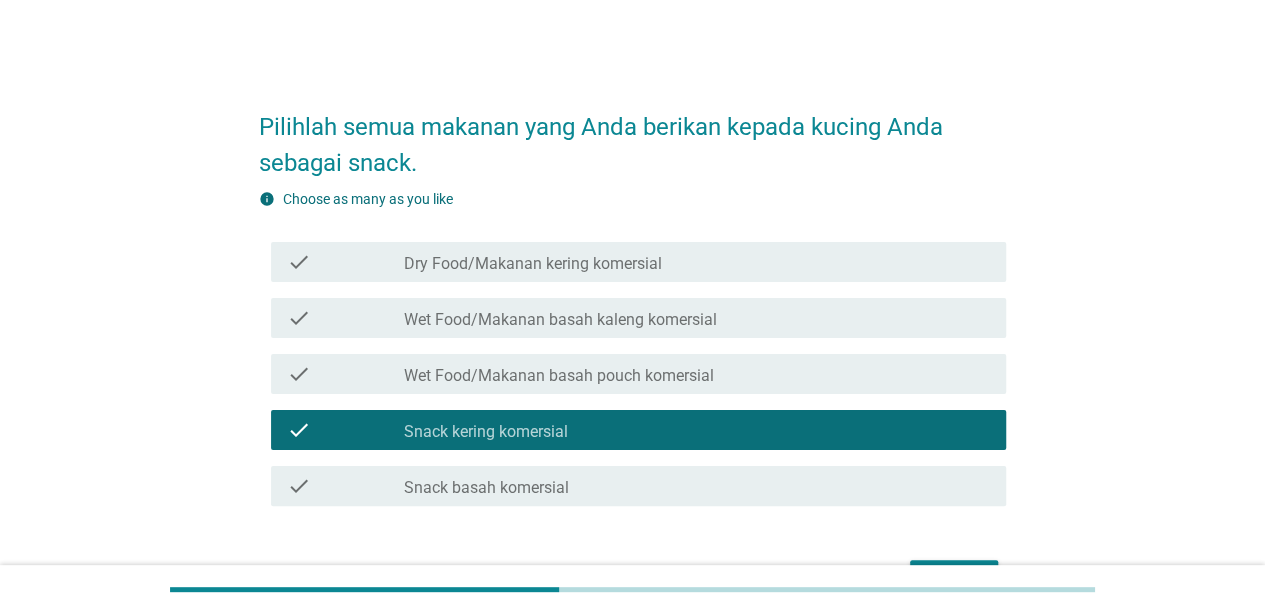click on "check_box_outline_blank Snack basah komersial" at bounding box center (697, 486) 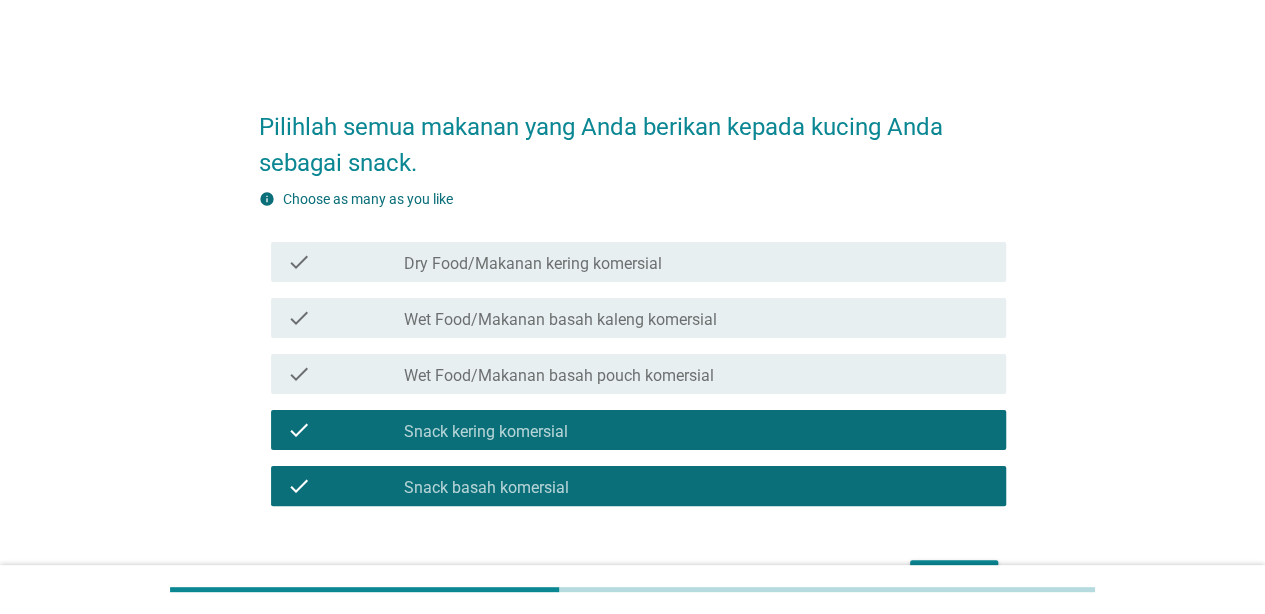 scroll, scrollTop: 112, scrollLeft: 0, axis: vertical 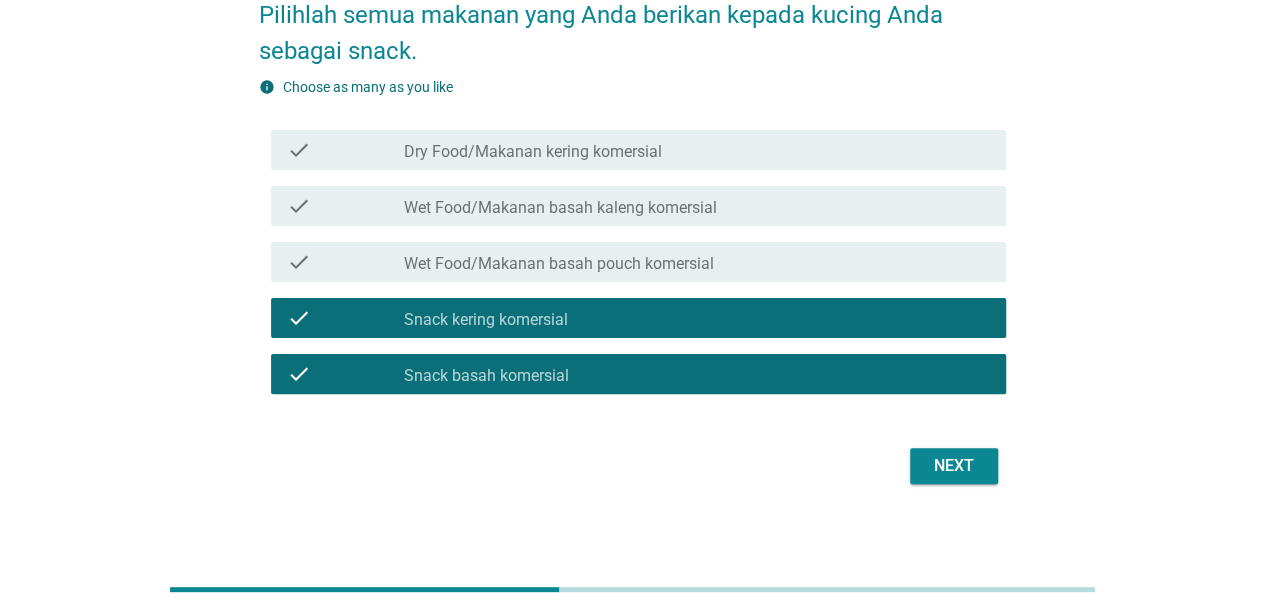 click on "Next" at bounding box center [632, 466] 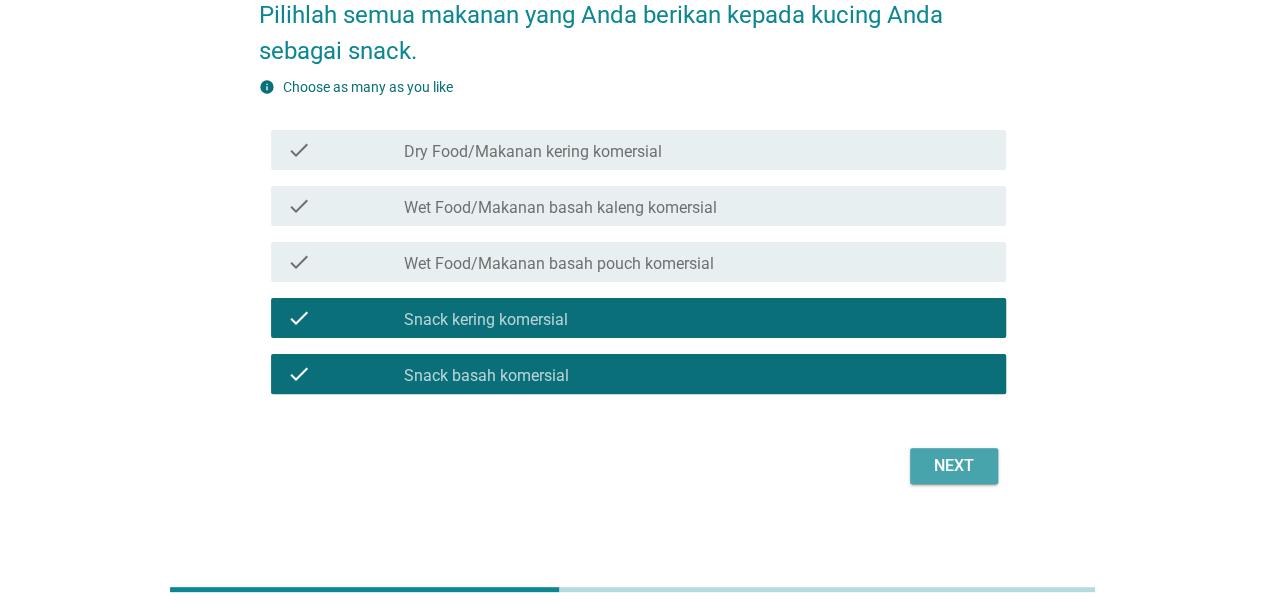 click on "Next" at bounding box center [954, 466] 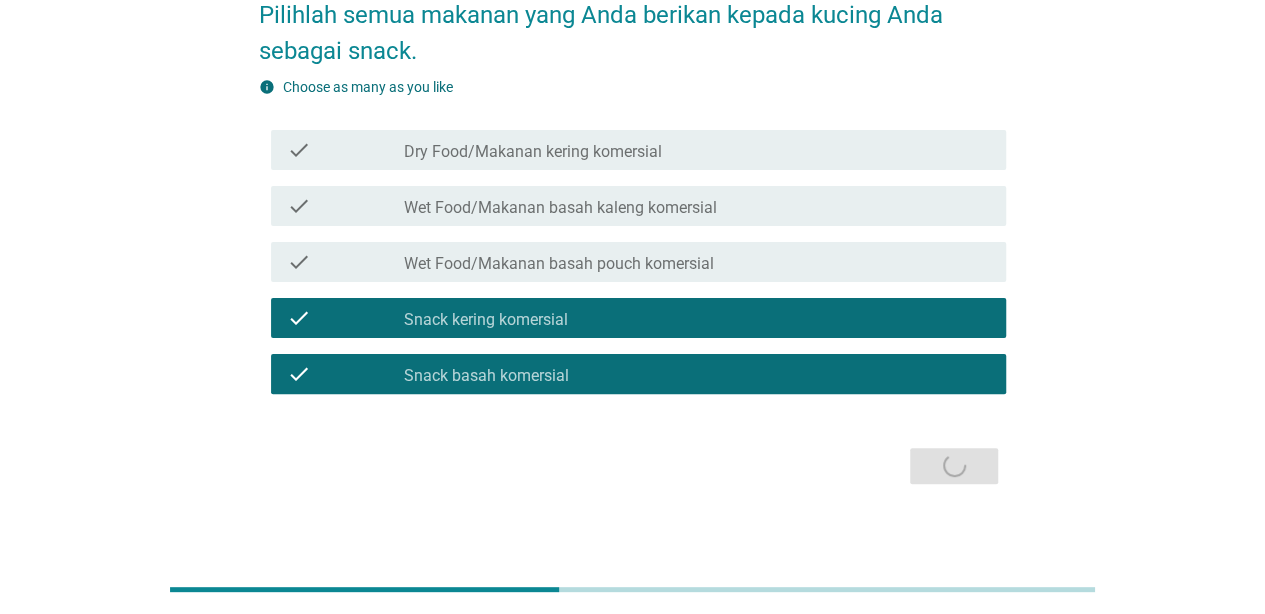scroll, scrollTop: 0, scrollLeft: 0, axis: both 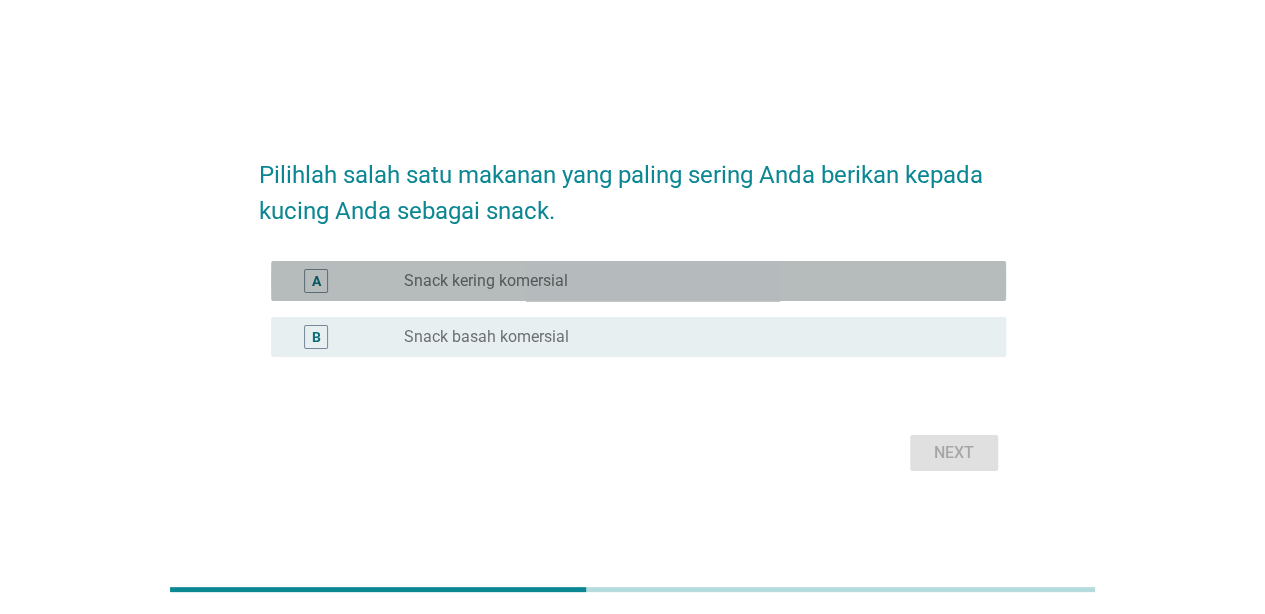 click on "radio_button_unchecked Snack kering komersial" at bounding box center (689, 281) 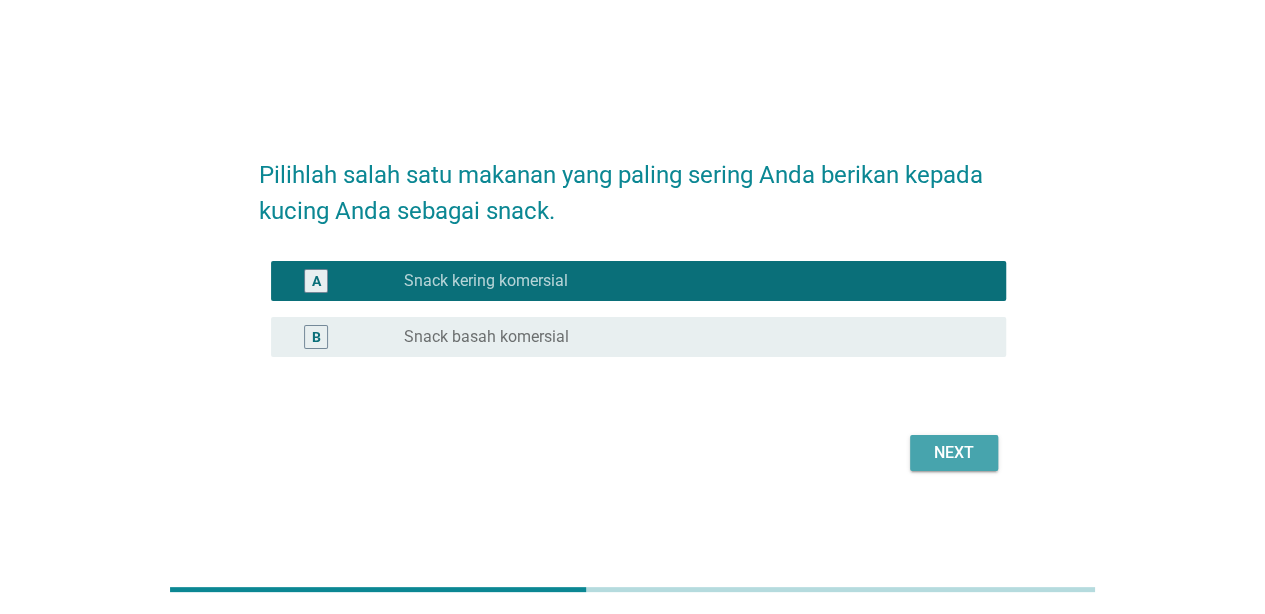 click on "Next" at bounding box center [954, 453] 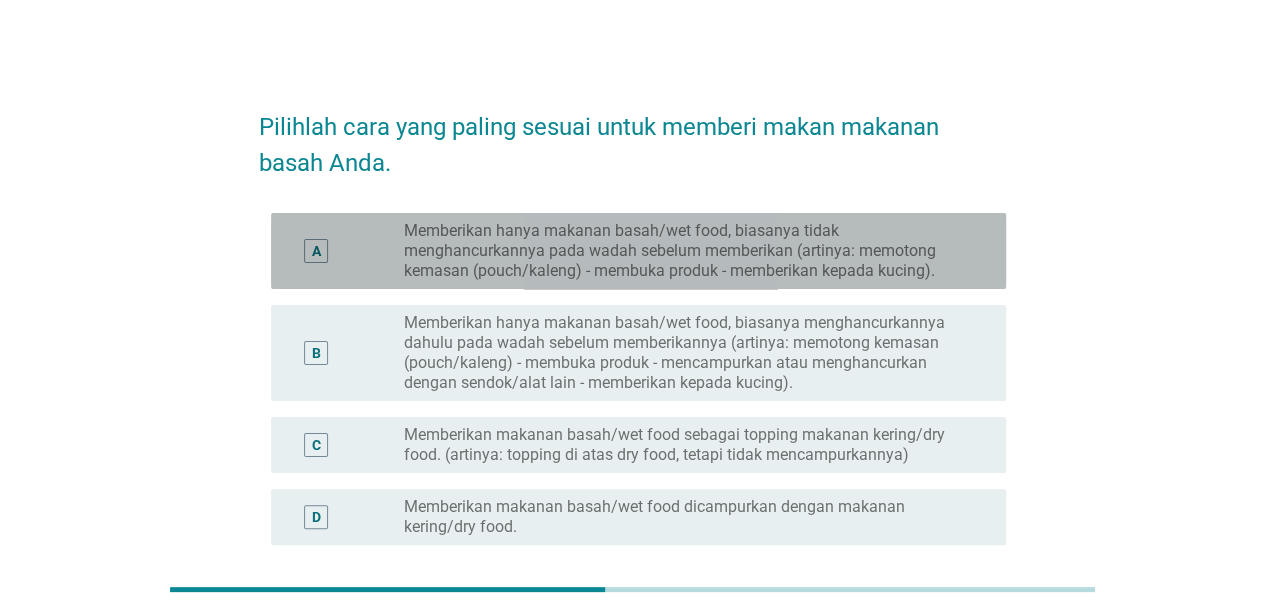 click on "Memberikan hanya makanan basah/wet food, biasanya tidak menghancurkannya pada wadah sebelum memberikan (artinya: memotong kemasan (pouch/kaleng) - membuka produk - memberikan kepada kucing)." at bounding box center [689, 251] 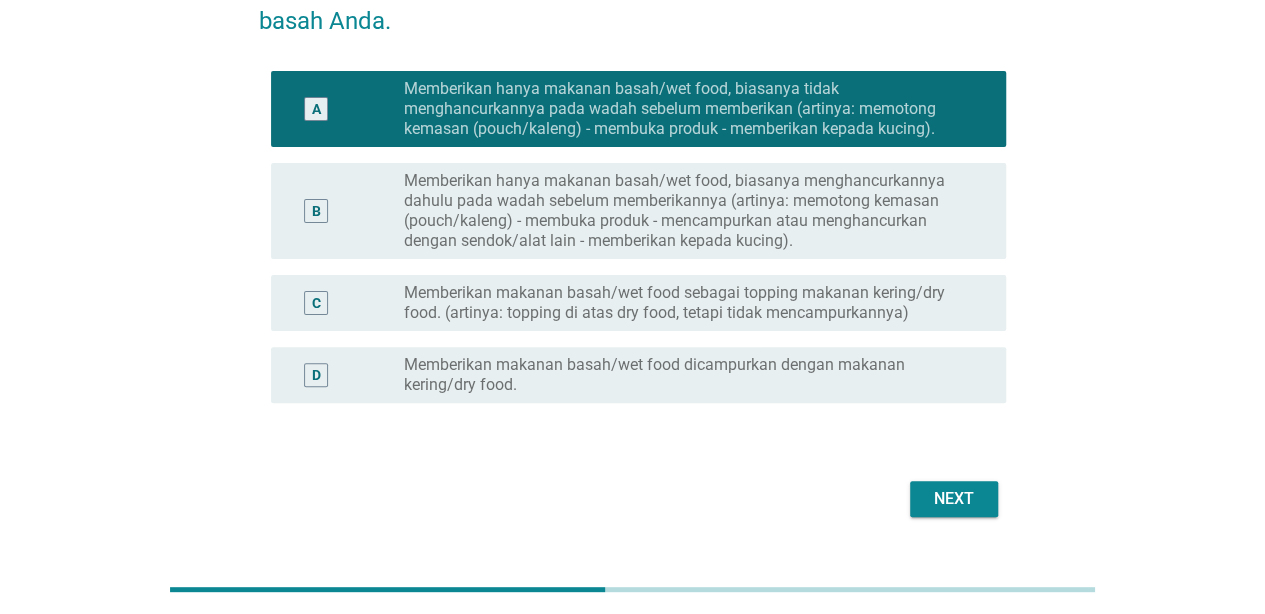 scroll, scrollTop: 160, scrollLeft: 0, axis: vertical 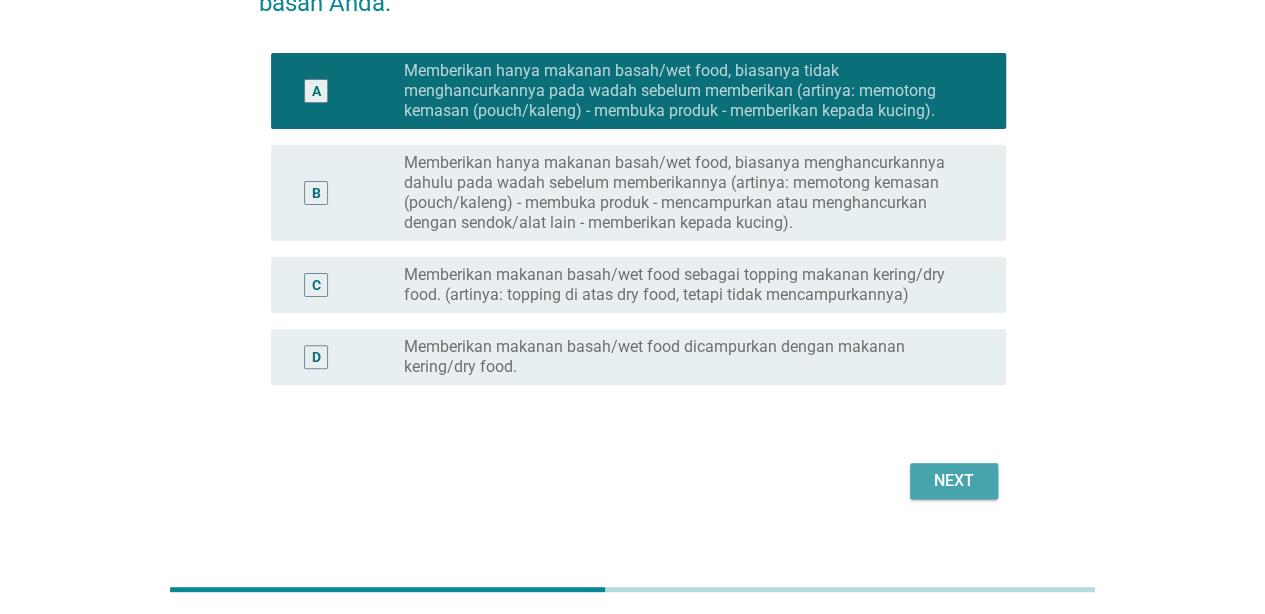 click on "Next" at bounding box center (954, 481) 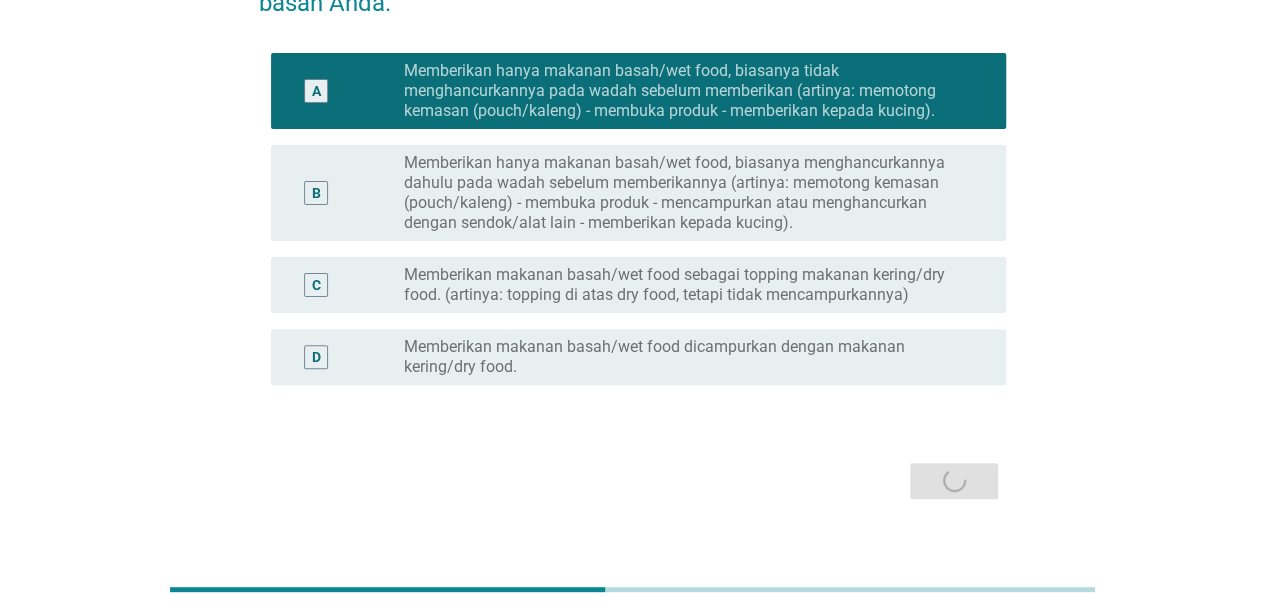 scroll, scrollTop: 0, scrollLeft: 0, axis: both 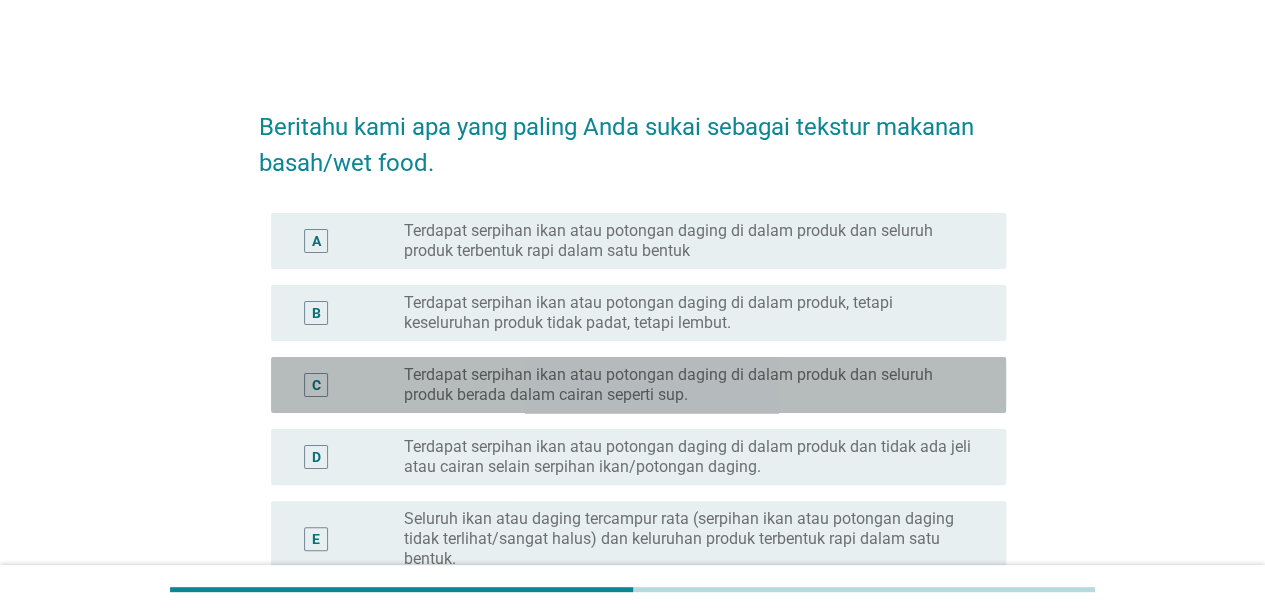 click on "Terdapat serpihan ikan atau potongan daging di dalam produk dan seluruh produk berada dalam cairan seperti sup." at bounding box center [689, 385] 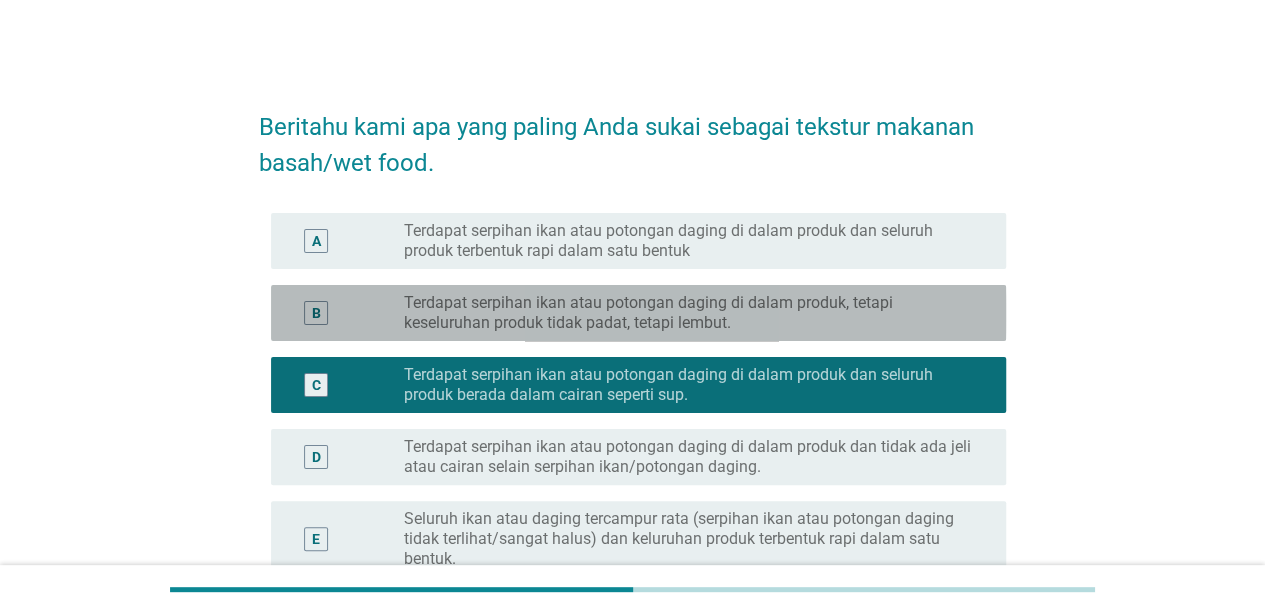 click on "Terdapat serpihan ikan atau potongan daging di dalam produk, tetapi keseluruhan produk tidak padat, tetapi lembut." at bounding box center [689, 313] 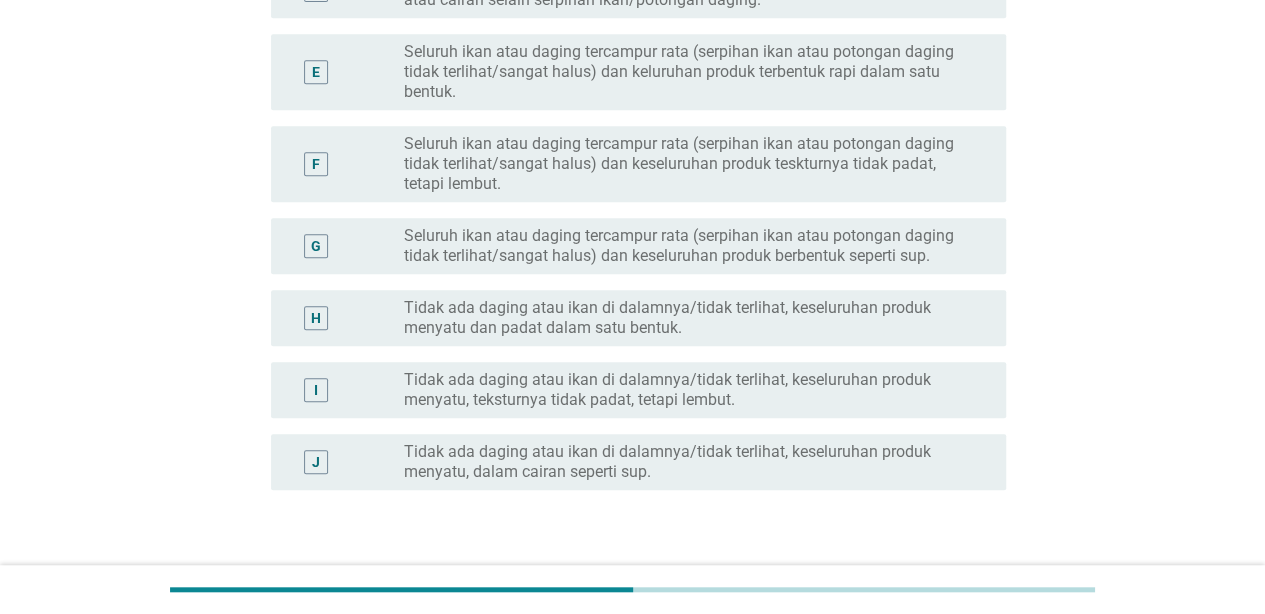 scroll, scrollTop: 600, scrollLeft: 0, axis: vertical 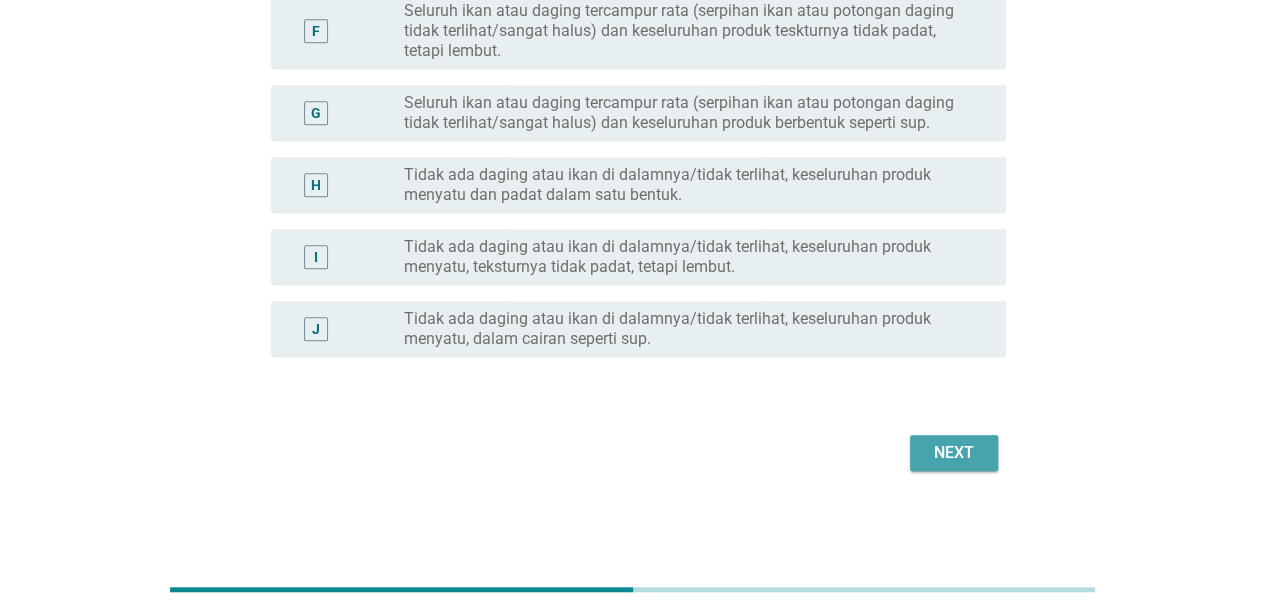 click on "Next" at bounding box center (954, 453) 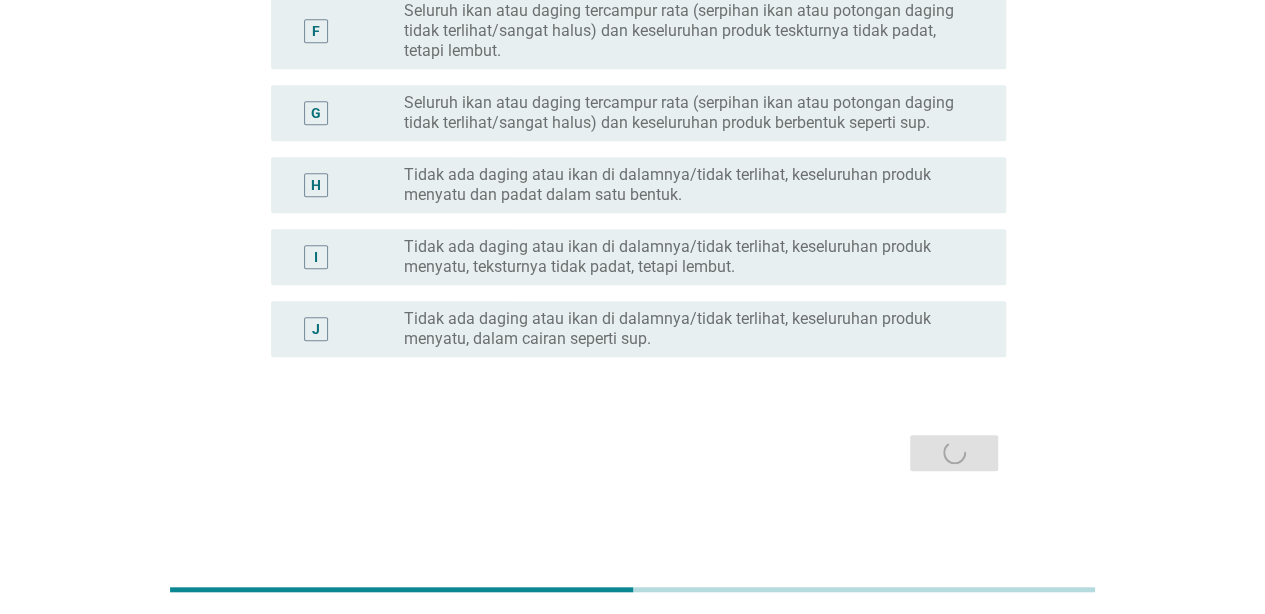 scroll, scrollTop: 0, scrollLeft: 0, axis: both 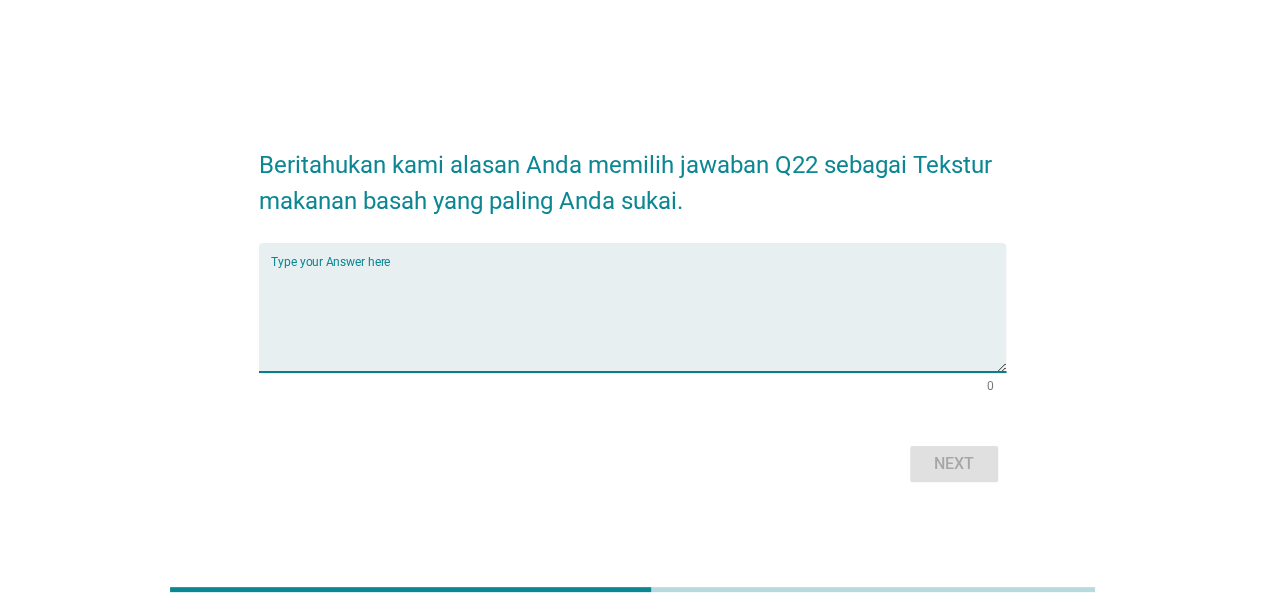 click at bounding box center [638, 319] 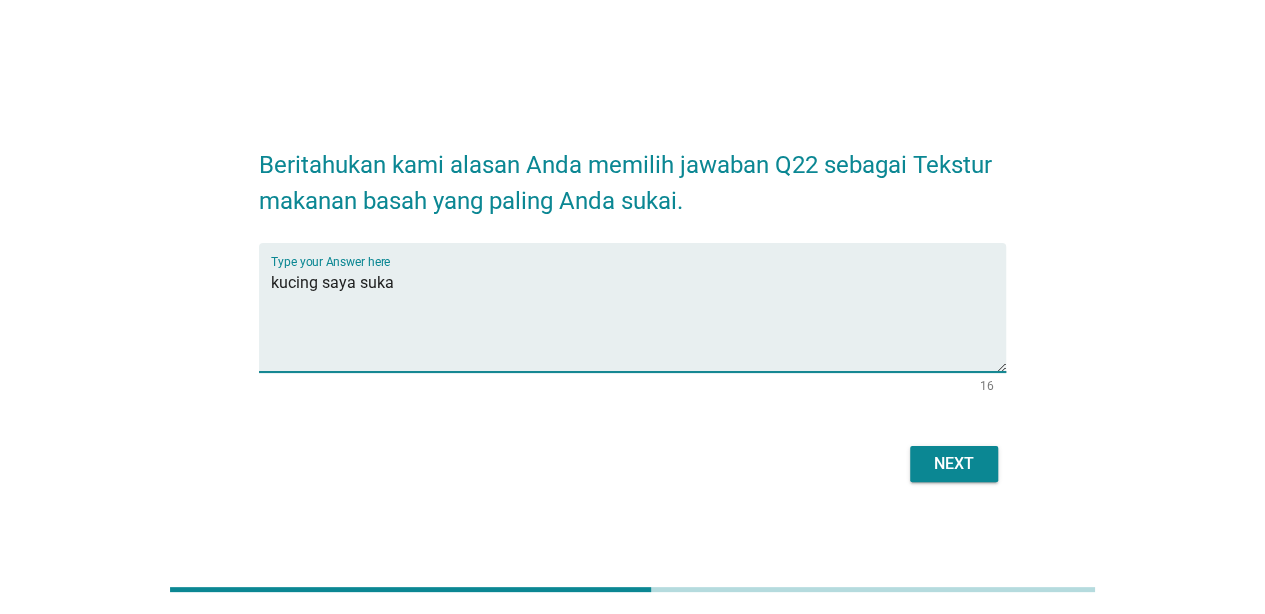 type on "kucing saya suka" 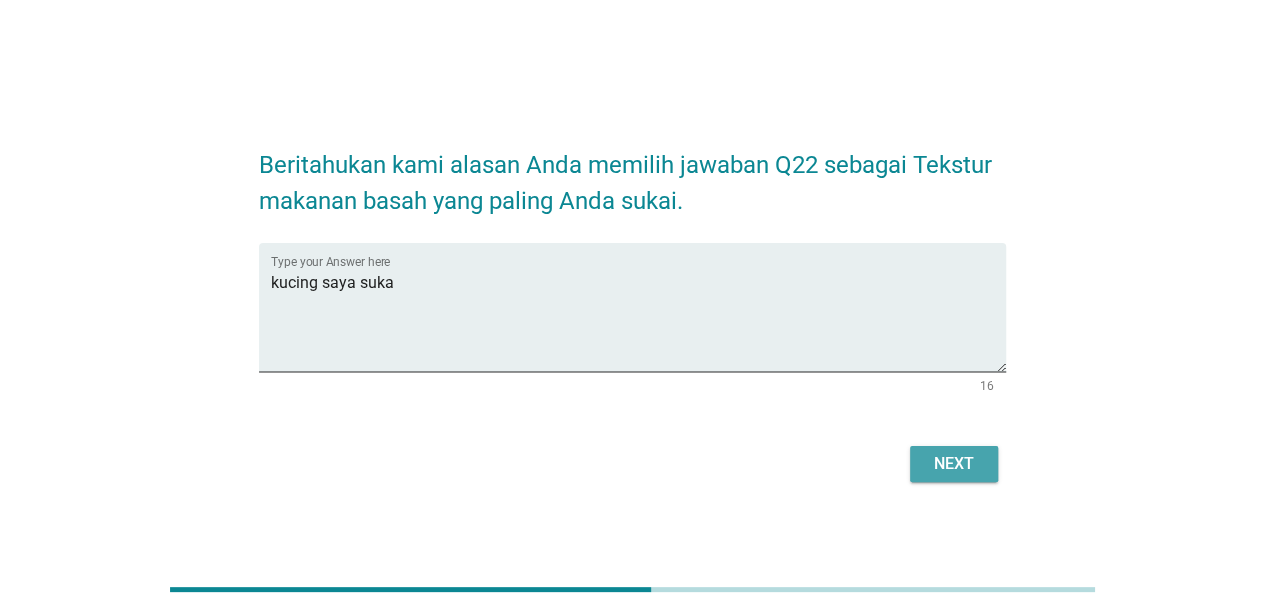 click on "Next" at bounding box center (954, 464) 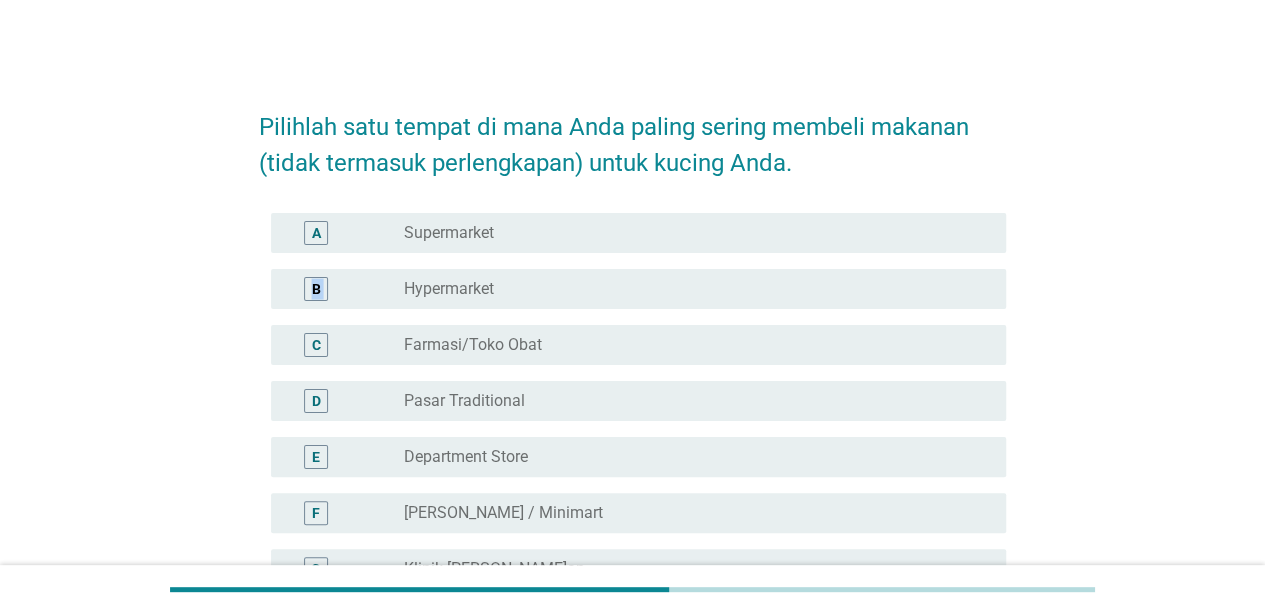 drag, startPoint x: 1240, startPoint y: 230, endPoint x: 1278, endPoint y: 307, distance: 85.86617 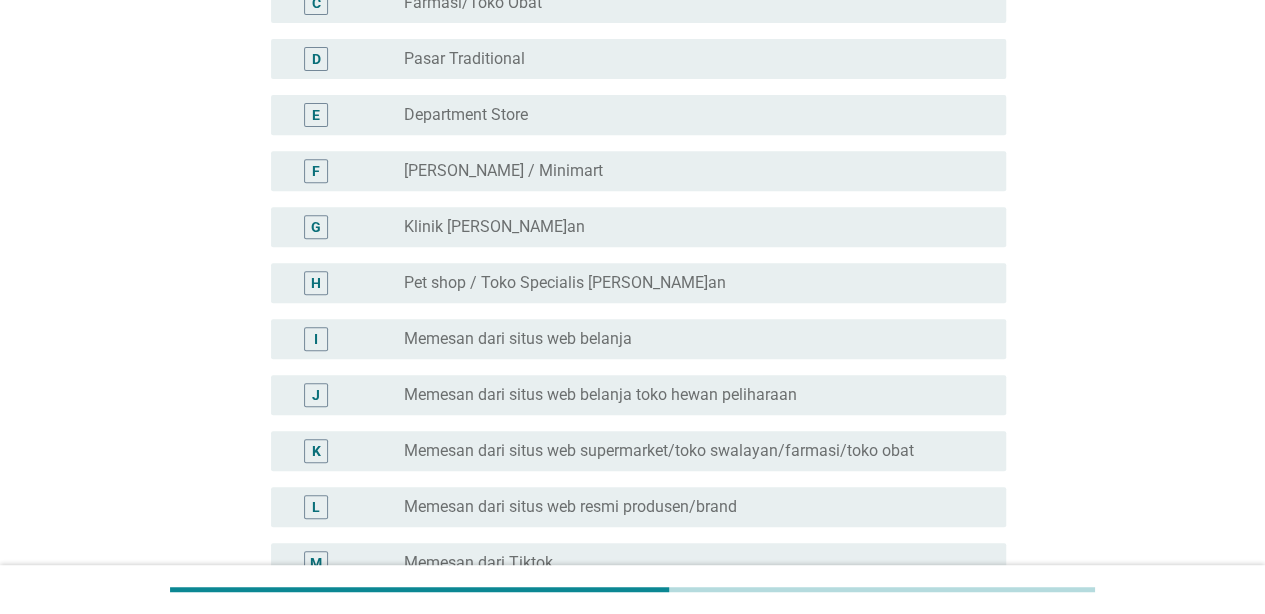 scroll, scrollTop: 347, scrollLeft: 0, axis: vertical 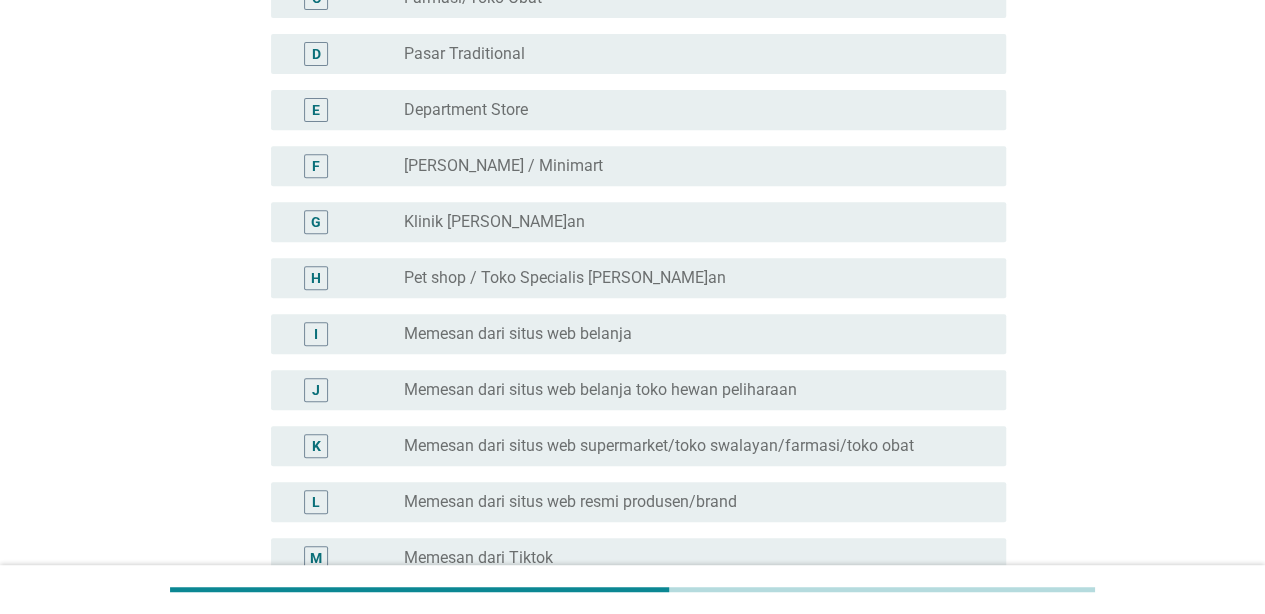 click on "radio_button_unchecked Pet shop / Toko Specialis [PERSON_NAME]an" at bounding box center [689, 278] 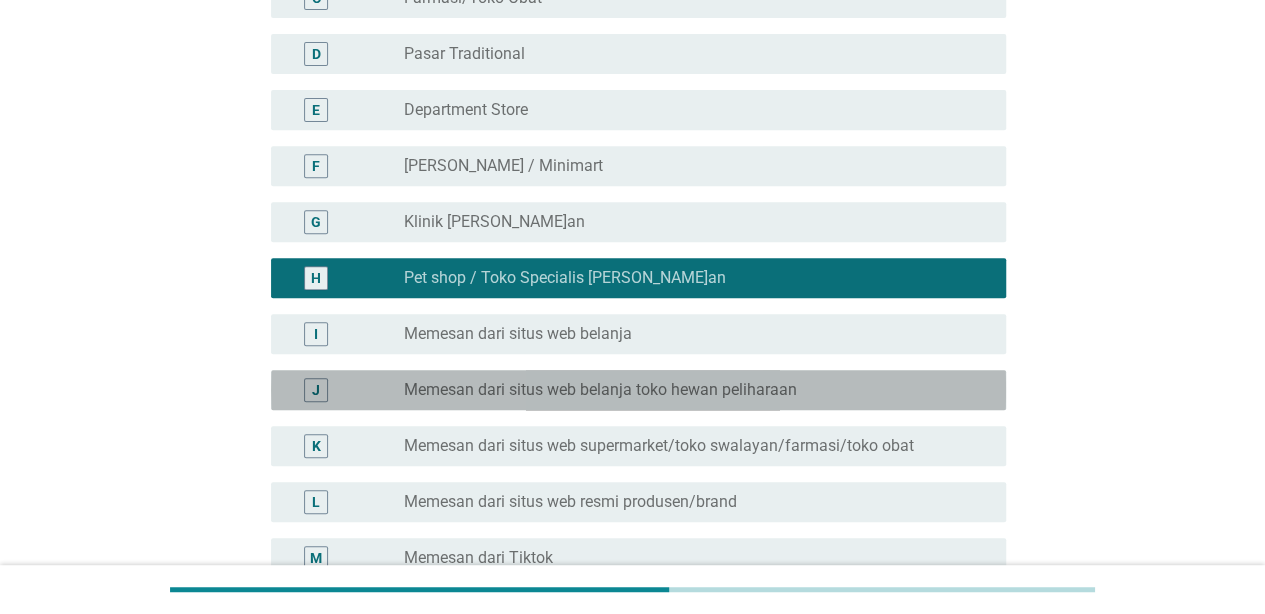 click on "J     radio_button_unchecked Memesan dari situs web belanja toko hewan peliharaan" at bounding box center [638, 390] 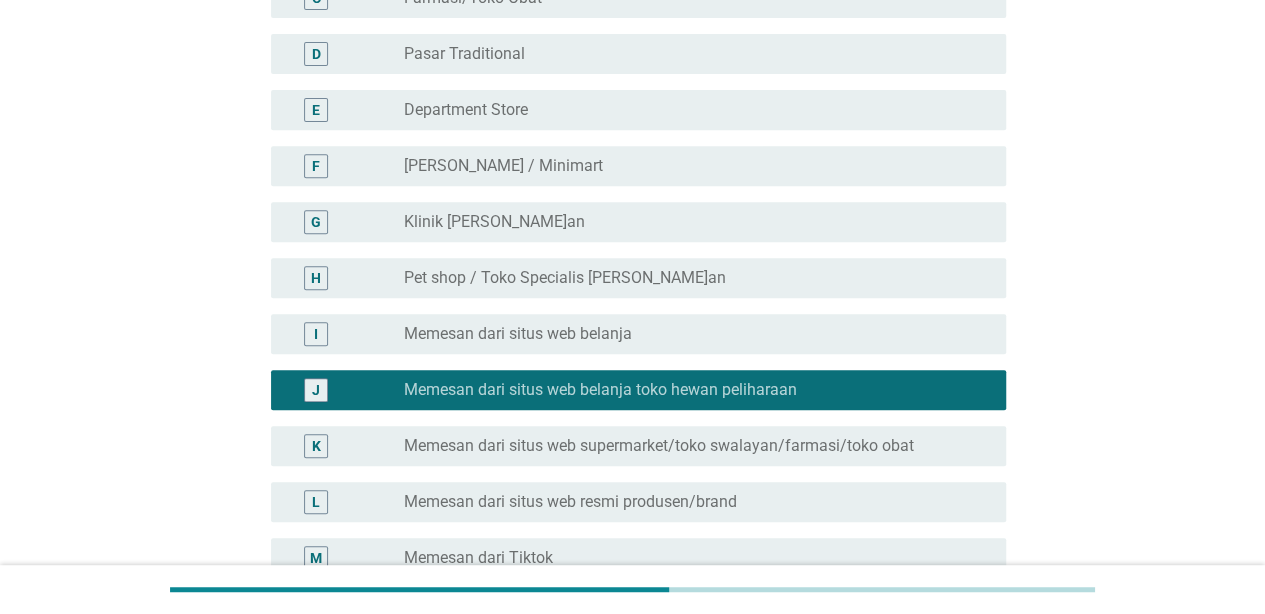 click on "H     radio_button_unchecked Pet shop / Toko Specialis [PERSON_NAME]an" at bounding box center (632, 278) 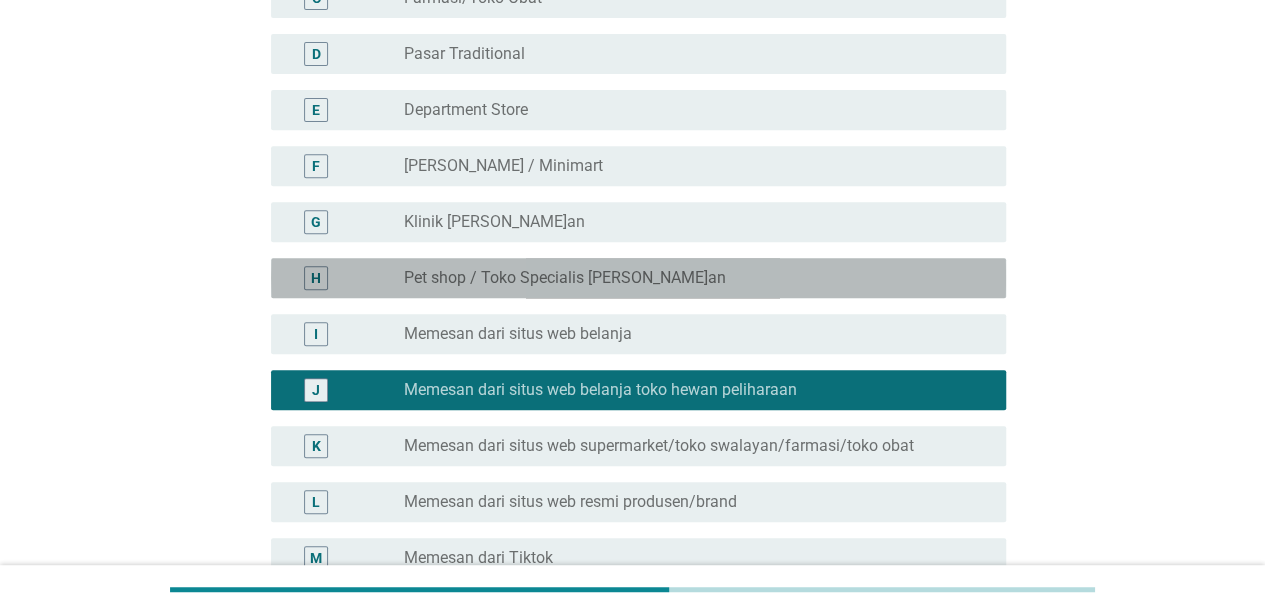 click on "radio_button_unchecked Pet shop / Toko Specialis [PERSON_NAME]an" at bounding box center (689, 278) 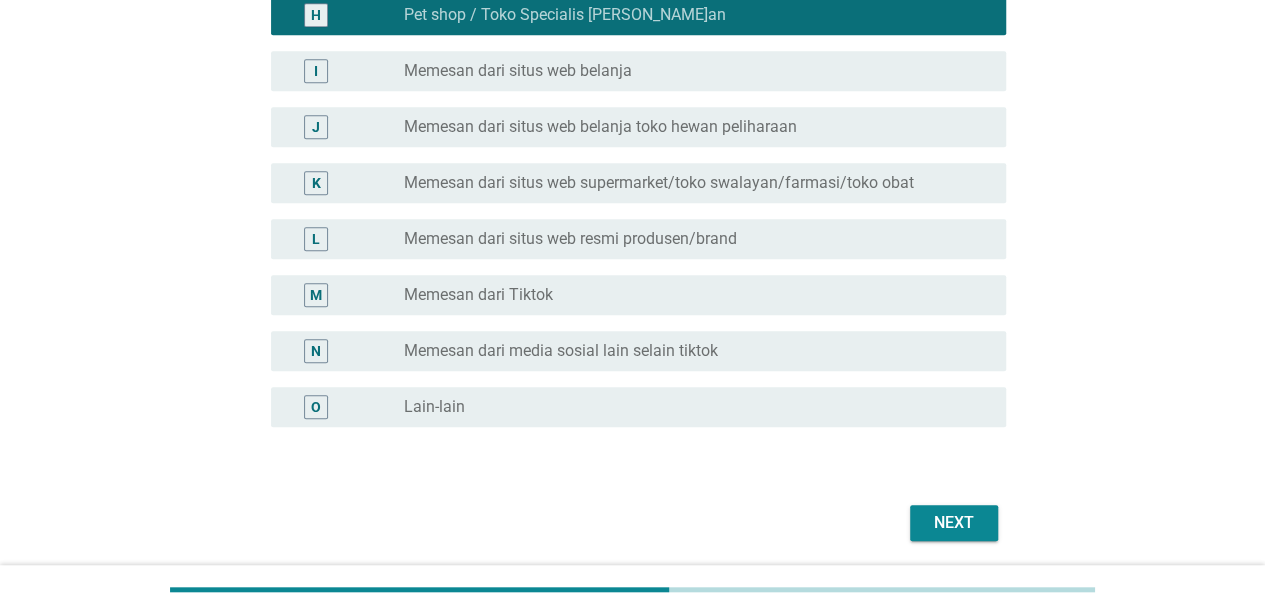 scroll, scrollTop: 680, scrollLeft: 0, axis: vertical 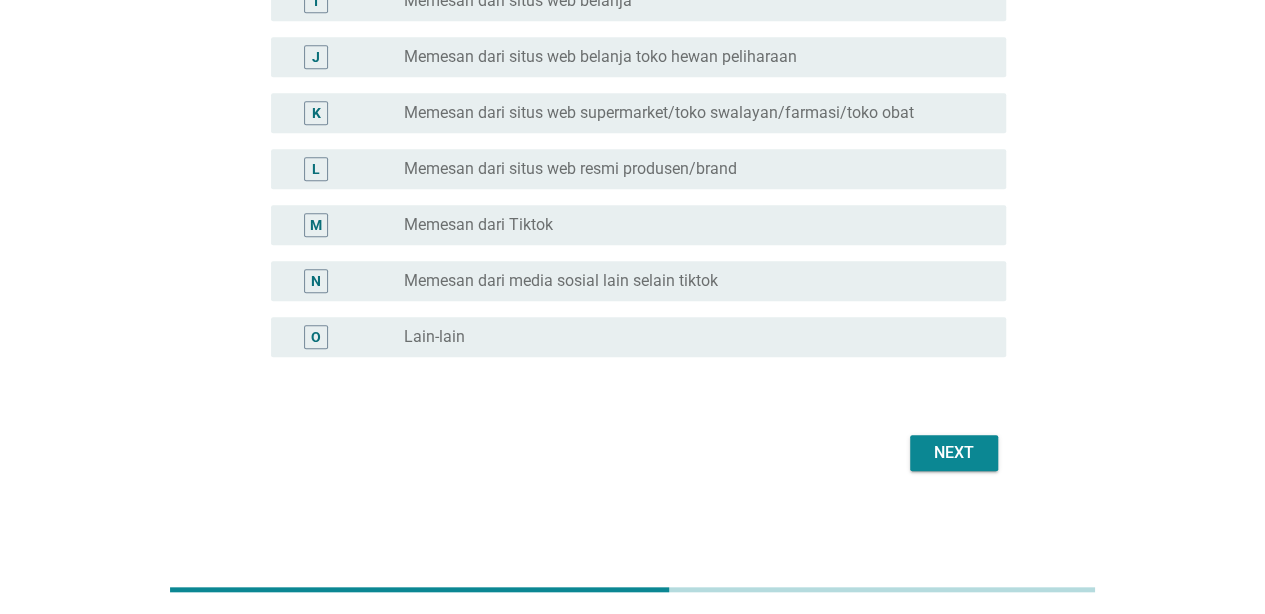 click on "Next" at bounding box center [954, 453] 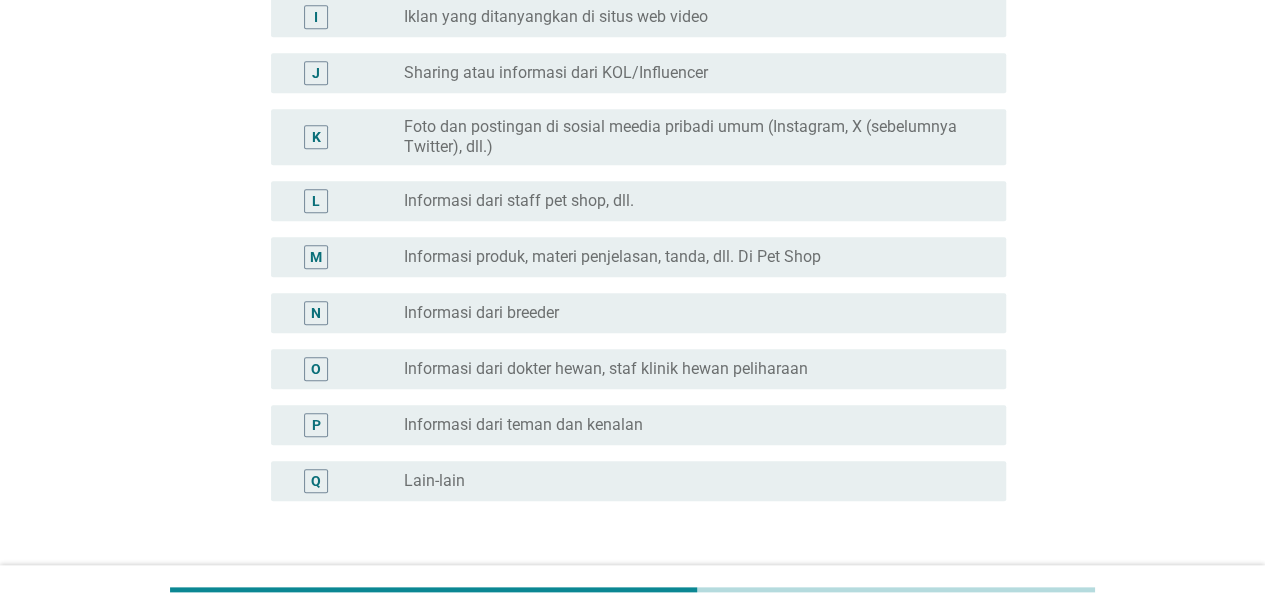 scroll, scrollTop: 0, scrollLeft: 0, axis: both 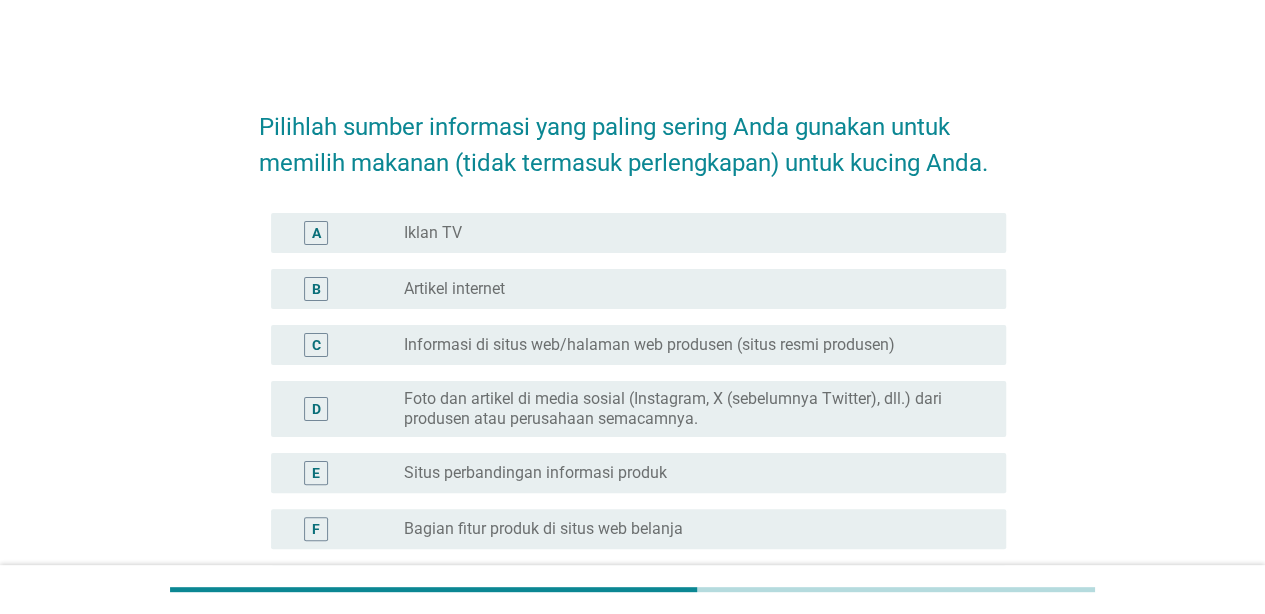 click on "Informasi di situs web/halaman web produsen (situs resmi produsen)" at bounding box center (649, 345) 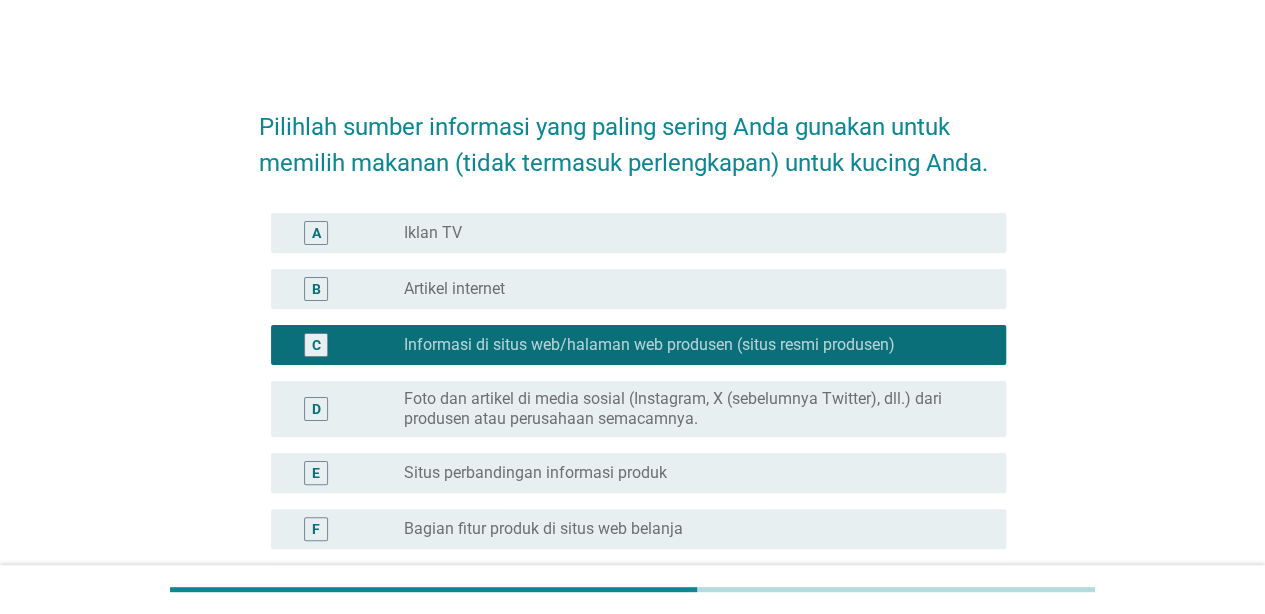 click on "E     radio_button_unchecked Situs perbandingan informasi produk" at bounding box center (638, 473) 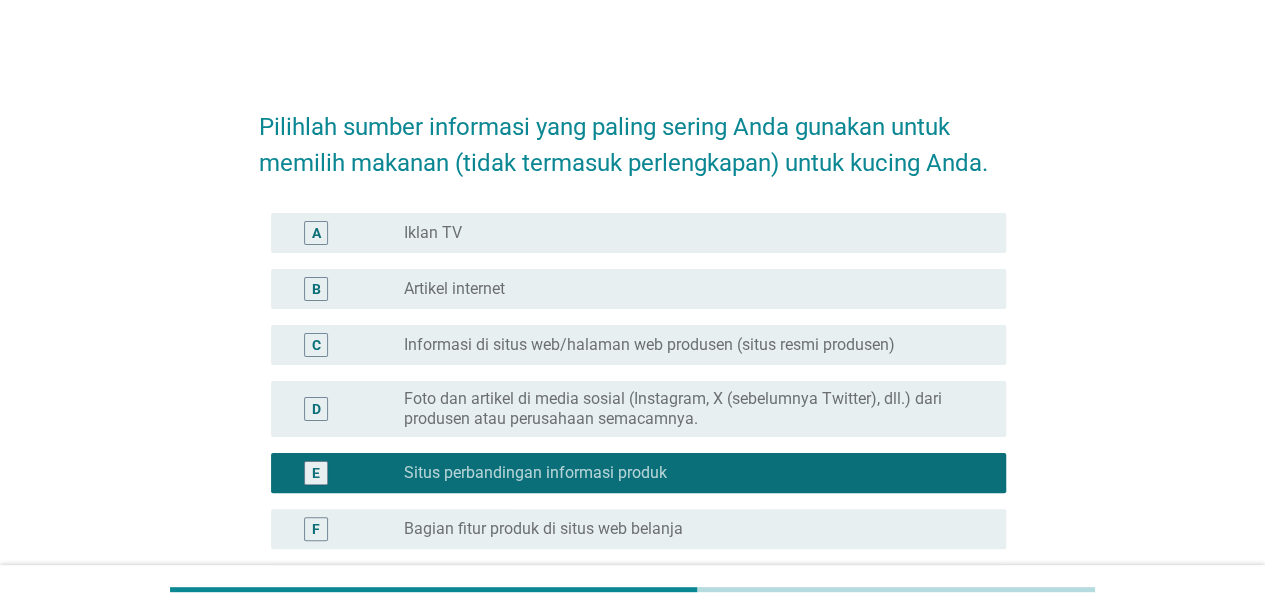 click on "radio_button_unchecked Bagian fitur produk di situs web belanja" at bounding box center [689, 529] 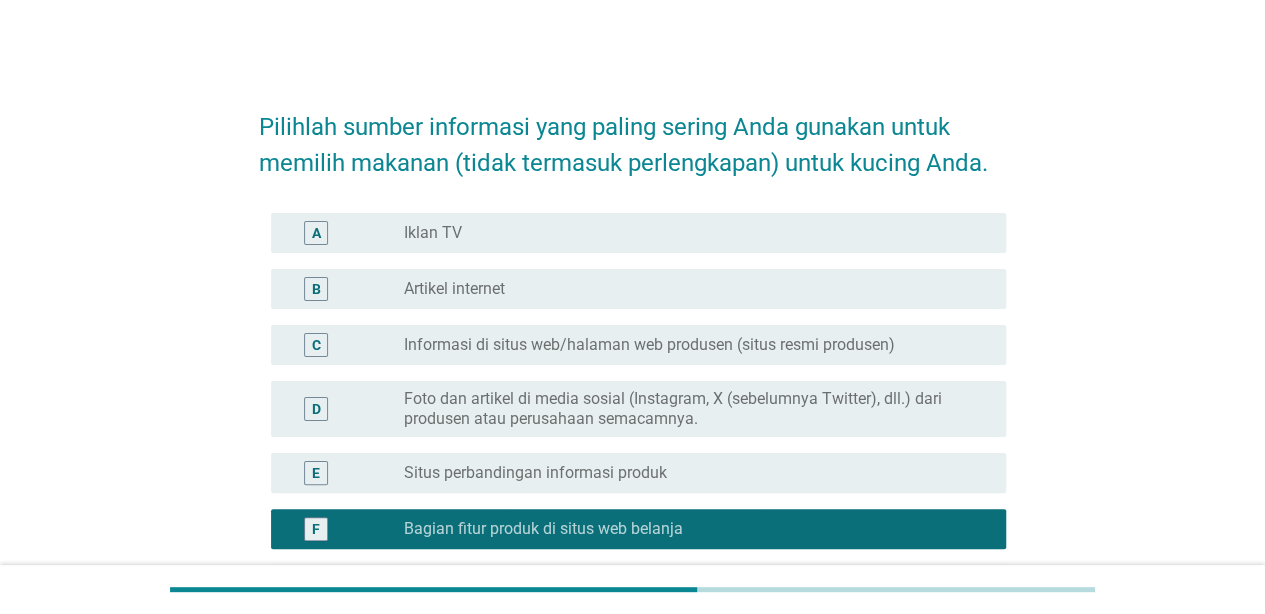 click on "Pilihlah sumber informasi yang paling sering Anda gunakan untuk memilih makanan (tidak termasuk perlengkapan) untuk kucing Anda.     A     radio_button_unchecked Iklan TV   B     radio_button_unchecked Artikel internet   C     radio_button_unchecked Informasi di situs web/halaman web produsen (situs resmi produsen)   D     radio_button_unchecked Foto dan artikel di media sosial (Instagram, X (sebelumnya Twitter), dll.) dari produsen atau perusahaan semacamnya.   E     radio_button_unchecked Situs perbandingan informasi produk   F     radio_button_checked Bagian fitur produk di situs web belanja   G     radio_button_unchecked Artikel ulasan/review pembeli di situs web belanja   H     radio_button_unchecked Informasi di situs web video (Tiktok, Youtube, dll.)   I     radio_button_unchecked Iklan yang ditanyangkan di situs web video   J     radio_button_unchecked Sharing atau informasi dari KOL/Influencer   K     radio_button_unchecked   L     radio_button_unchecked Informasi dari staff pet shop, dll.   M" at bounding box center (632, 694) 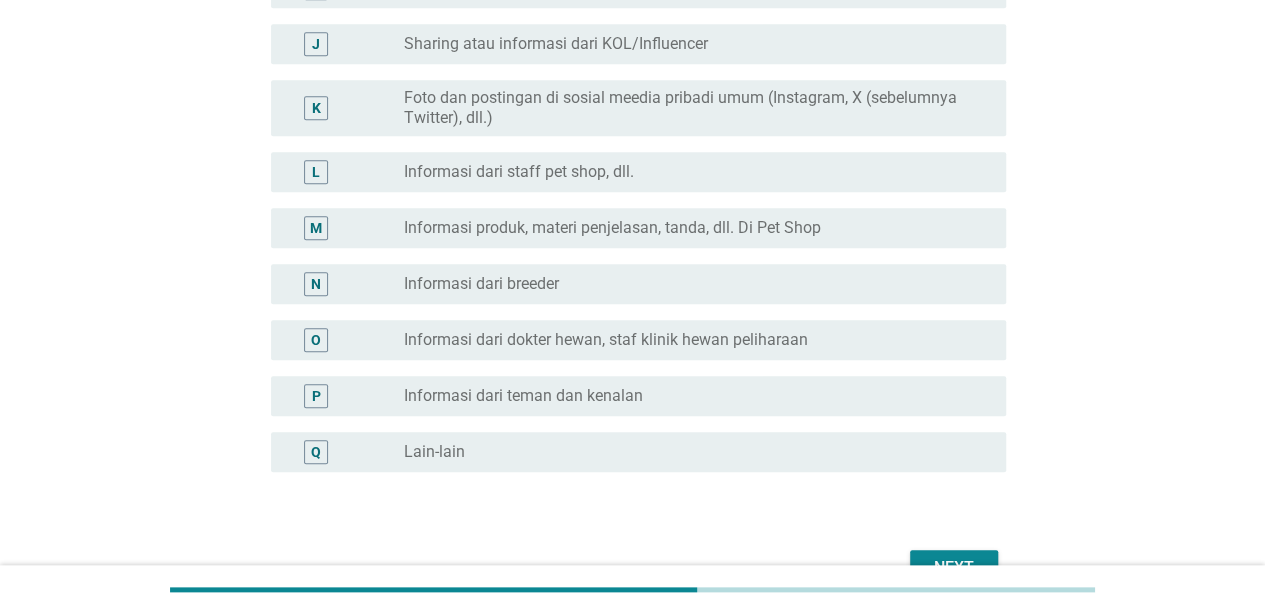 scroll, scrollTop: 727, scrollLeft: 0, axis: vertical 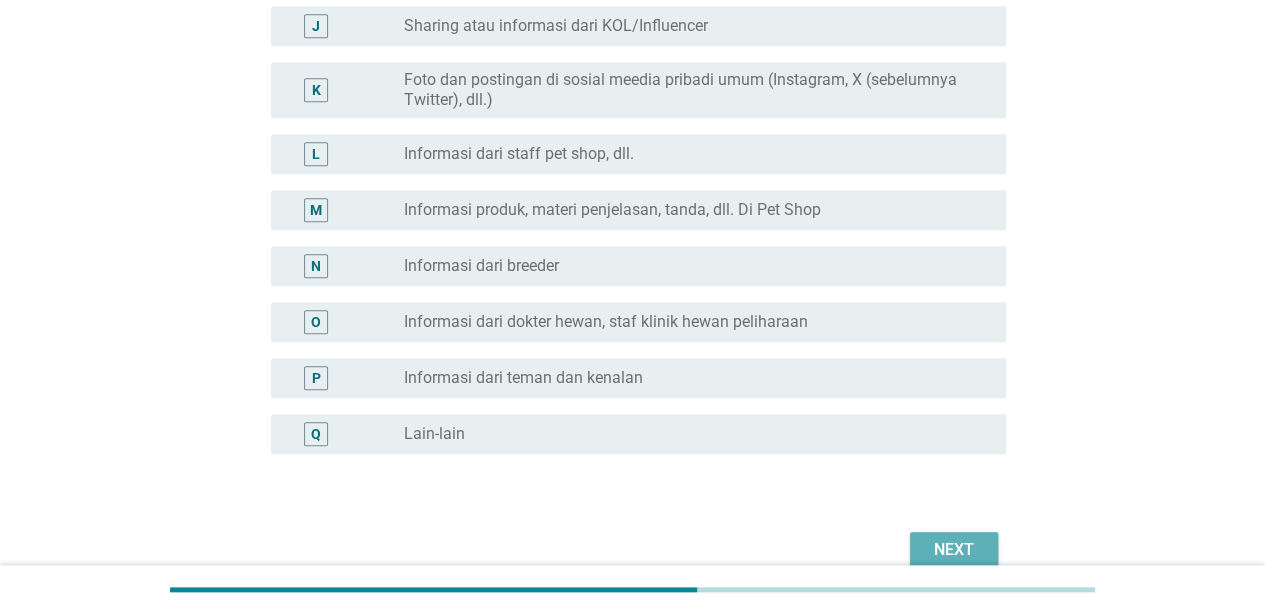 click on "Next" at bounding box center [954, 550] 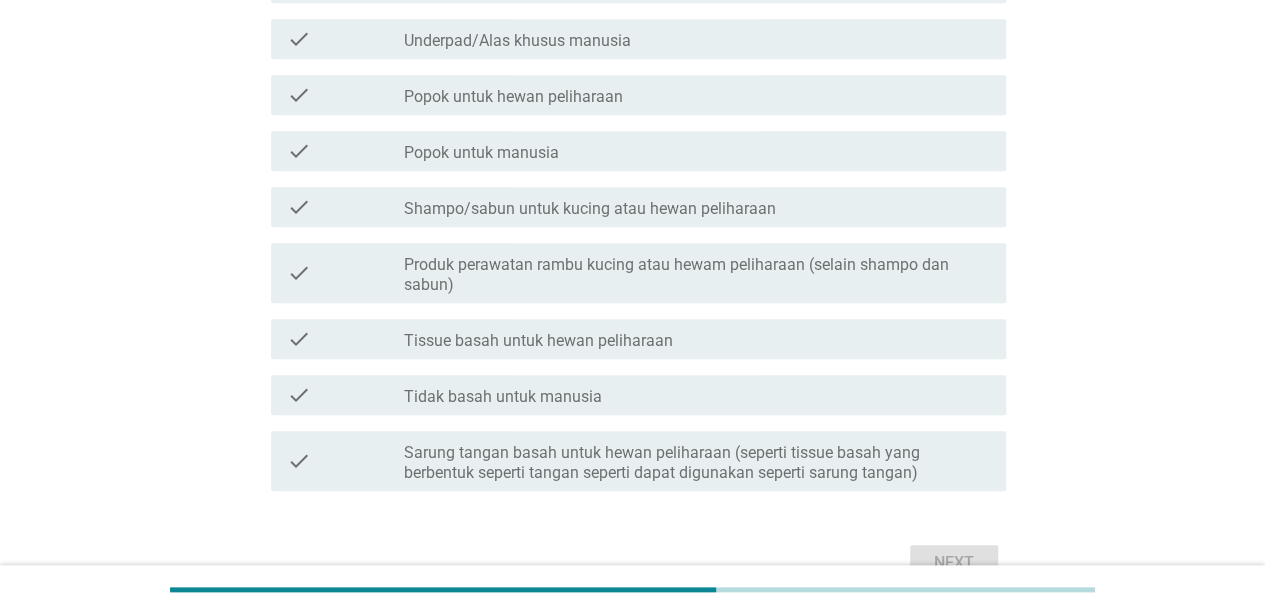scroll, scrollTop: 0, scrollLeft: 0, axis: both 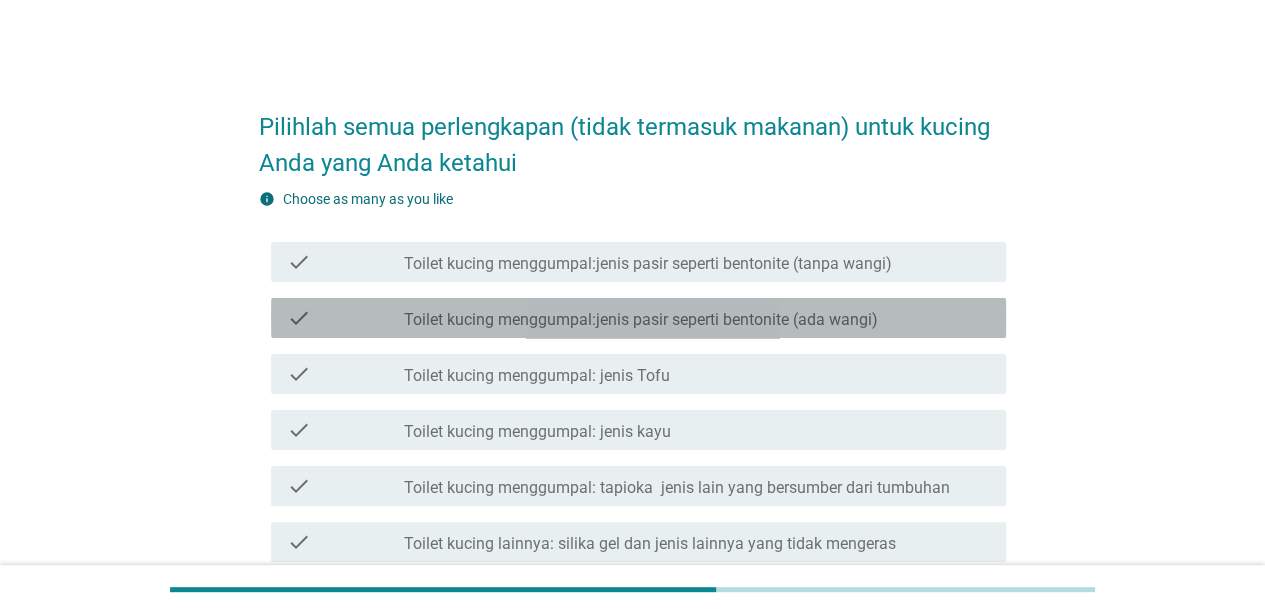 click on "check     check_box_outline_blank Toilet kucing menggumpal:jenis pasir seperti bentonite (ada wangi)" at bounding box center (638, 318) 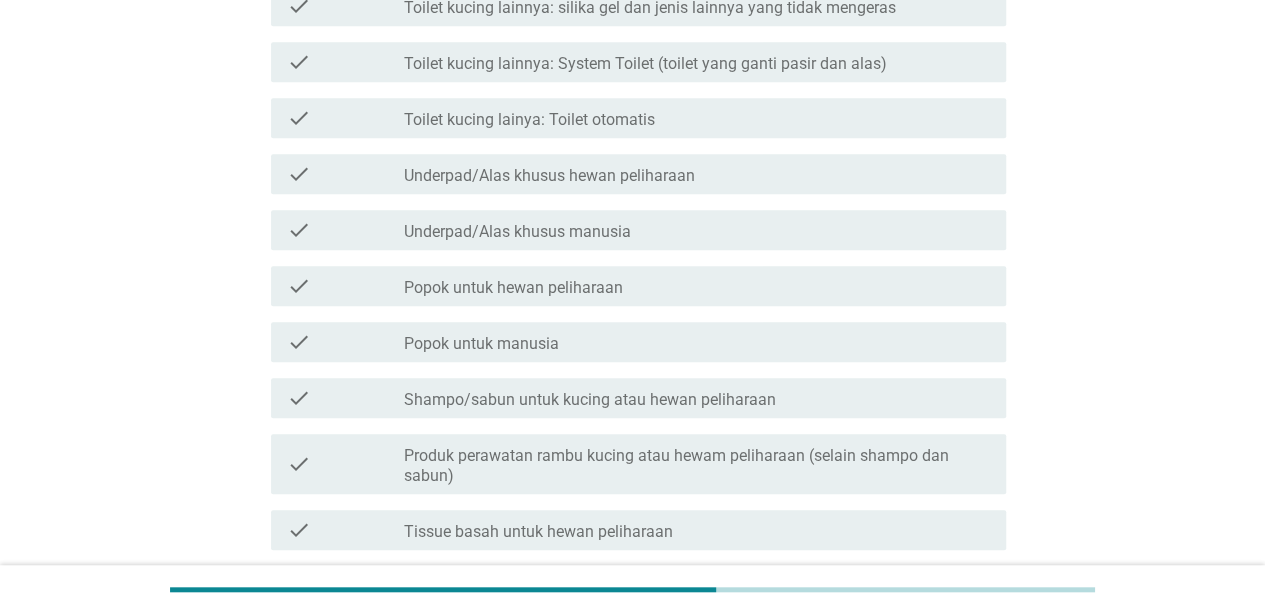 scroll, scrollTop: 837, scrollLeft: 0, axis: vertical 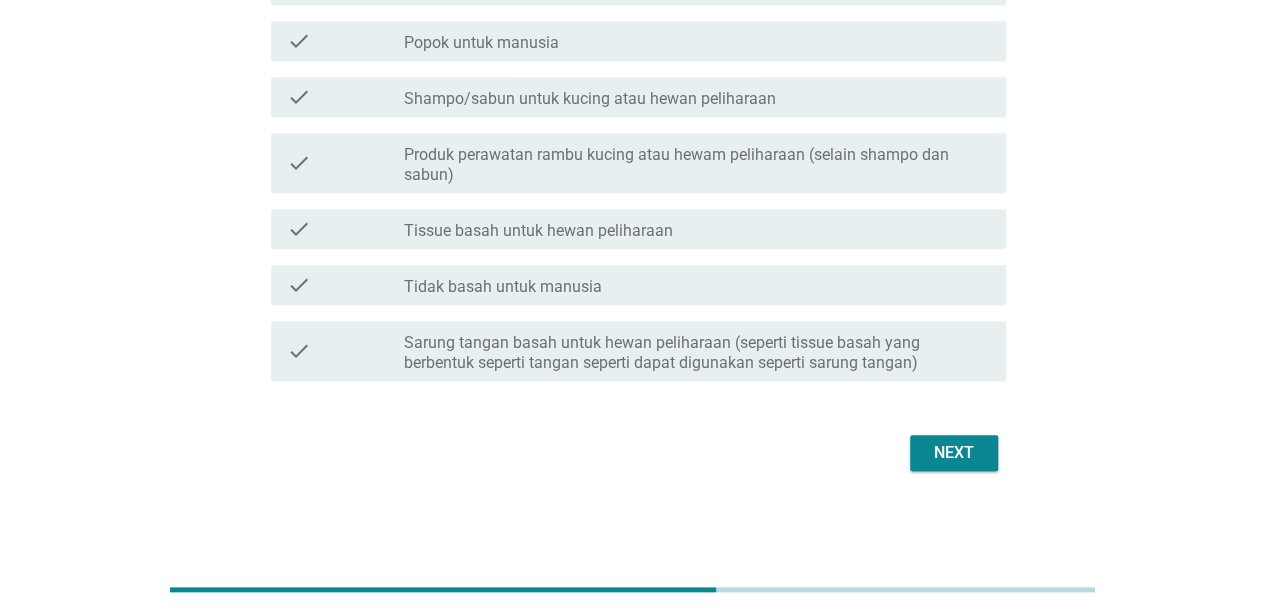 click on "Next" at bounding box center (954, 453) 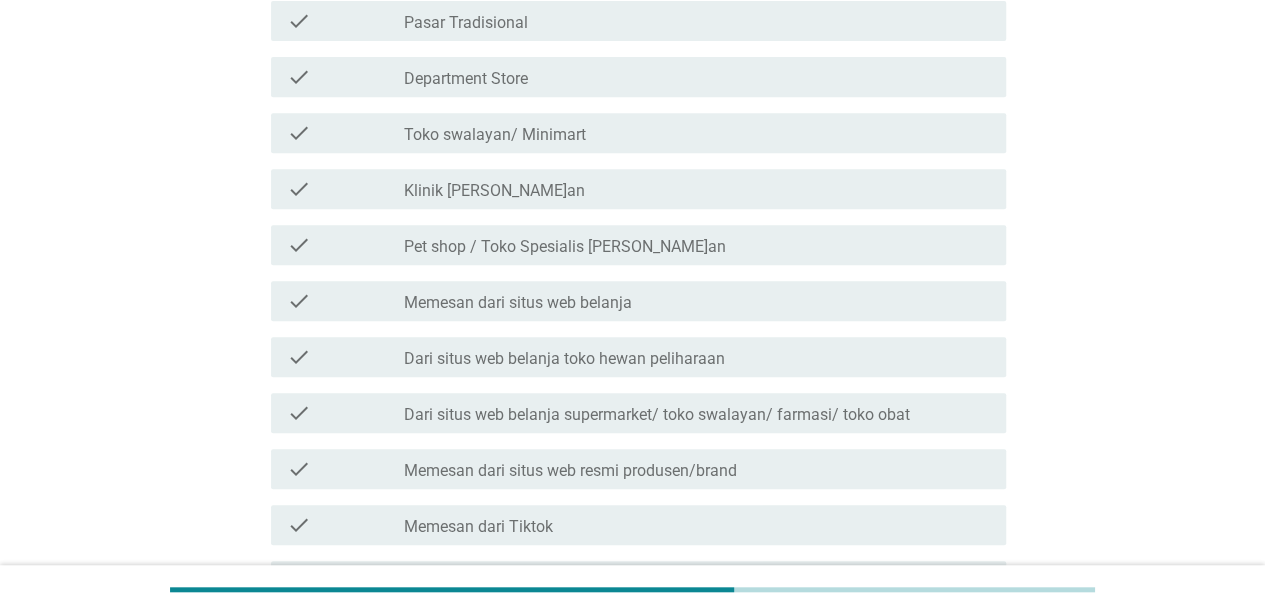 scroll, scrollTop: 421, scrollLeft: 0, axis: vertical 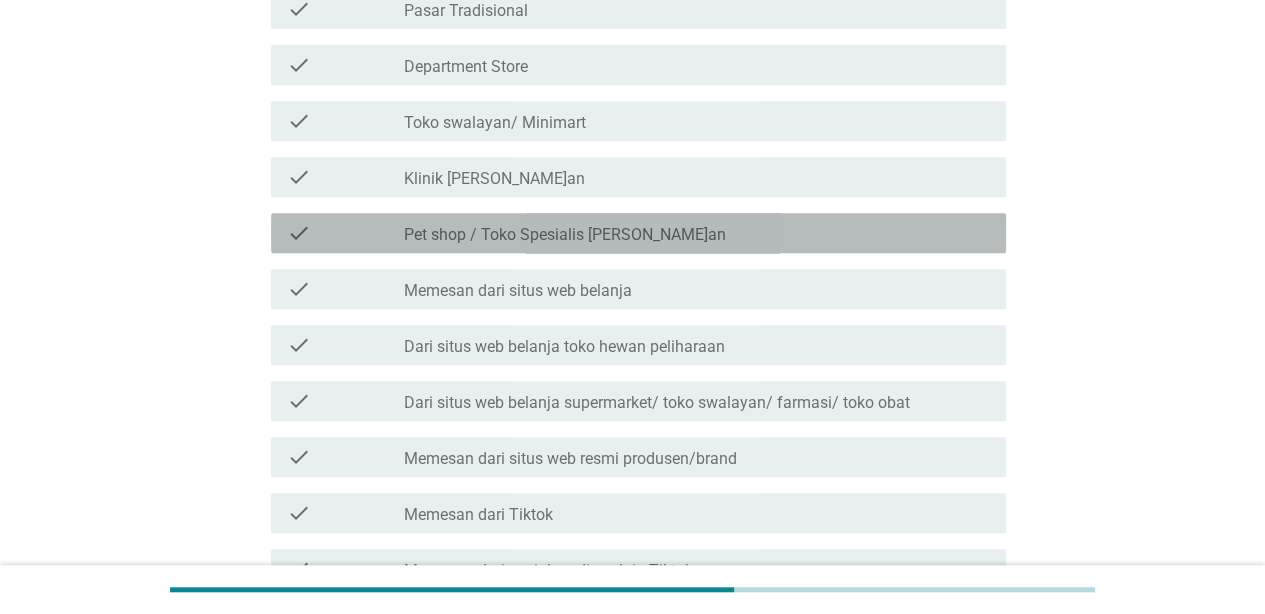 click on "check     check_box_outline_blank Pet shop / Toko Spesialis [PERSON_NAME]an" at bounding box center (638, 233) 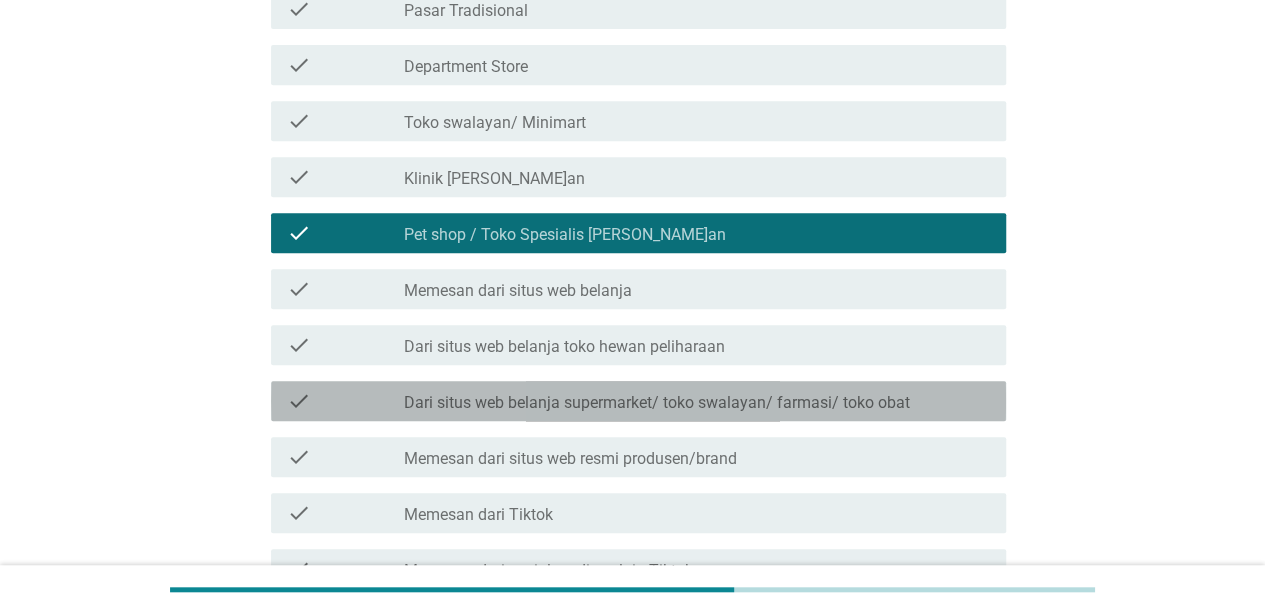 click on "Dari situs web belanja supermarket/ toko swalayan/ farmasi/ toko obat" at bounding box center [657, 403] 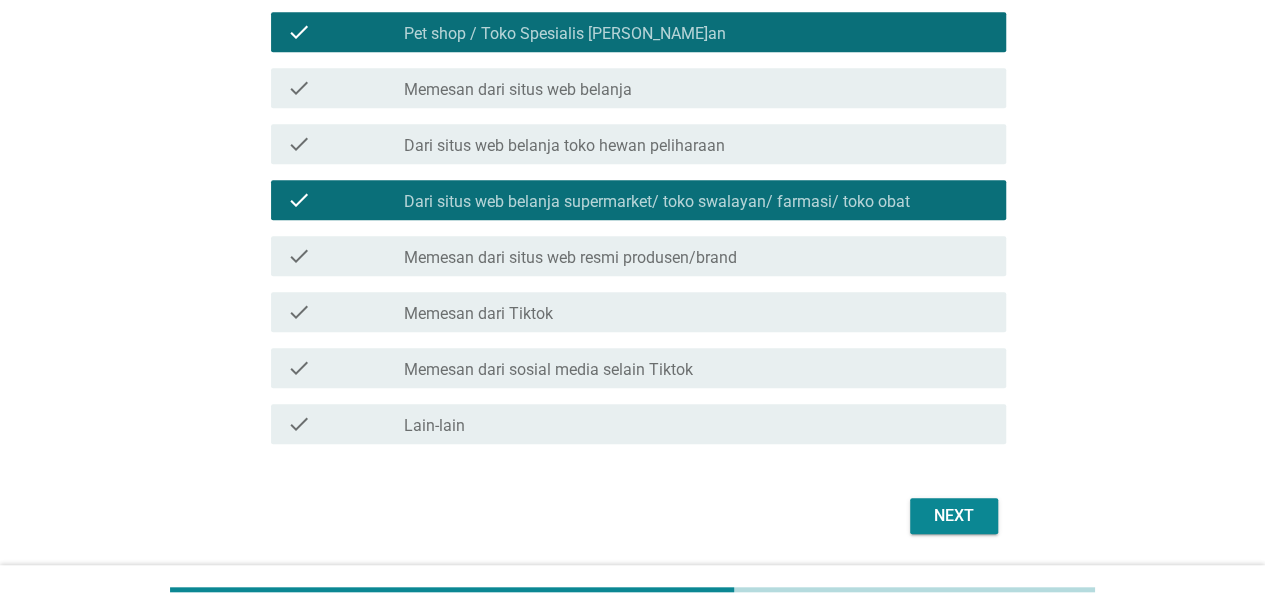 scroll, scrollTop: 656, scrollLeft: 0, axis: vertical 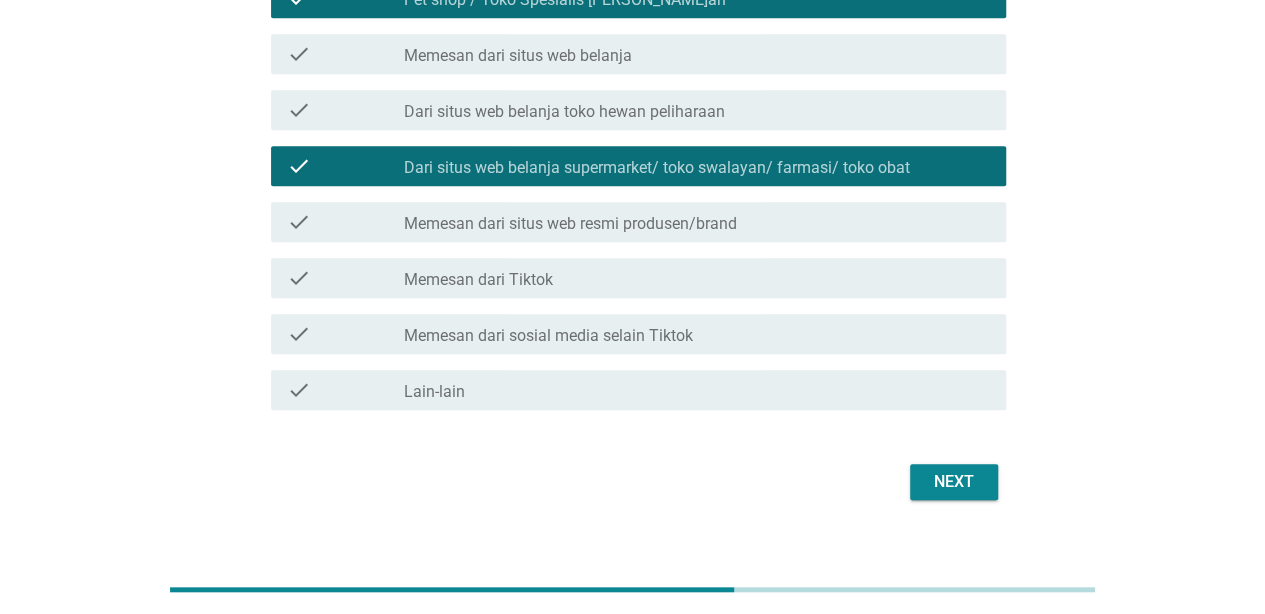 click on "Dari situs web belanja supermarket/ toko swalayan/ farmasi/ toko obat" at bounding box center [657, 168] 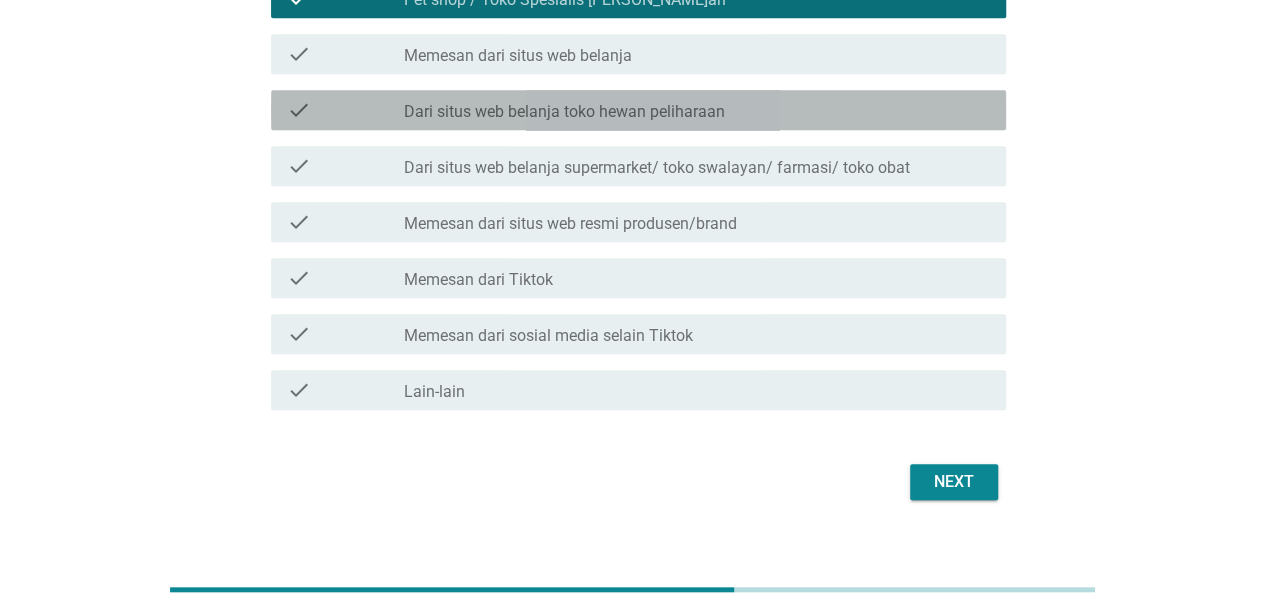 click on "check     check_box_outline_blank Dari situs web belanja toko hewan peliharaan" at bounding box center (638, 110) 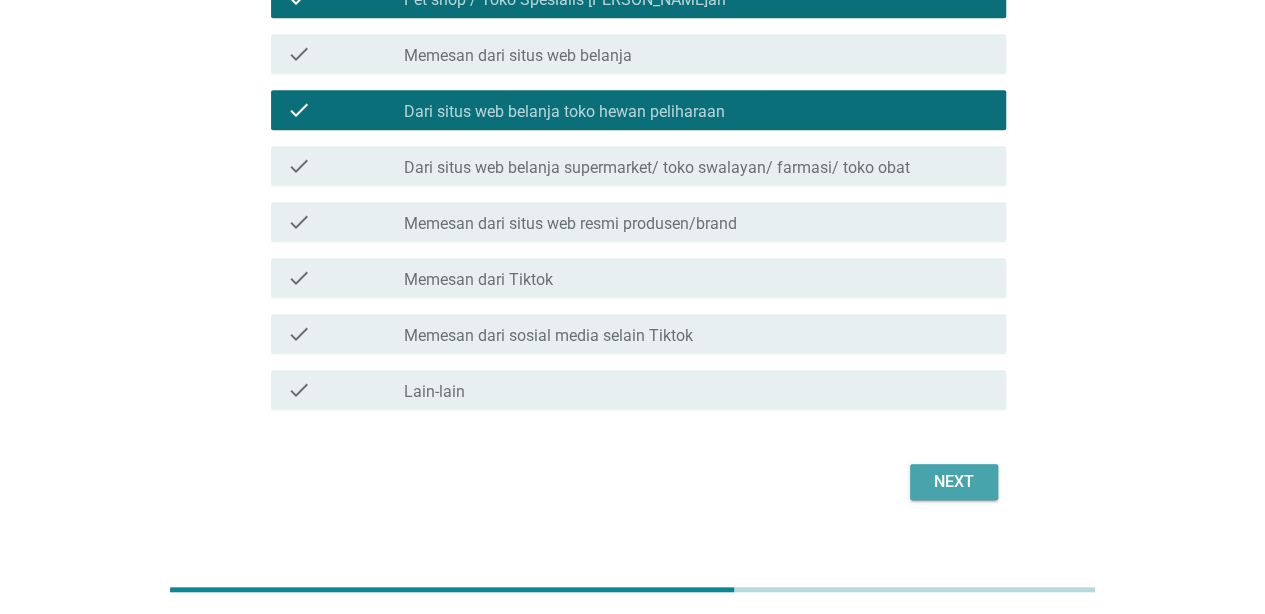 click on "Next" at bounding box center [954, 482] 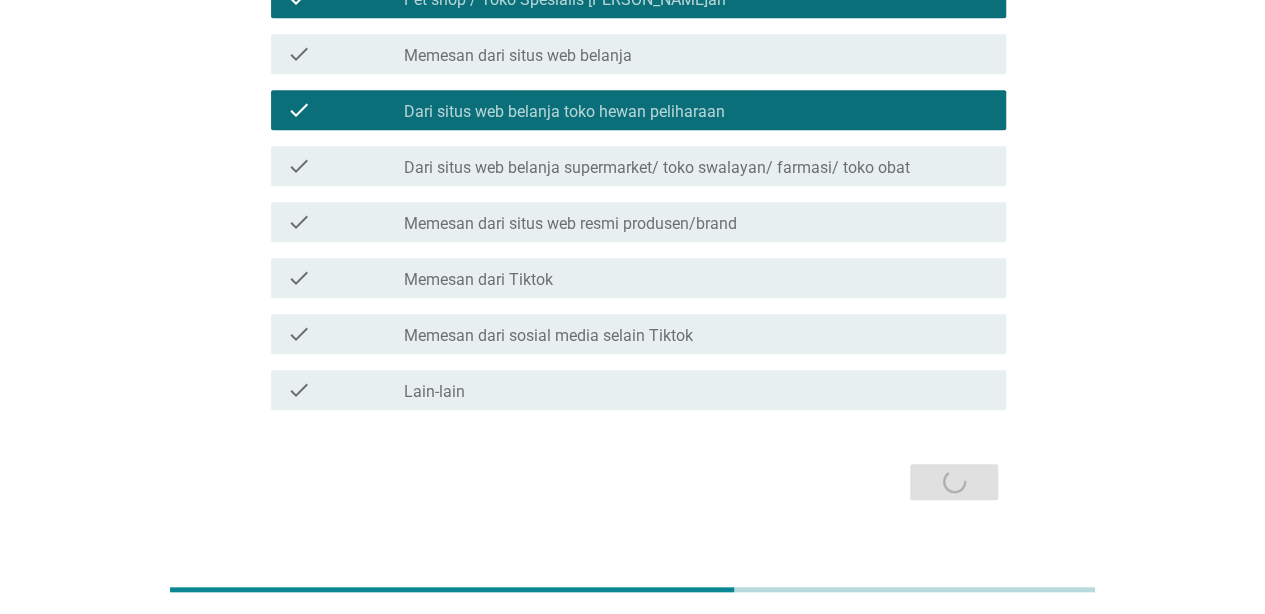scroll, scrollTop: 0, scrollLeft: 0, axis: both 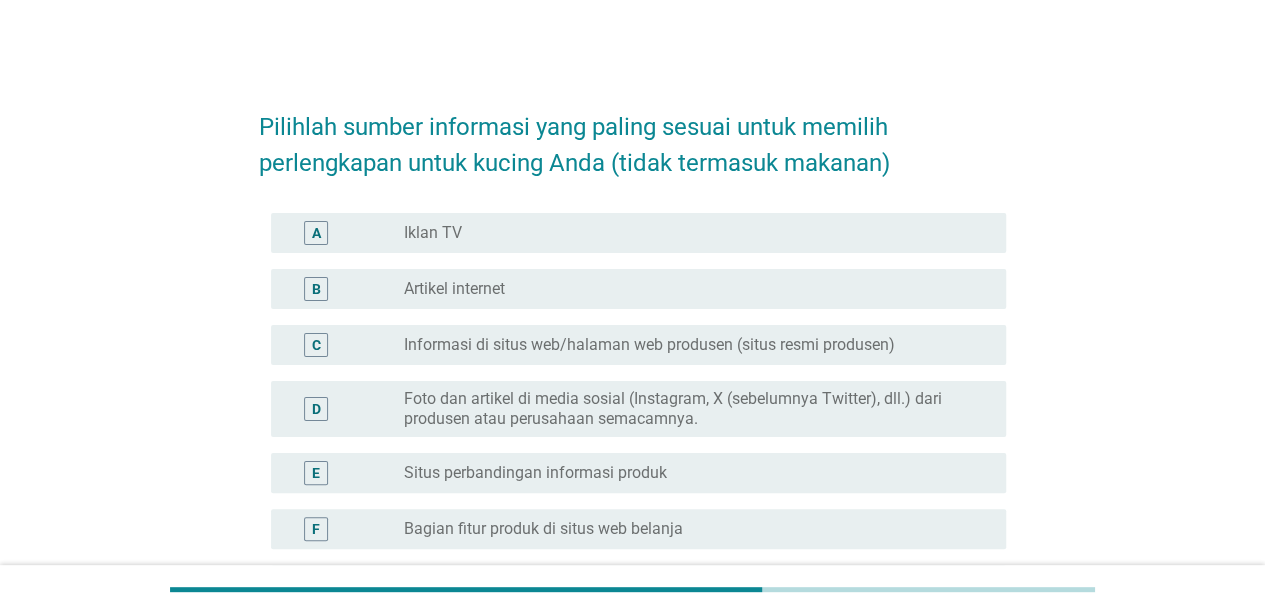 click on "Informasi di situs web/halaman web produsen (situs resmi produsen)" at bounding box center [649, 345] 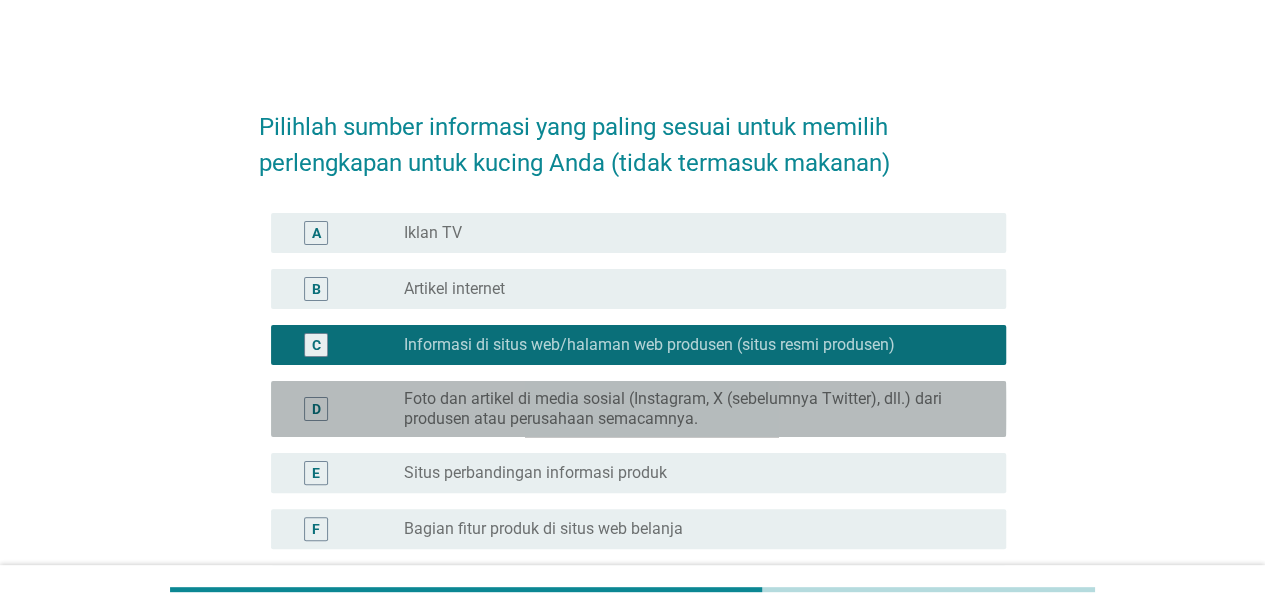 click on "D     radio_button_unchecked Foto dan artikel di media sosial (Instagram, X (sebelumnya Twitter), dll.) dari produsen atau perusahaan semacamnya." at bounding box center (638, 409) 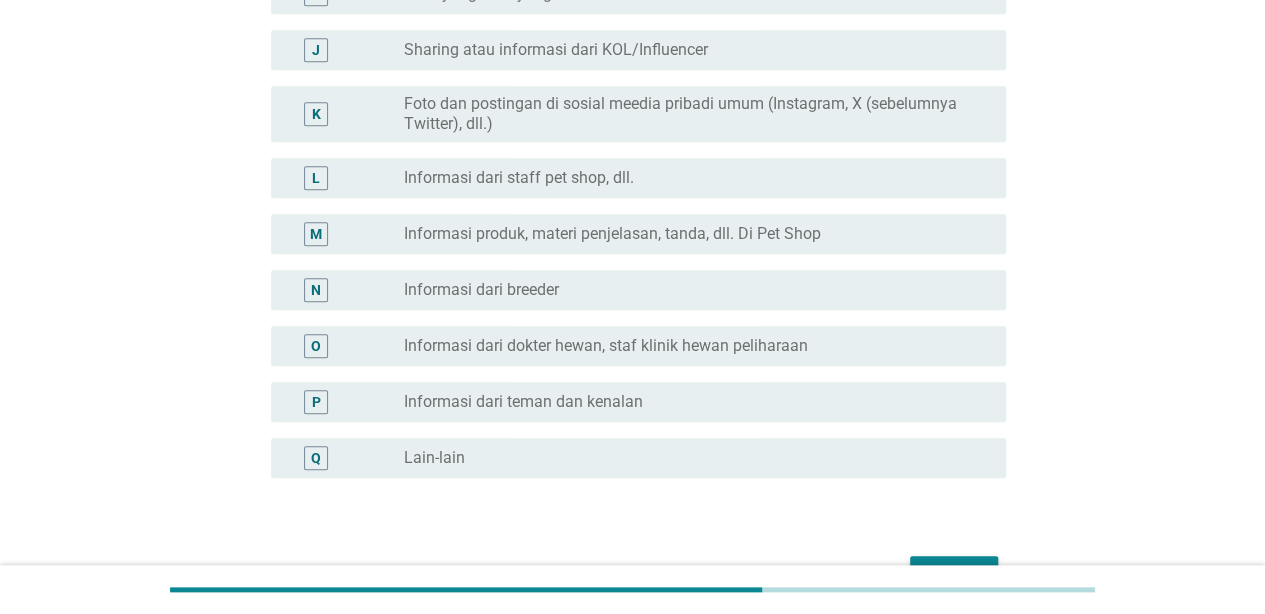 scroll, scrollTop: 710, scrollLeft: 0, axis: vertical 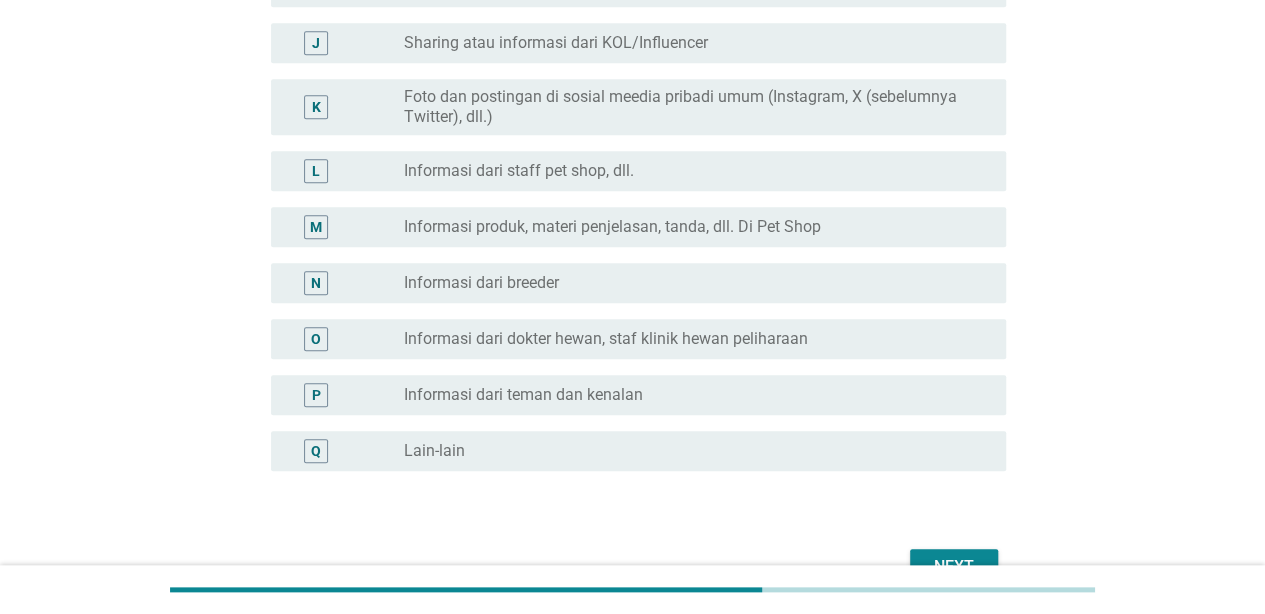 click on "M     radio_button_unchecked Informasi produk, materi penjelasan, tanda, dll. Di Pet Shop" at bounding box center (632, 227) 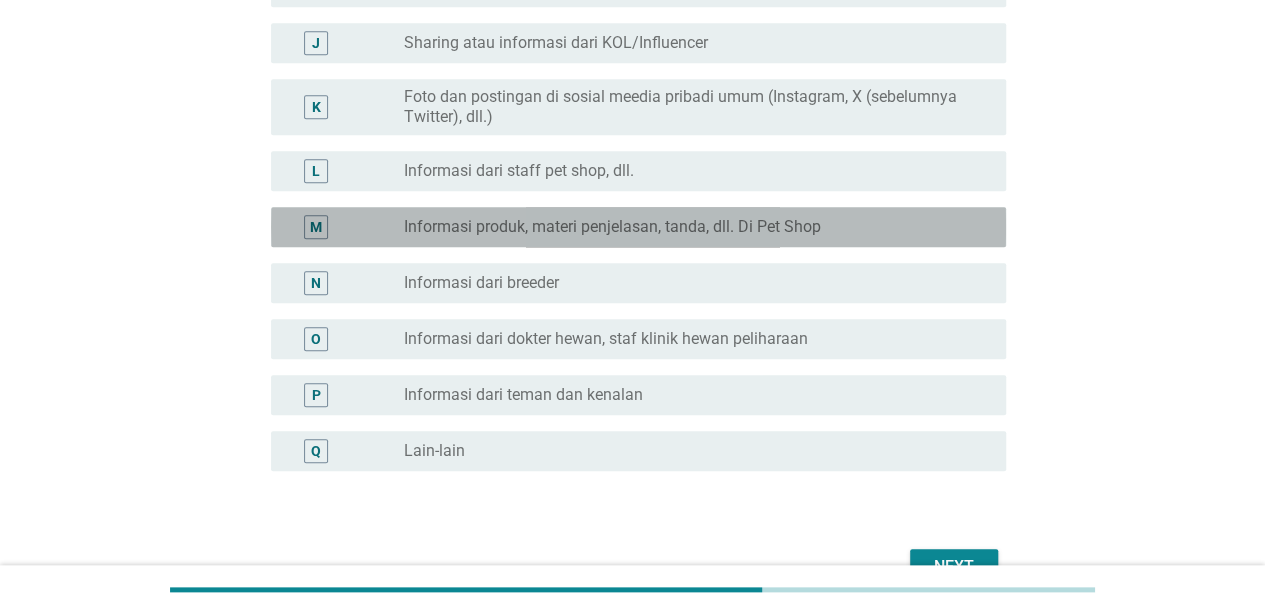 click on "M     radio_button_unchecked Informasi produk, materi penjelasan, tanda, dll. Di Pet Shop" at bounding box center [638, 227] 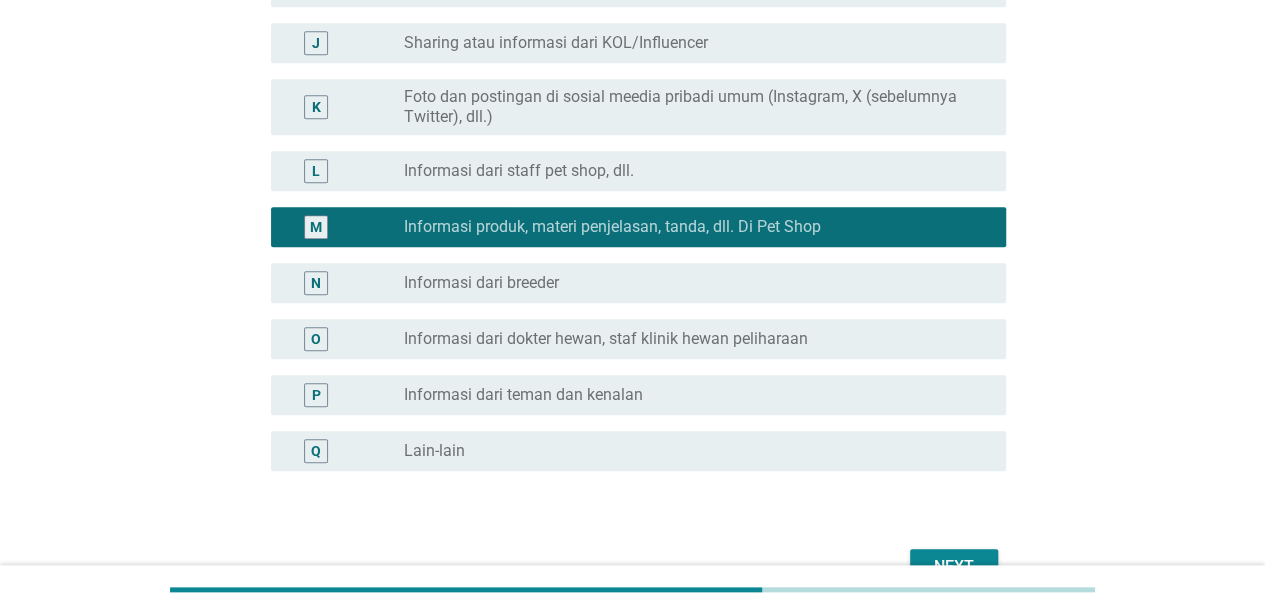 click at bounding box center [632, 589] 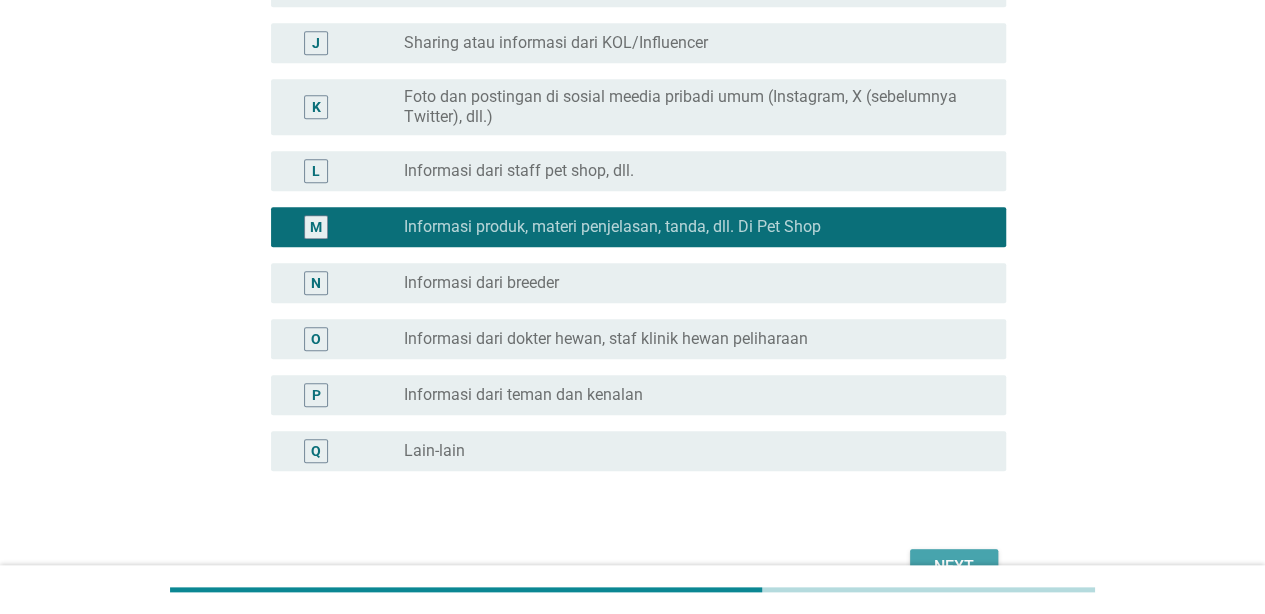 click on "Next" at bounding box center (954, 567) 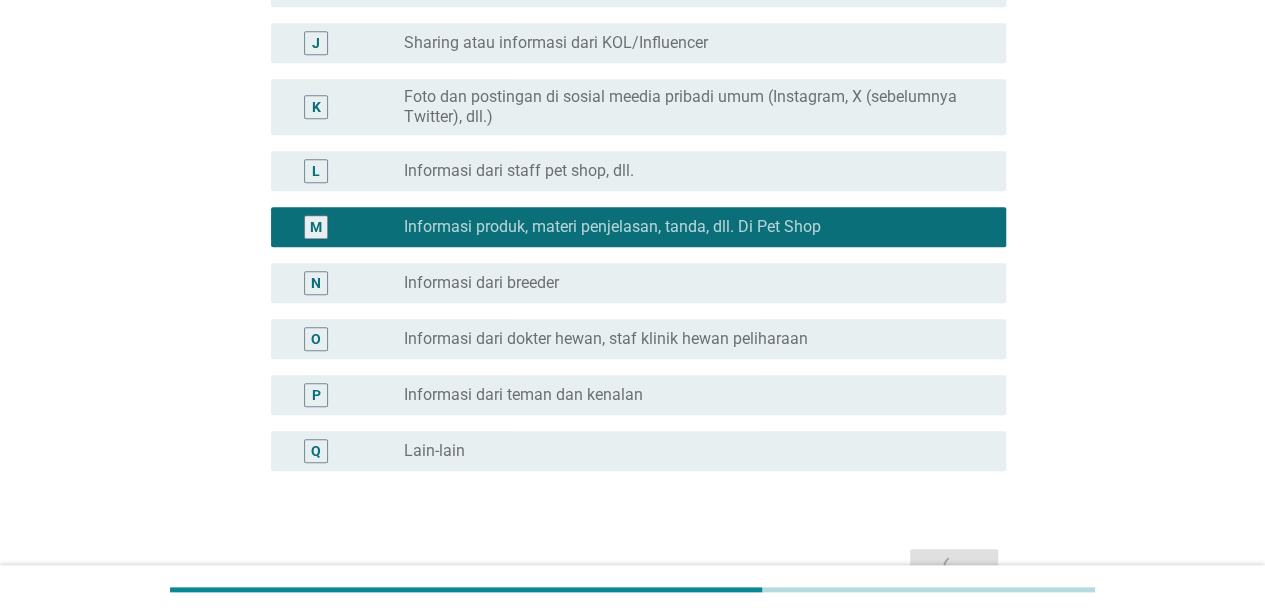 scroll, scrollTop: 0, scrollLeft: 0, axis: both 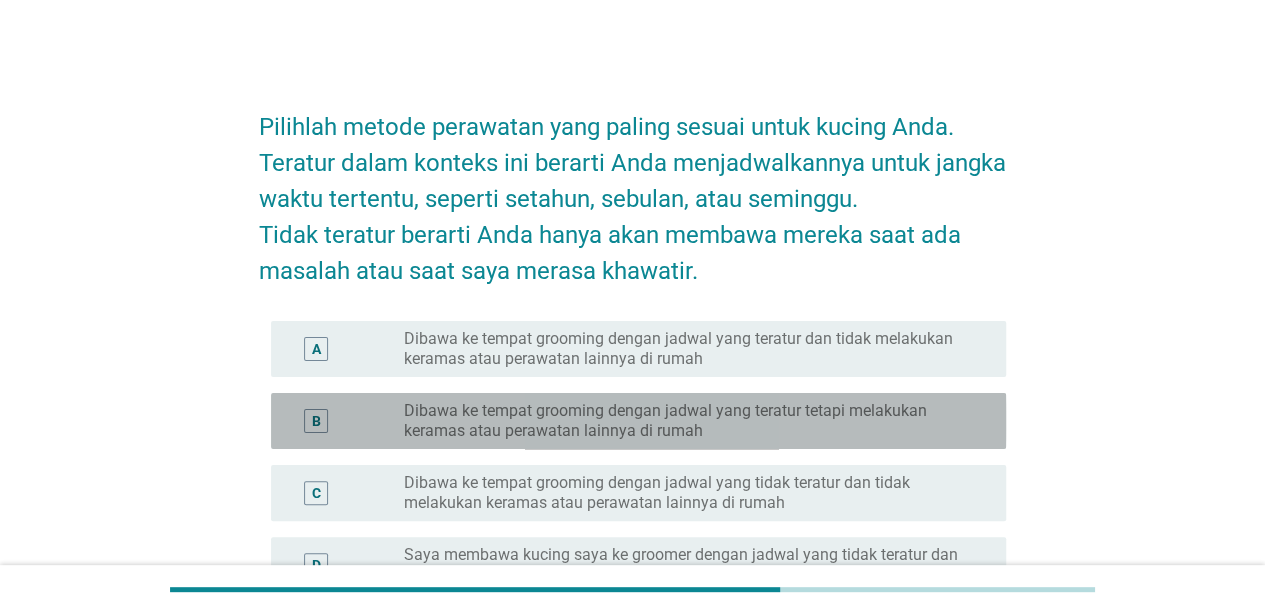 click on "Dibawa ke tempat grooming dengan jadwal yang teratur tetapi melakukan keramas atau perawatan lainnya di rumah" at bounding box center (689, 421) 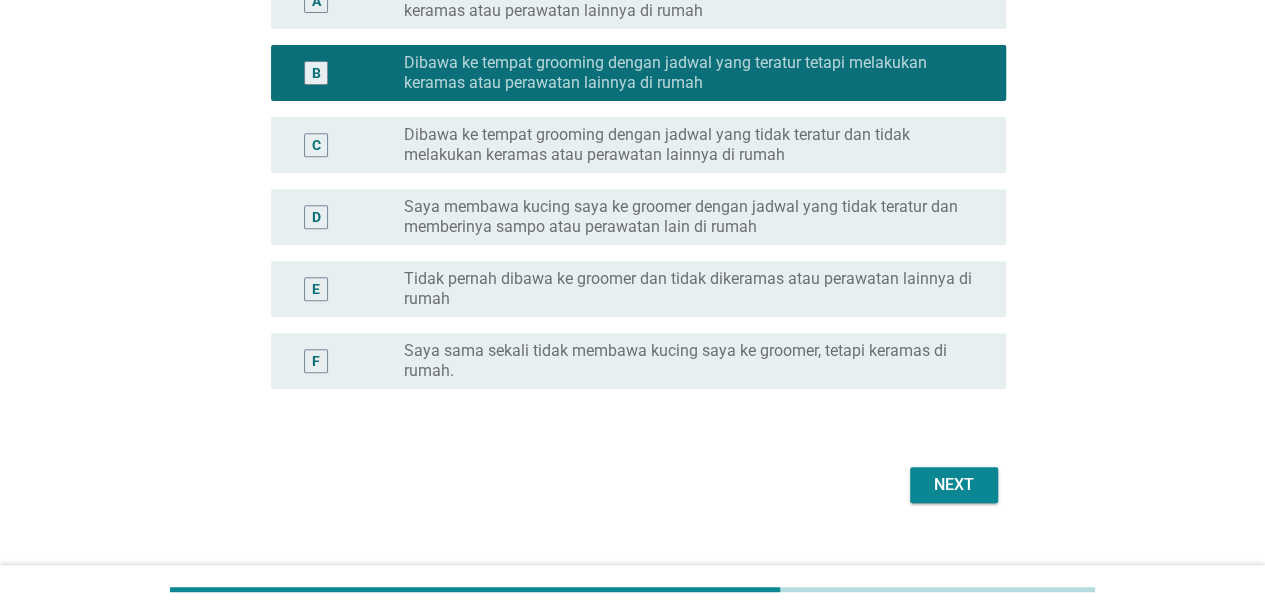 scroll, scrollTop: 380, scrollLeft: 0, axis: vertical 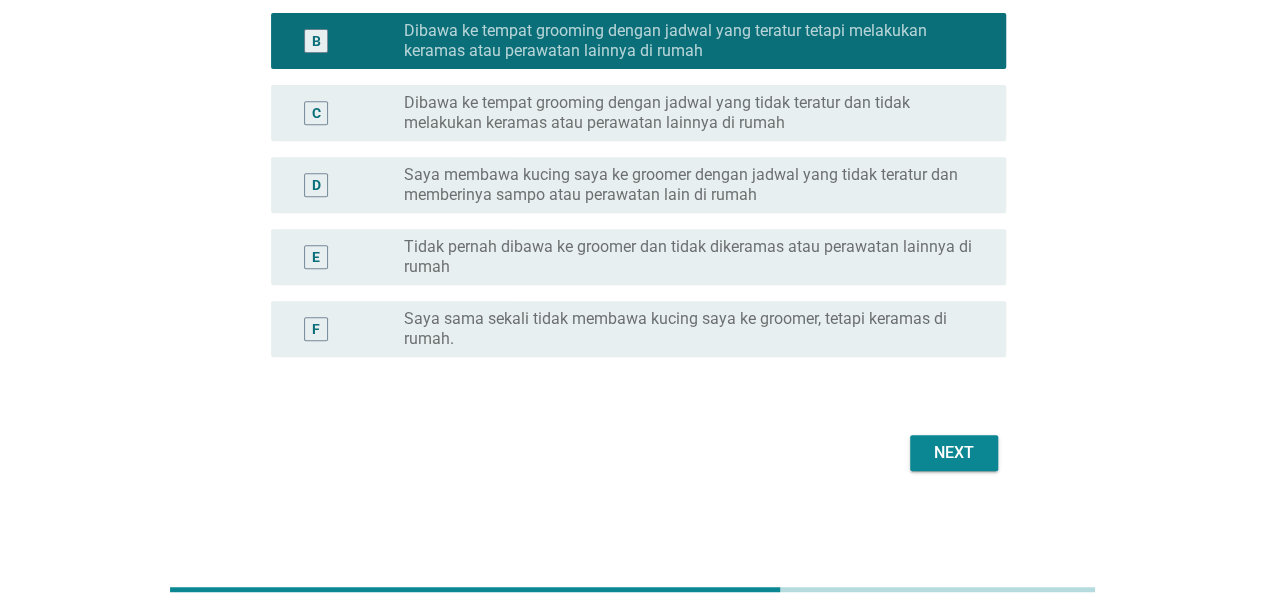 click on "Pilihlah metode perawatan yang paling sesuai untuk kucing Anda.
Teratur dalam konteks ini berarti Anda menjadwalkannya untuk jangka waktu tertentu, seperti setahun, sebulan, atau seminggu.
Tidak teratur berarti Anda hanya akan membawa mereka saat ada masalah atau saat saya merasa khawatir.     A     radio_button_unchecked Dibawa ke tempat grooming dengan jadwal yang teratur dan tidak melakukan keramas atau perawatan lainnya di rumah   B     radio_button_checked Dibawa ke tempat grooming dengan jadwal yang teratur tetapi melakukan keramas atau perawatan lainnya di rumah   C     radio_button_unchecked Dibawa ke tempat grooming dengan jadwal yang tidak teratur dan tidak melakukan keramas atau perawatan lainnya di rumah   D     radio_button_unchecked Saya membawa kucing saya ke groomer dengan jadwal yang tidak teratur dan memberinya sampo atau perawatan lain di rumah   E     radio_button_unchecked Tidak pernah dibawa ke groomer dan tidak dikeramas atau perawatan lainnya di rumah   F     radio_button_unchecked" at bounding box center [632, 93] 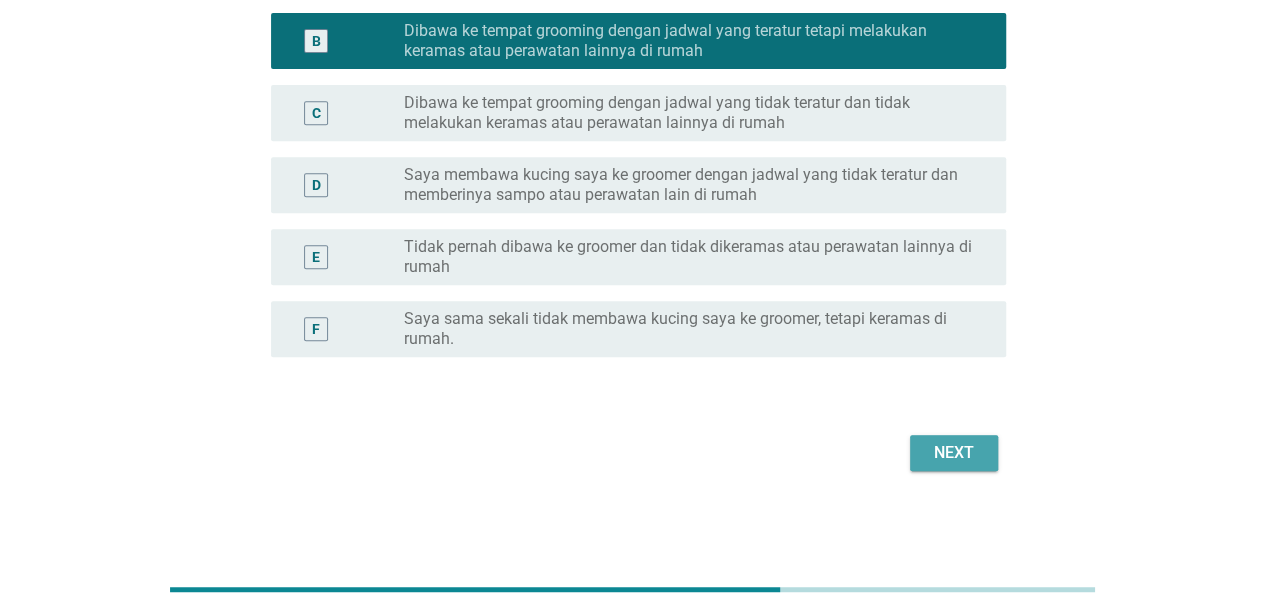 click on "Next" at bounding box center (954, 453) 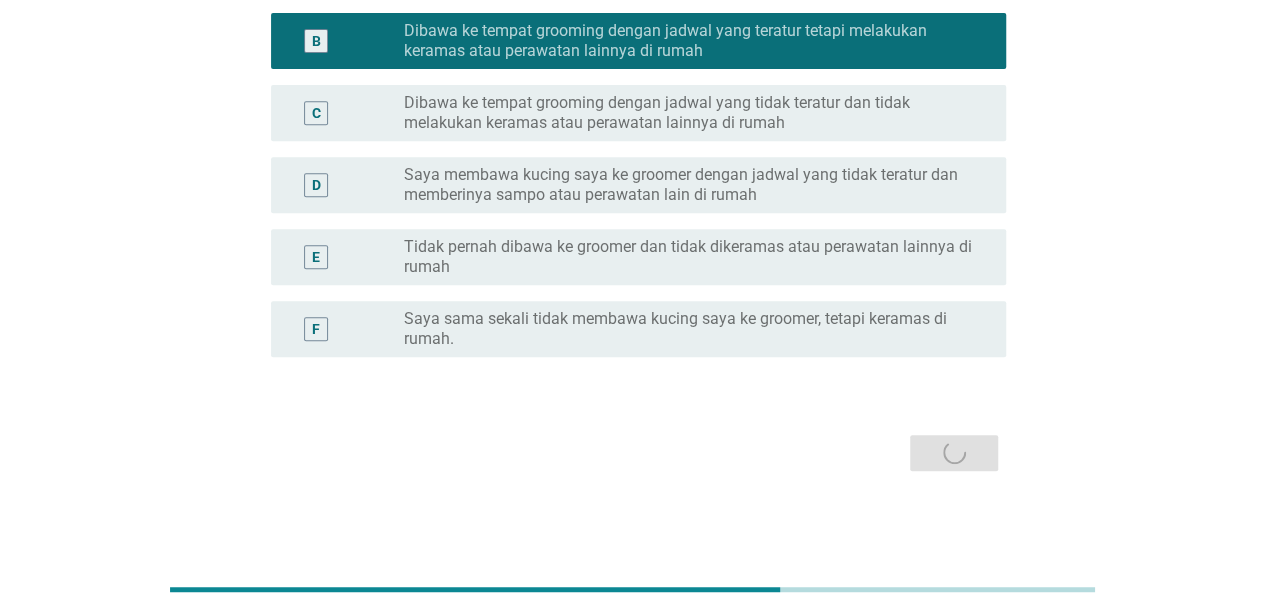 scroll, scrollTop: 0, scrollLeft: 0, axis: both 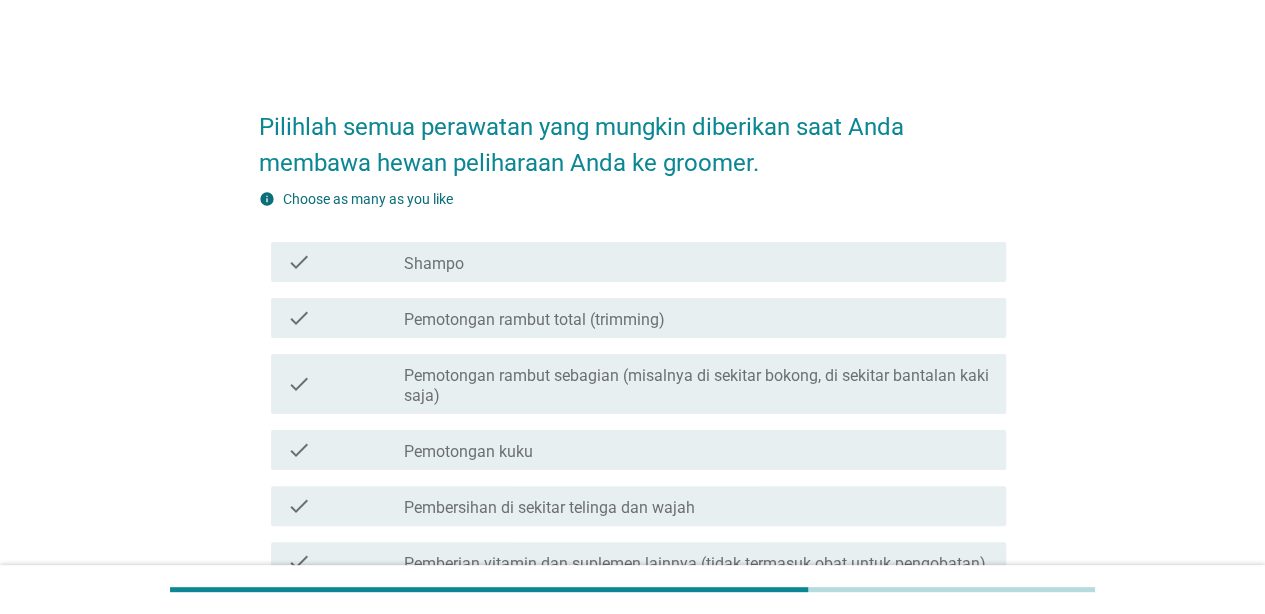 click on "check     check_box_outline_blank Shampo" at bounding box center (638, 262) 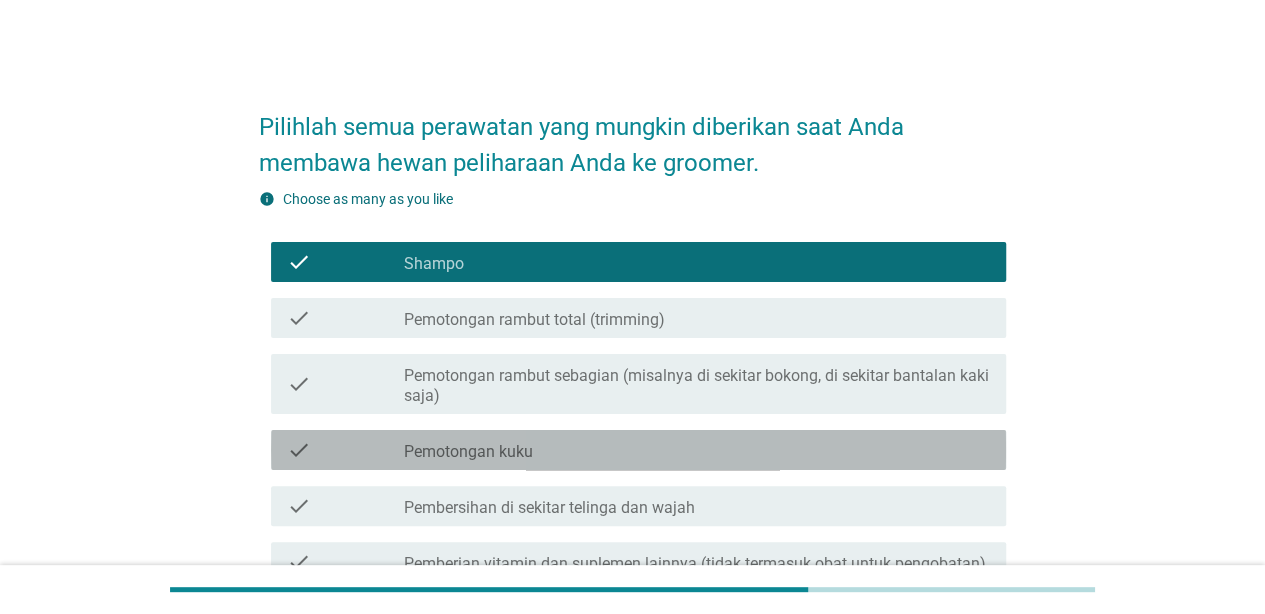click on "check_box_outline_blank Pemotongan kuku" at bounding box center [697, 450] 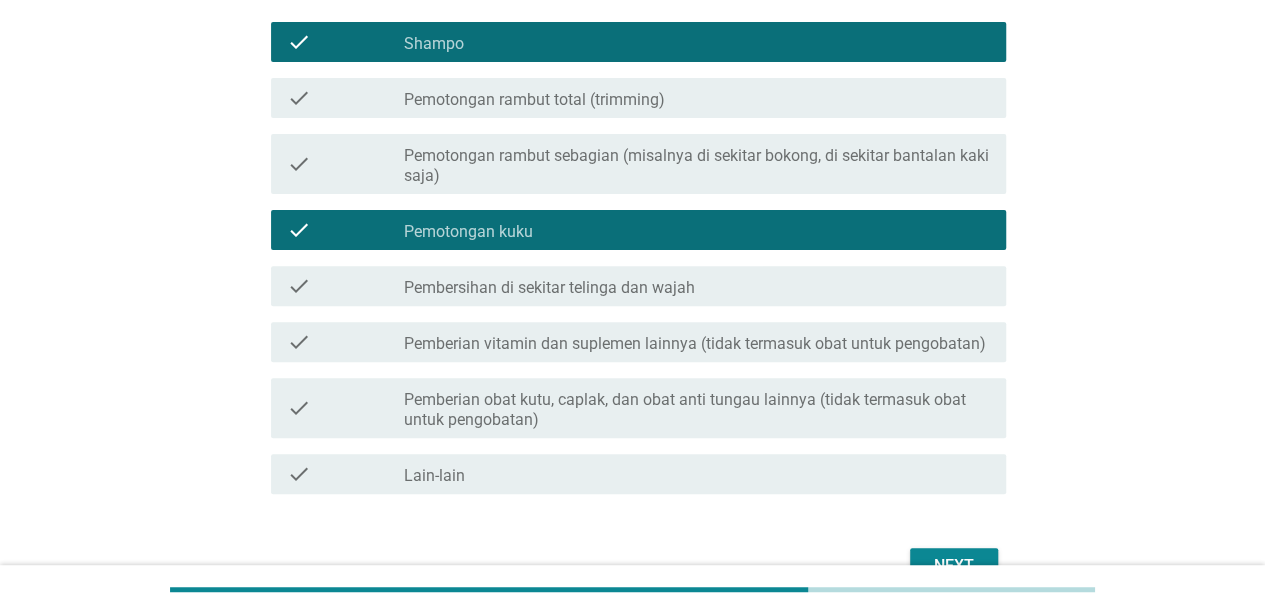 scroll, scrollTop: 261, scrollLeft: 0, axis: vertical 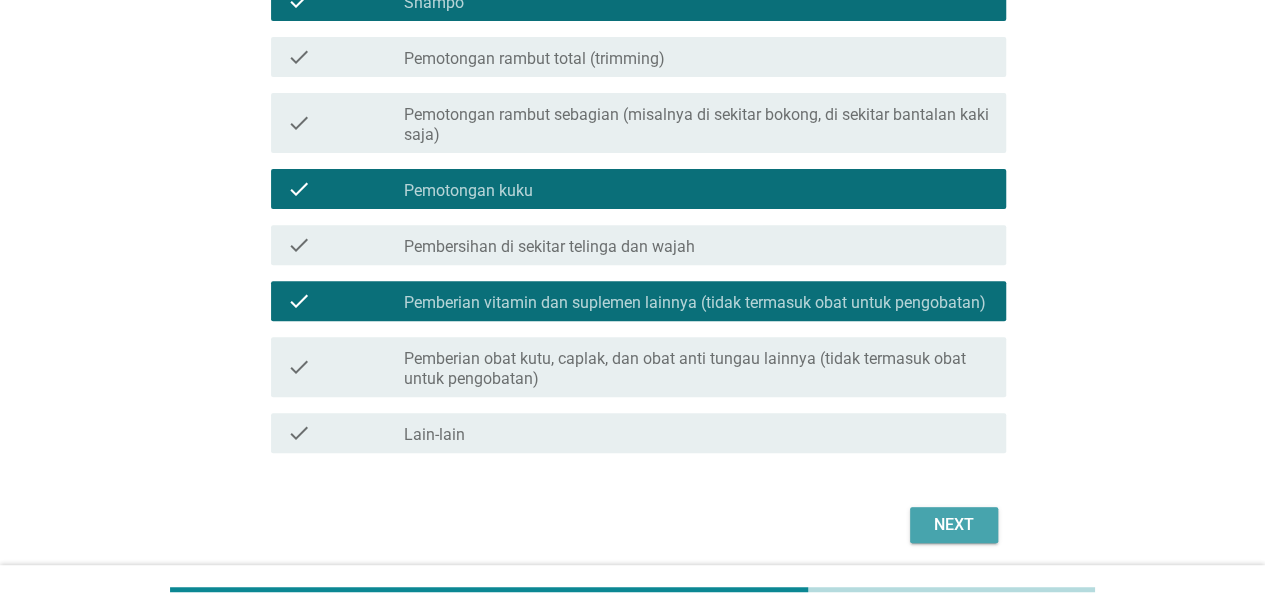 click on "Next" at bounding box center (954, 525) 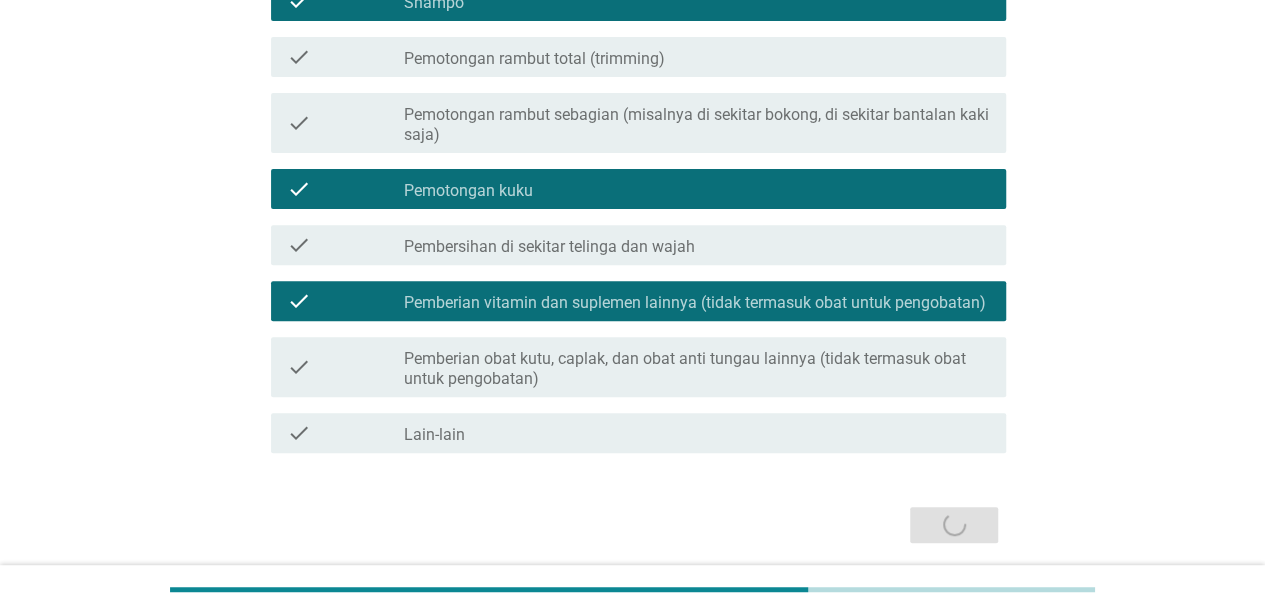 scroll, scrollTop: 0, scrollLeft: 0, axis: both 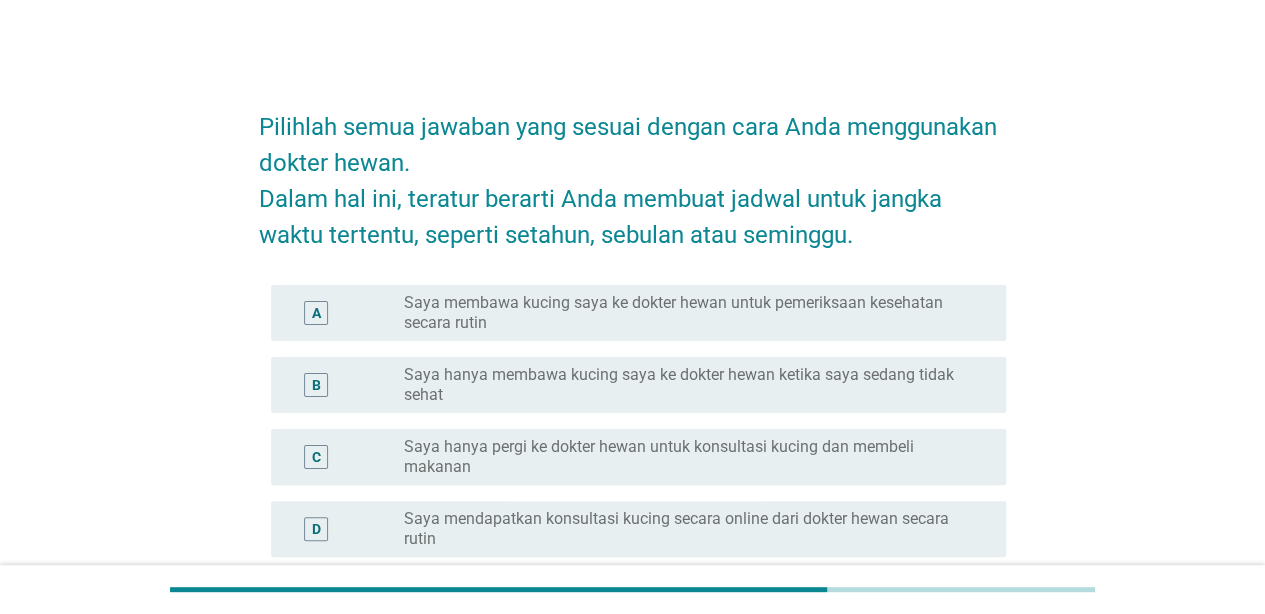 click on "Saya hanya membawa kucing saya ke dokter hewan ketika saya sedang tidak sehat" at bounding box center [689, 385] 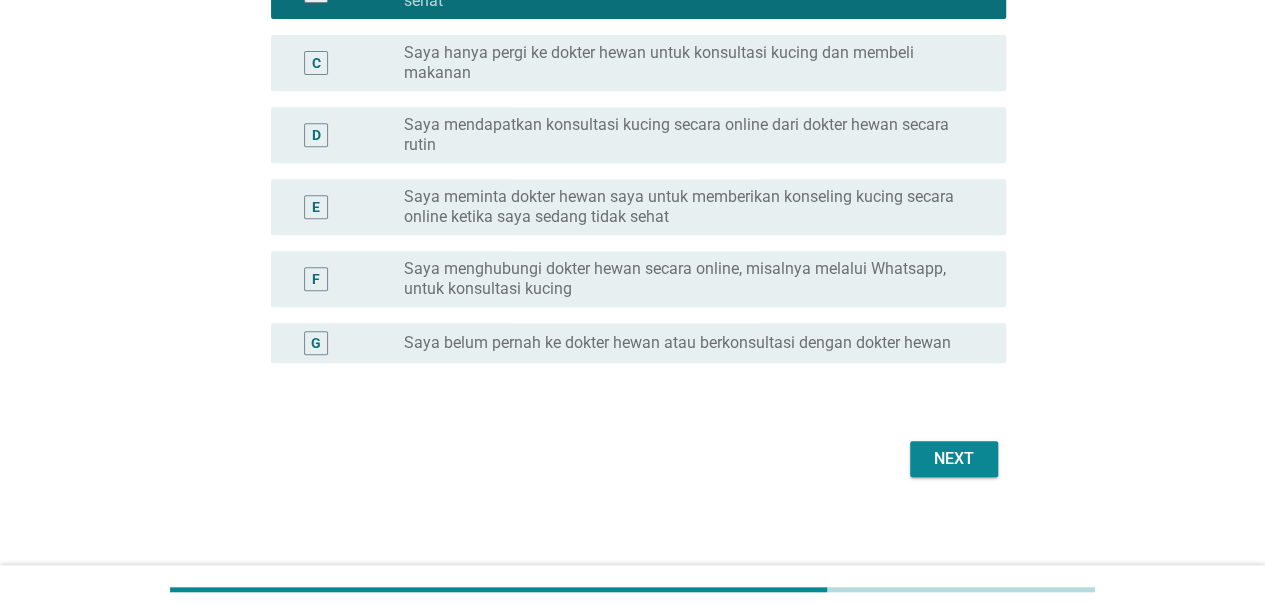 scroll, scrollTop: 400, scrollLeft: 0, axis: vertical 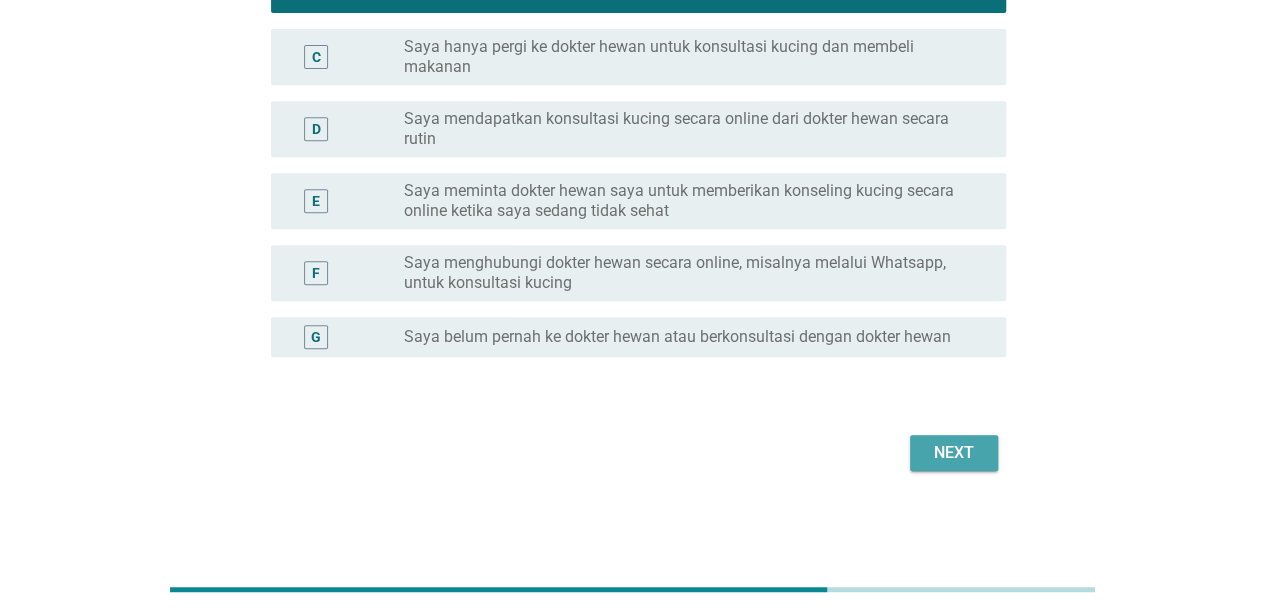 click on "Next" at bounding box center [954, 453] 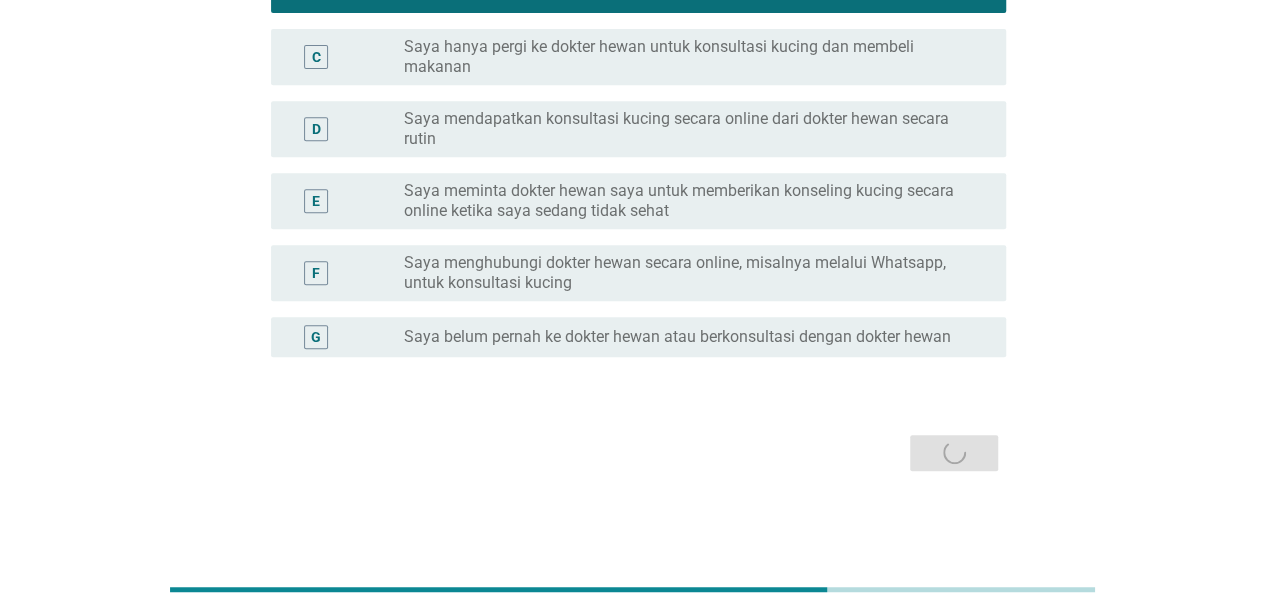 scroll, scrollTop: 0, scrollLeft: 0, axis: both 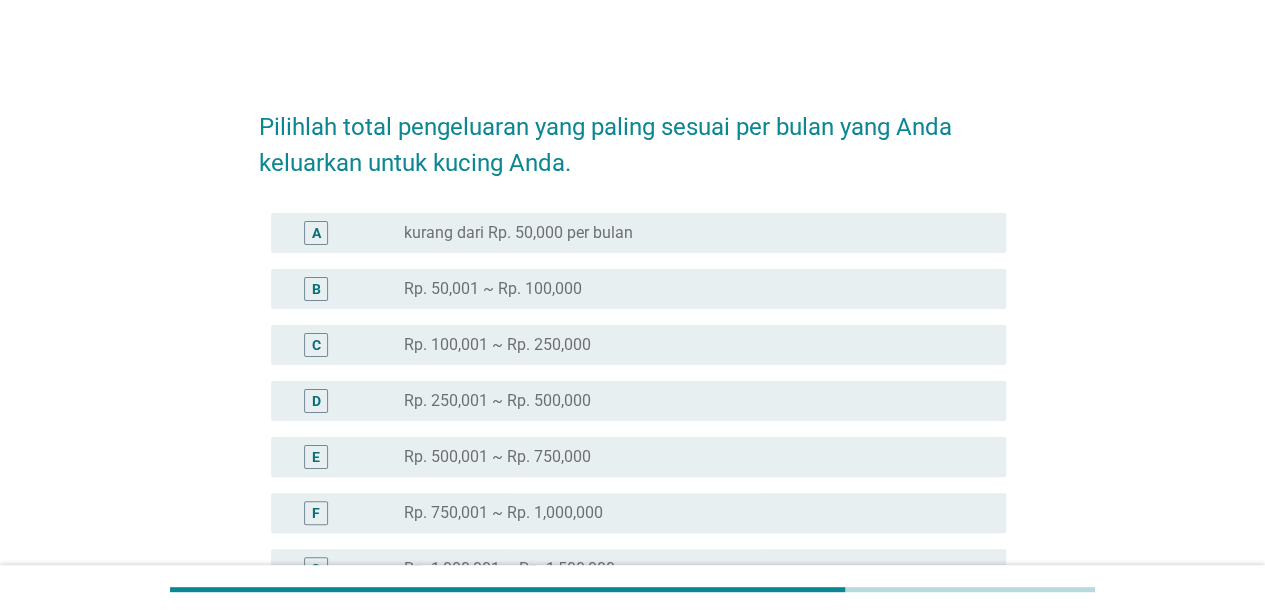 click on "radio_button_unchecked Rp. 100,001 ~ Rp. 250,000" at bounding box center [697, 345] 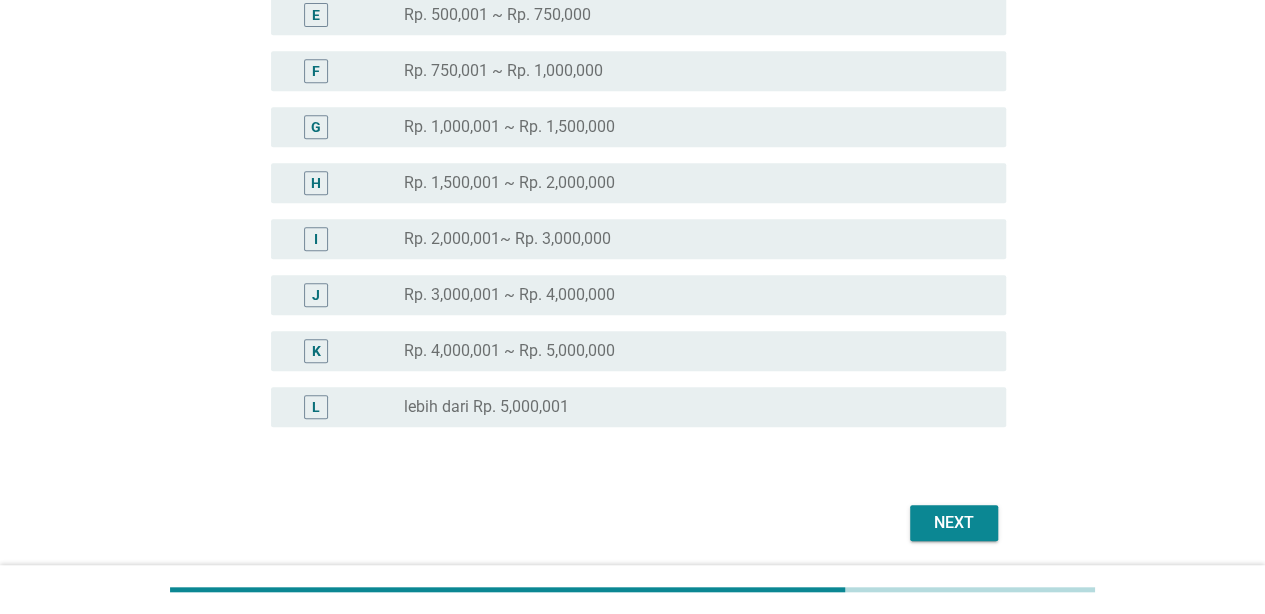 scroll, scrollTop: 512, scrollLeft: 0, axis: vertical 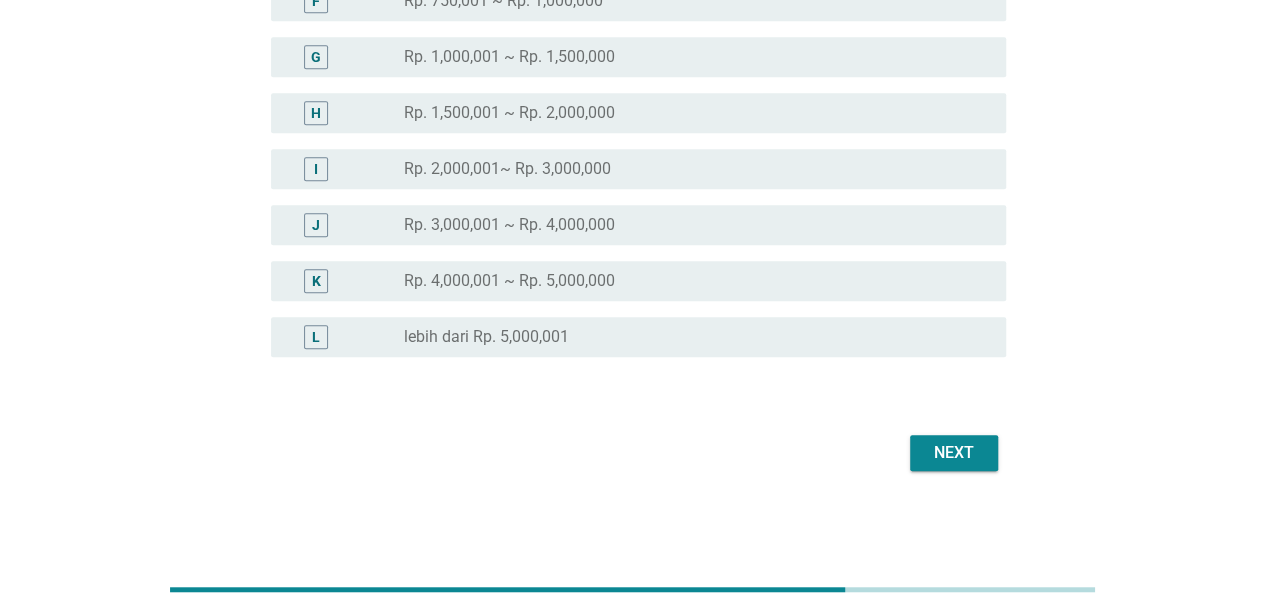 click on "Next" at bounding box center [954, 453] 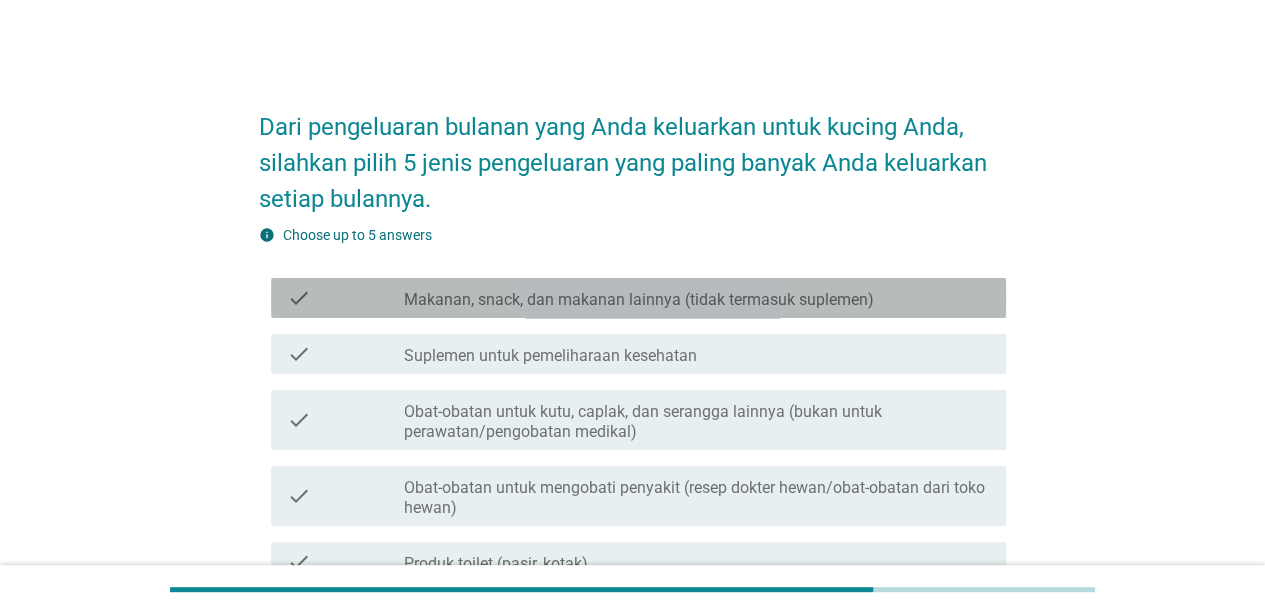 click on "Makanan, snack, dan makanan lainnya (tidak termasuk suplemen)" at bounding box center [639, 300] 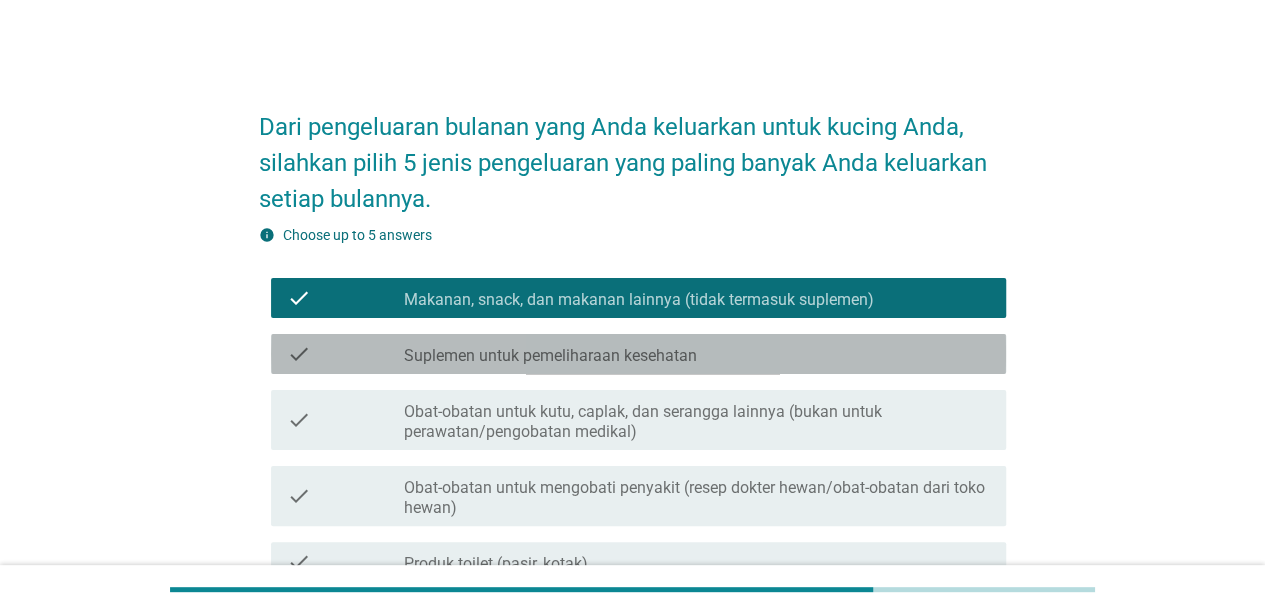 click on "check_box_outline_blank Suplemen untuk pemeliharaan kesehatan" at bounding box center [697, 354] 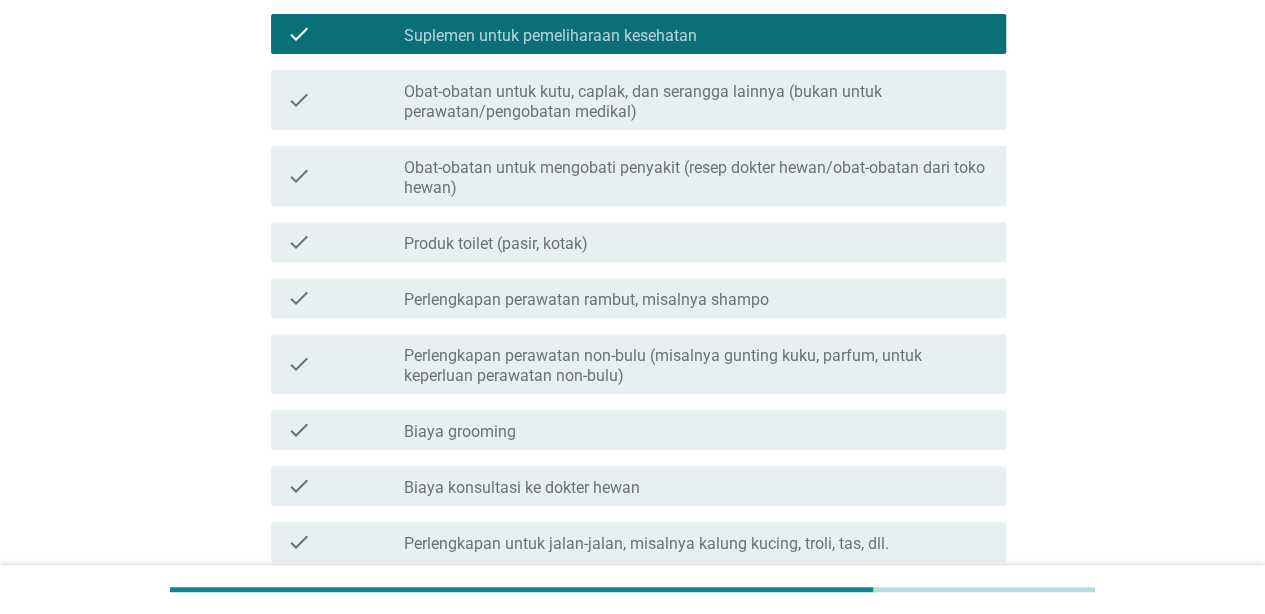 scroll, scrollTop: 367, scrollLeft: 0, axis: vertical 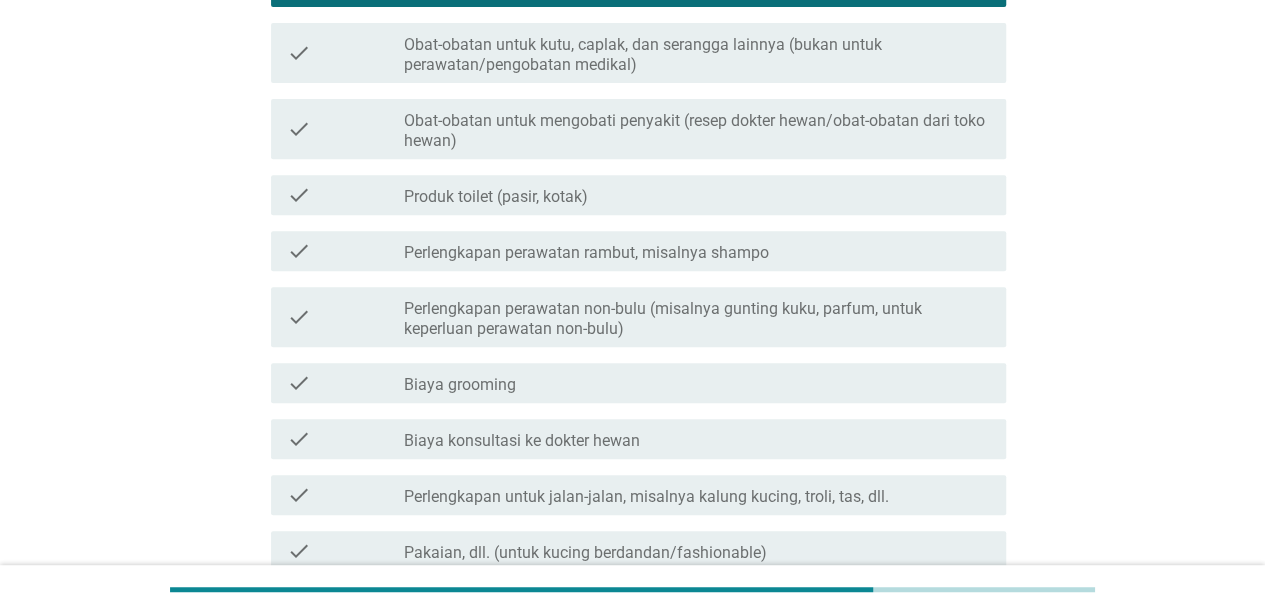 click on "check_box_outline_blank Produk toilet (pasir, kotak)" at bounding box center (697, 195) 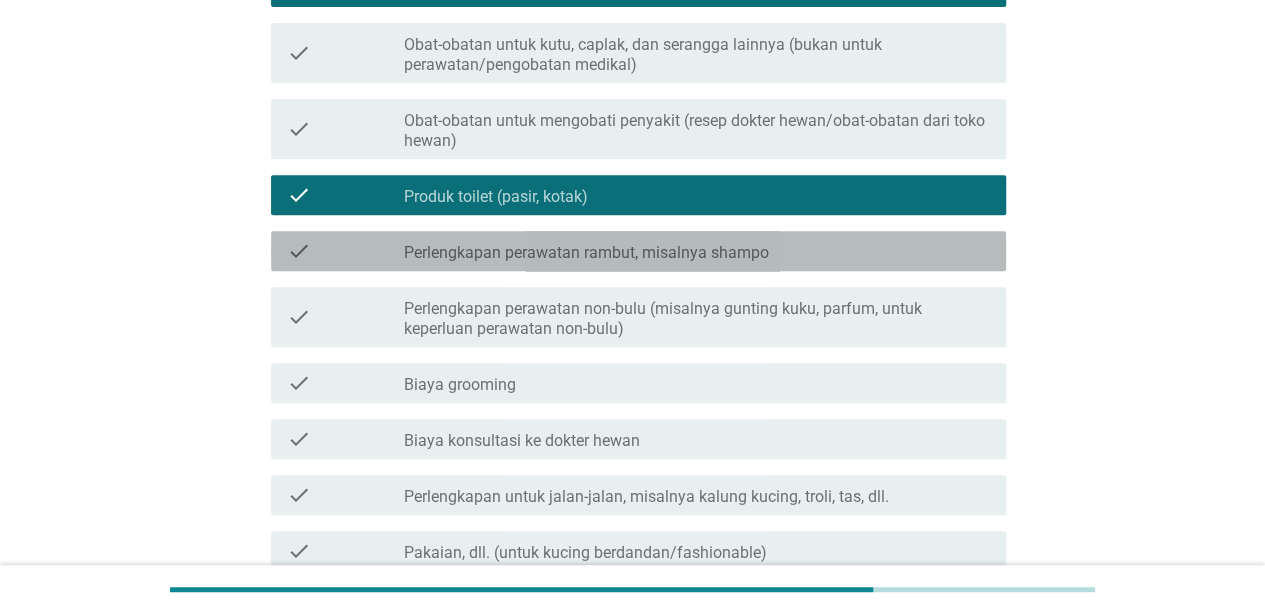 click on "Perlengkapan perawatan rambut, misalnya shampo" at bounding box center (586, 253) 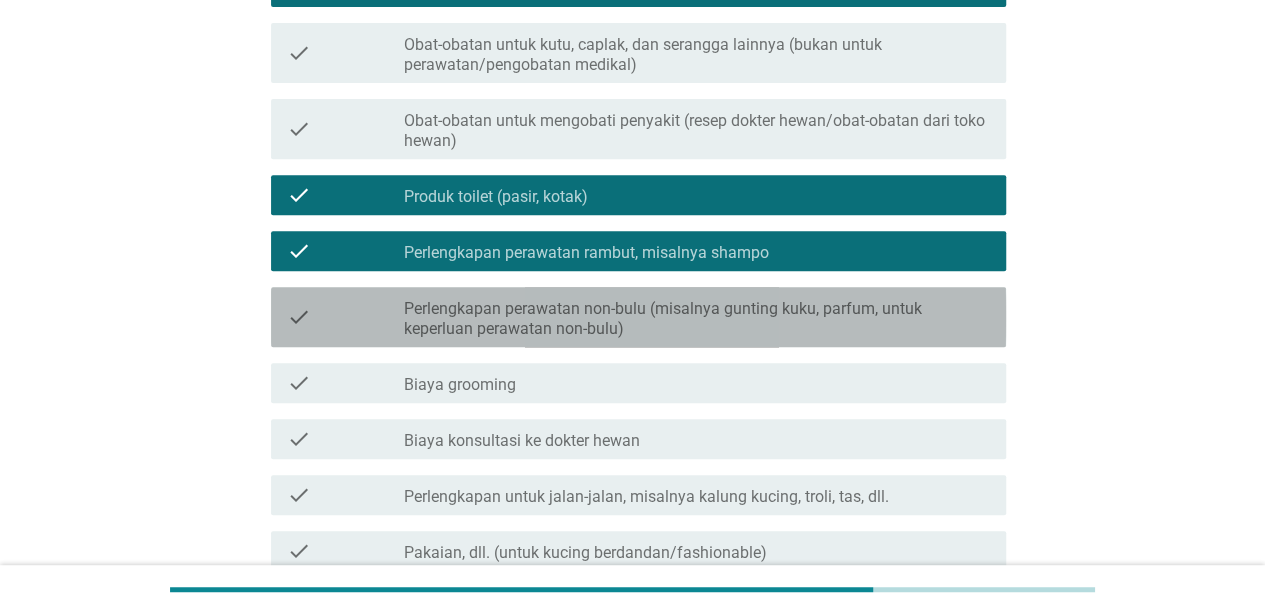 click on "Perlengkapan perawatan non-bulu (misalnya gunting kuku, parfum, untuk keperluan perawatan non-bulu)" at bounding box center [697, 319] 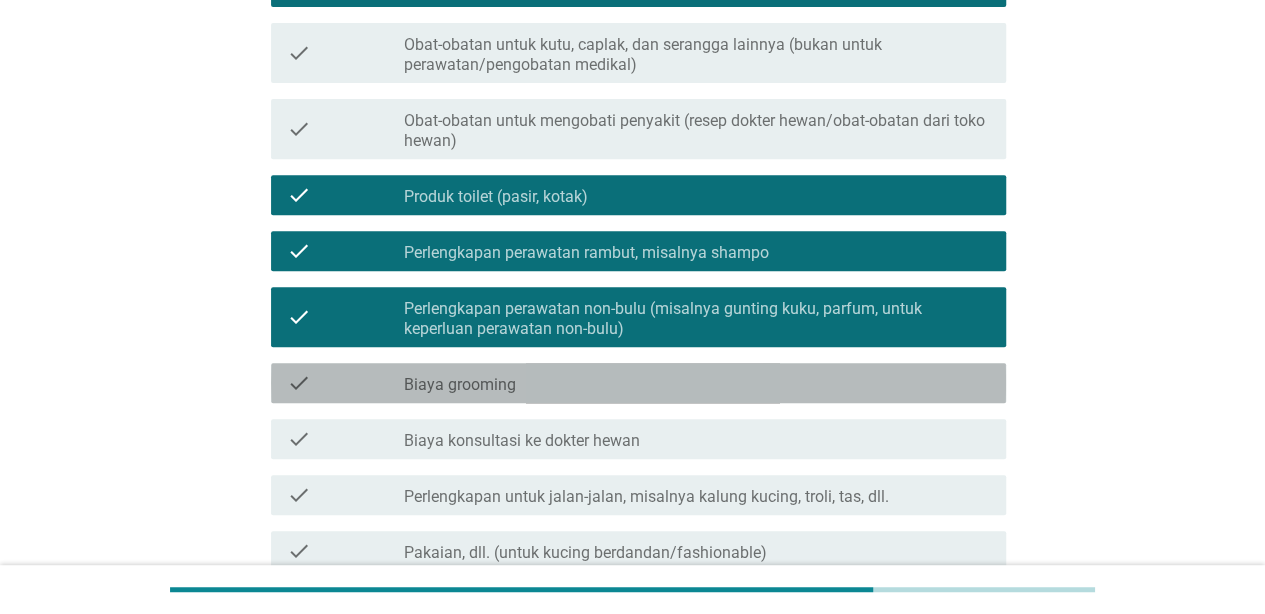 click on "check_box_outline_blank Biaya grooming" at bounding box center (697, 383) 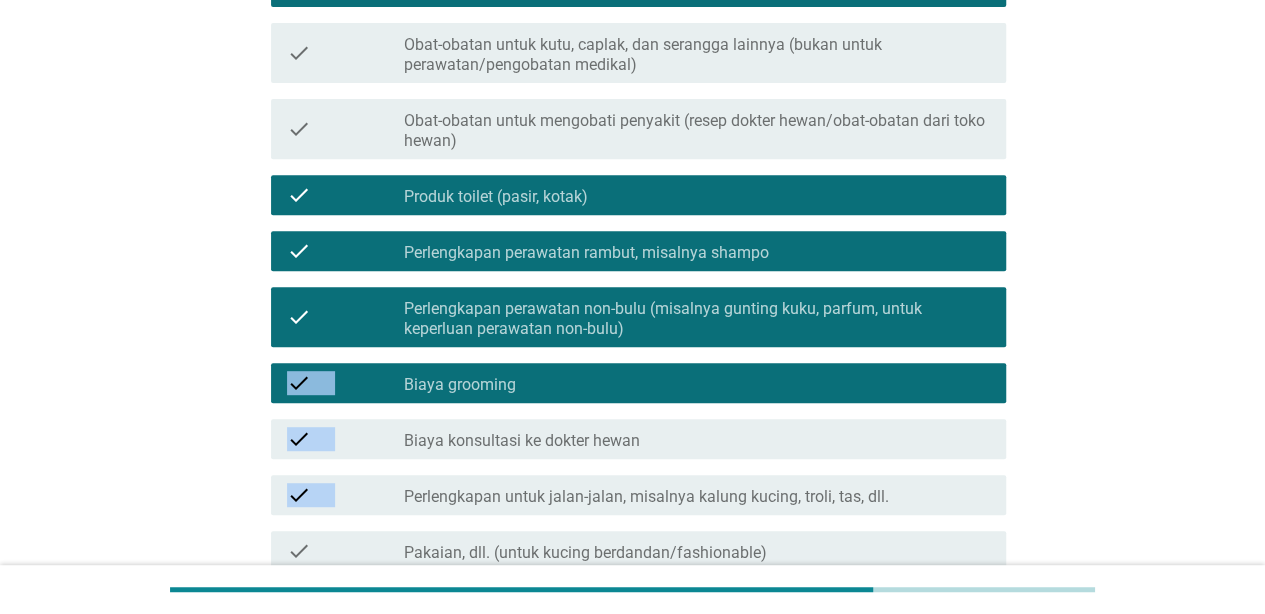drag, startPoint x: 1218, startPoint y: 312, endPoint x: 1258, endPoint y: 506, distance: 198.0808 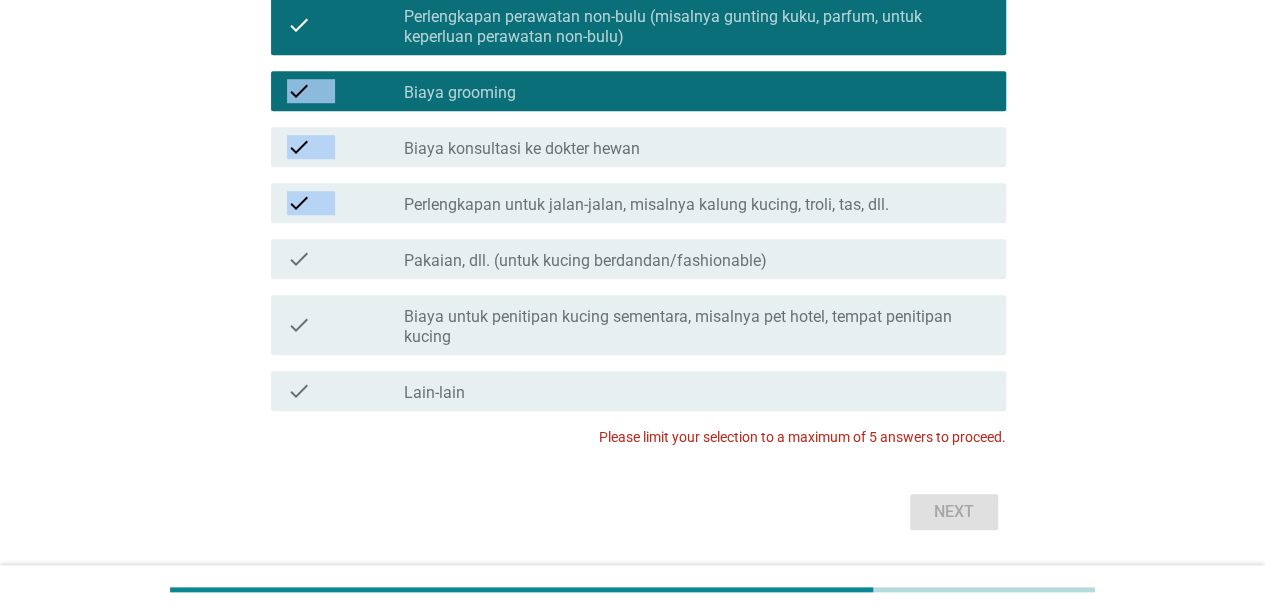 scroll, scrollTop: 672, scrollLeft: 0, axis: vertical 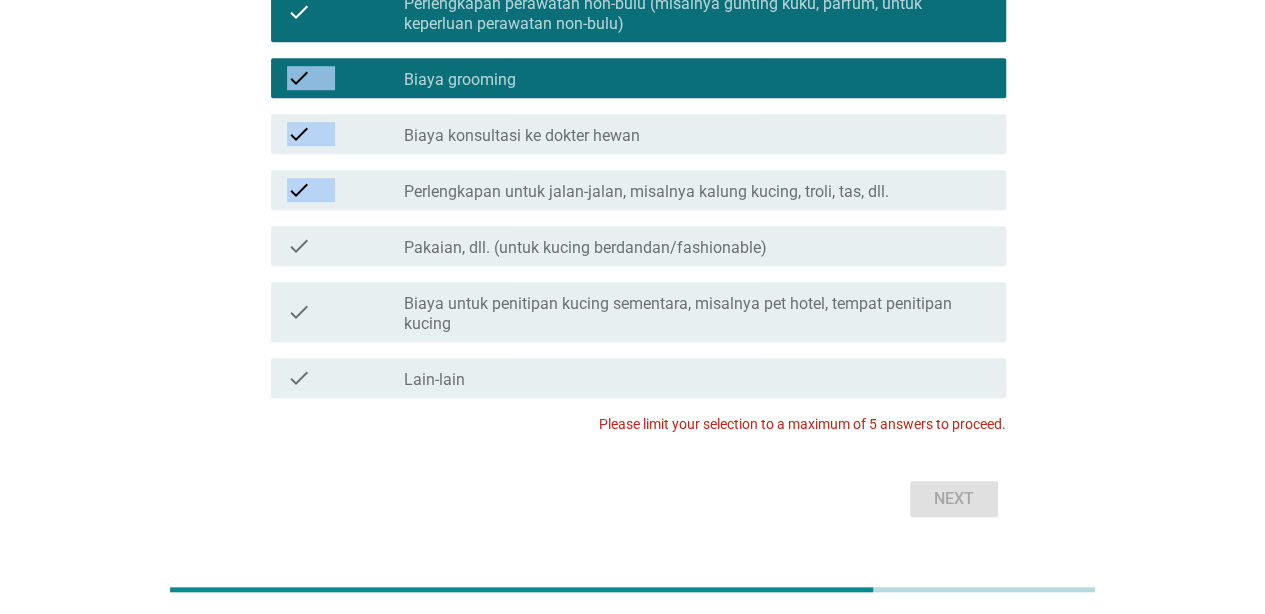 click on "check_box_outline_blank Biaya grooming" at bounding box center (697, 78) 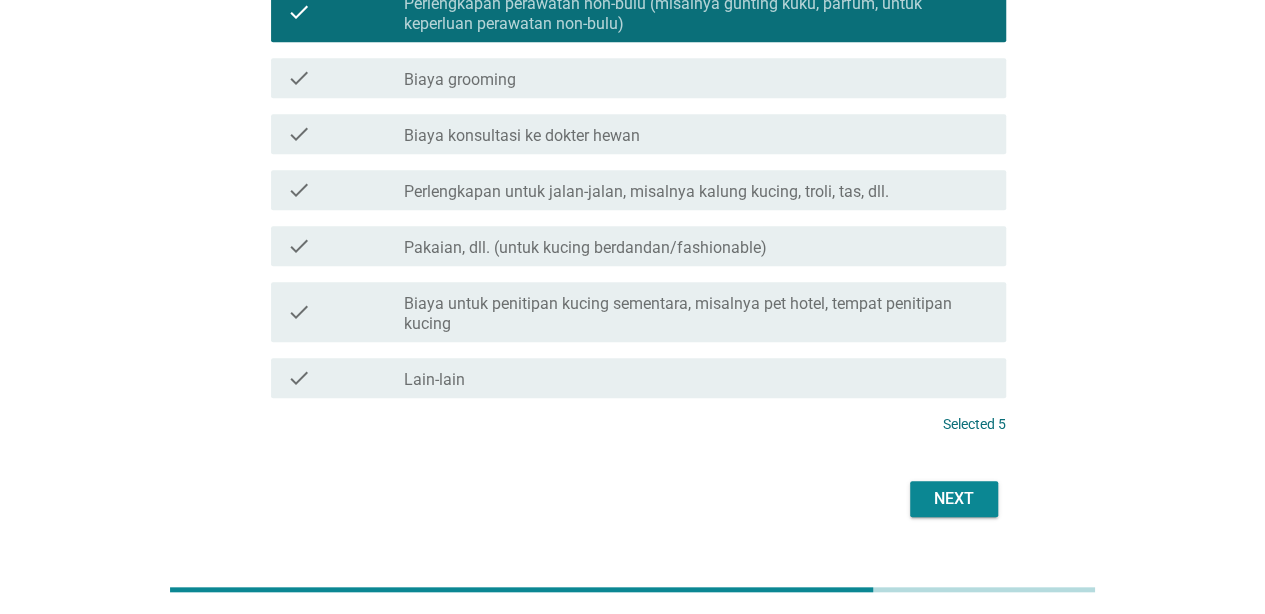 click on "Next" at bounding box center [954, 499] 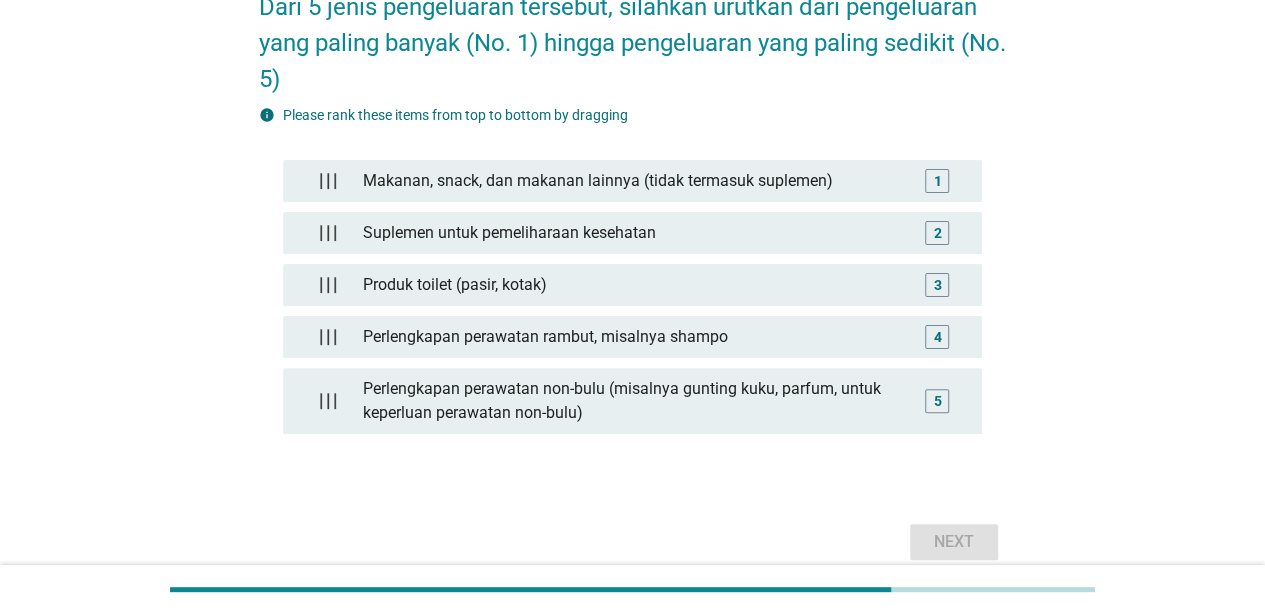 scroll, scrollTop: 126, scrollLeft: 0, axis: vertical 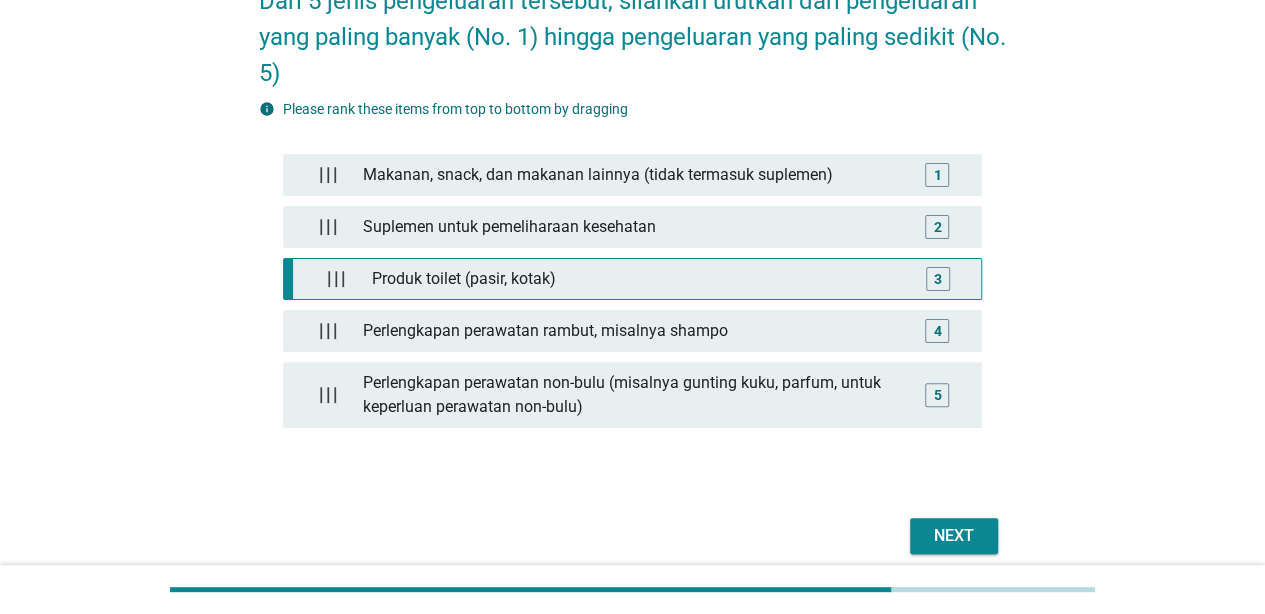 type 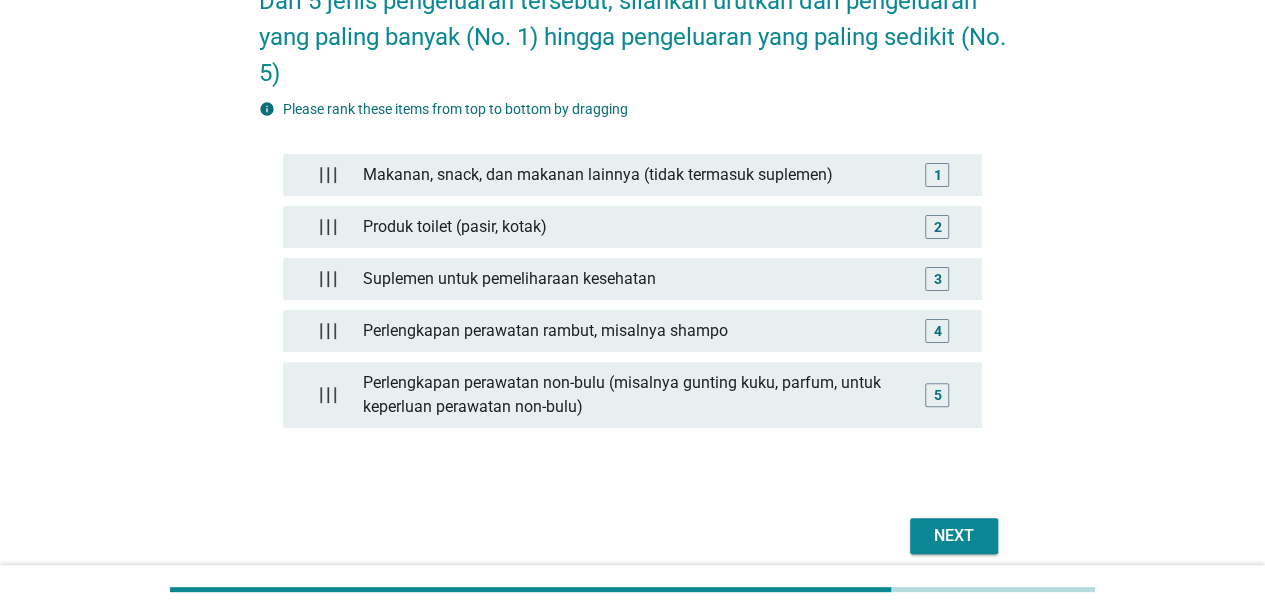 click on "Next" at bounding box center [954, 536] 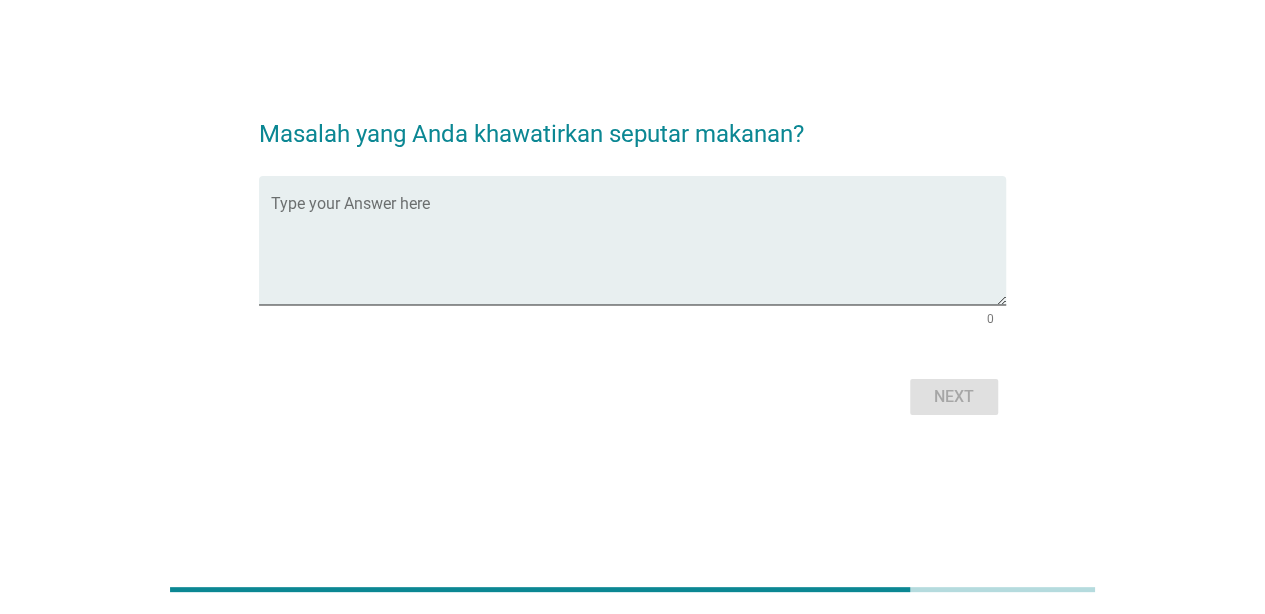 scroll, scrollTop: 0, scrollLeft: 0, axis: both 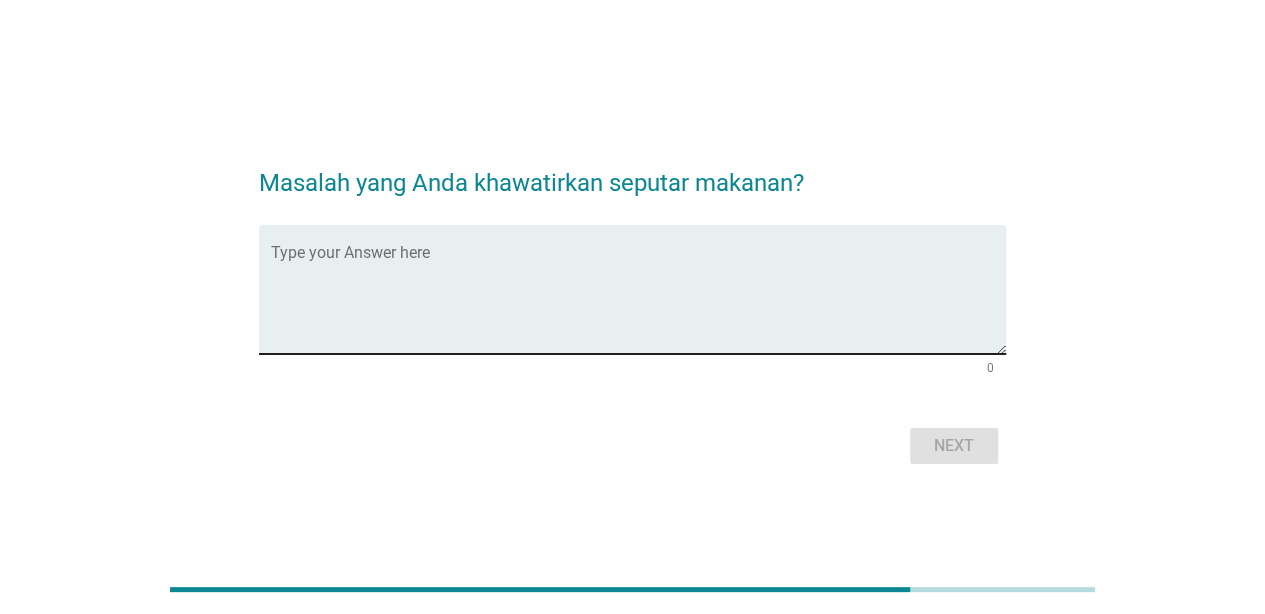 click at bounding box center [638, 301] 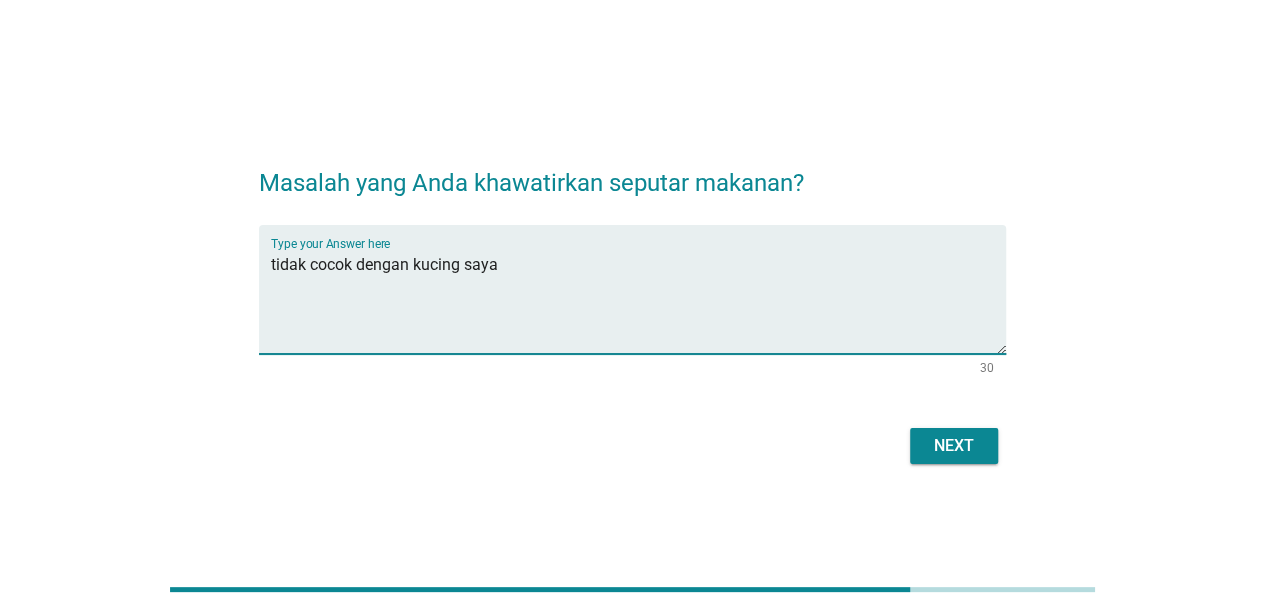 type on "tidak cocok dengan kucing saya" 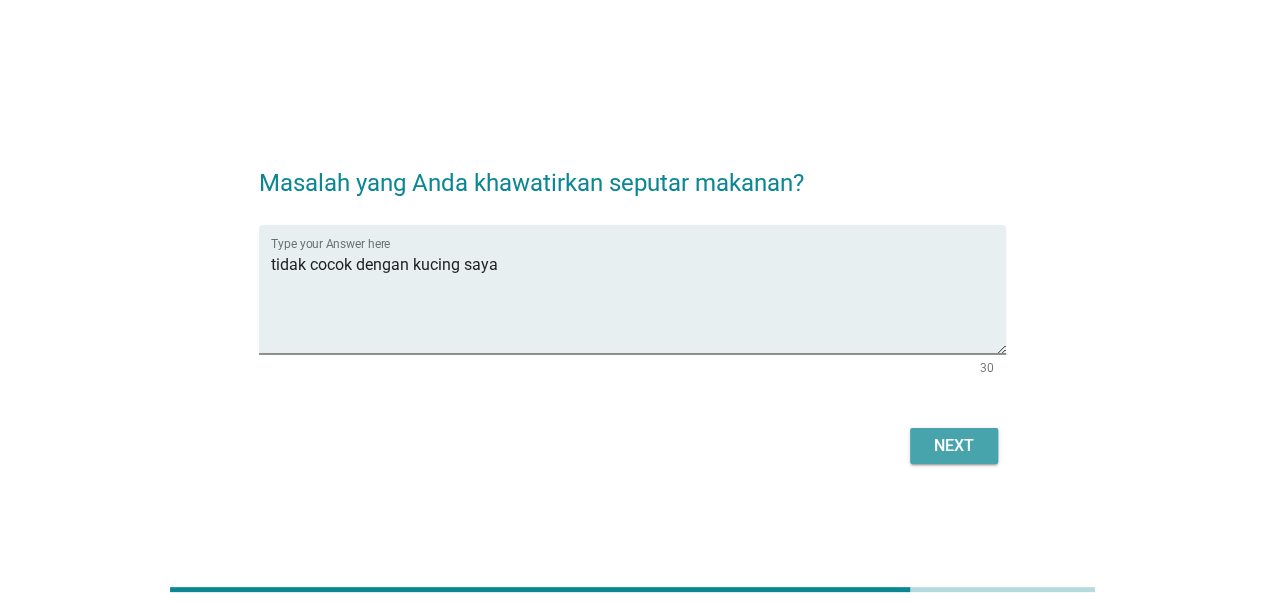 click on "Next" at bounding box center [954, 446] 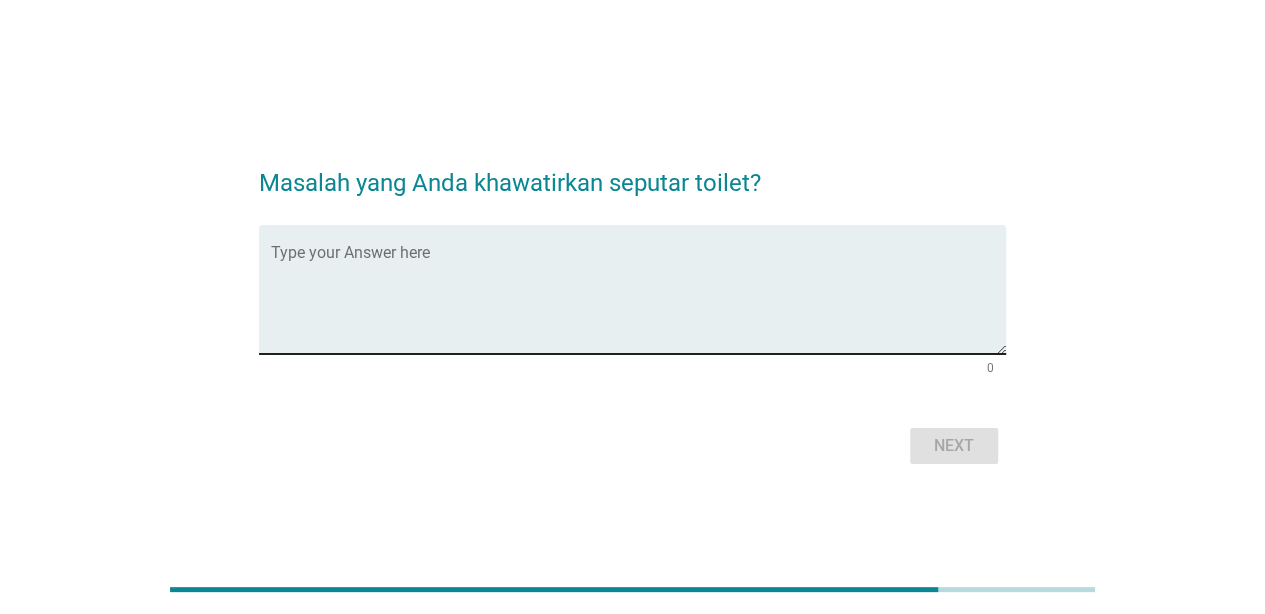 click at bounding box center (638, 301) 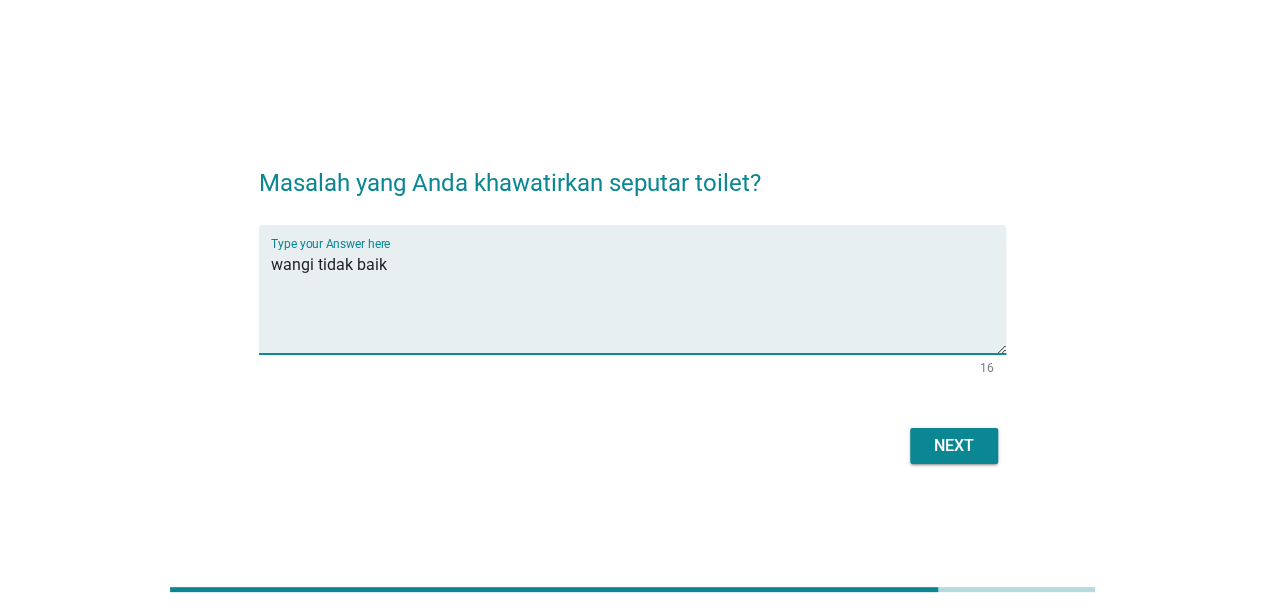 drag, startPoint x: 629, startPoint y: 288, endPoint x: 187, endPoint y: 256, distance: 443.15686 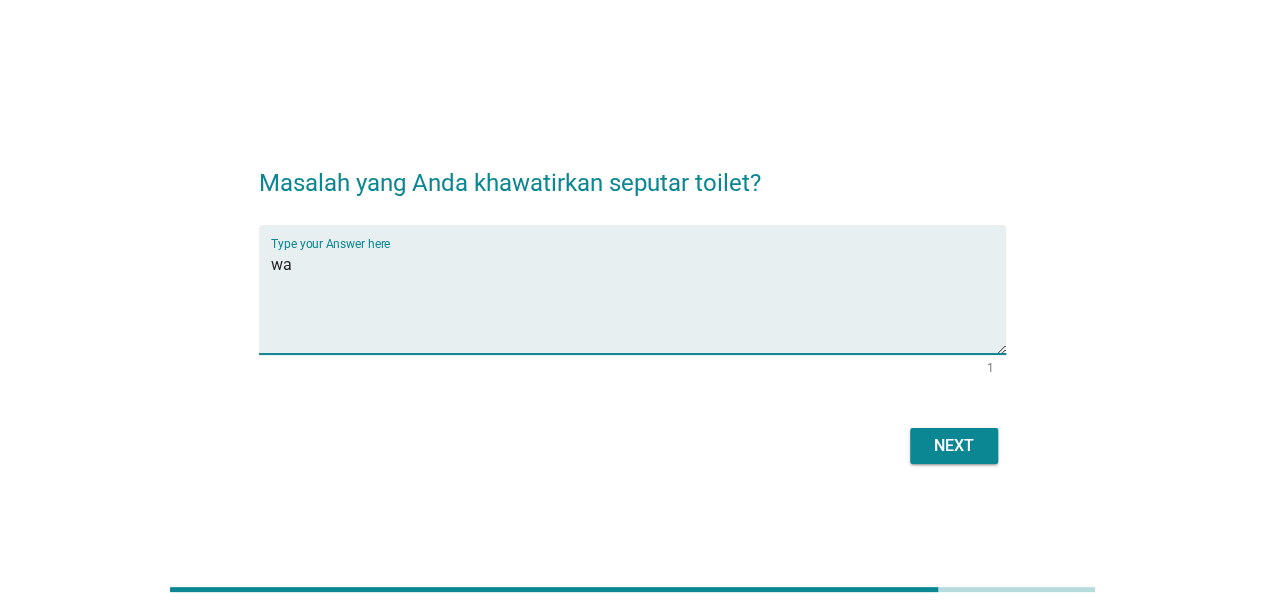 type on "w" 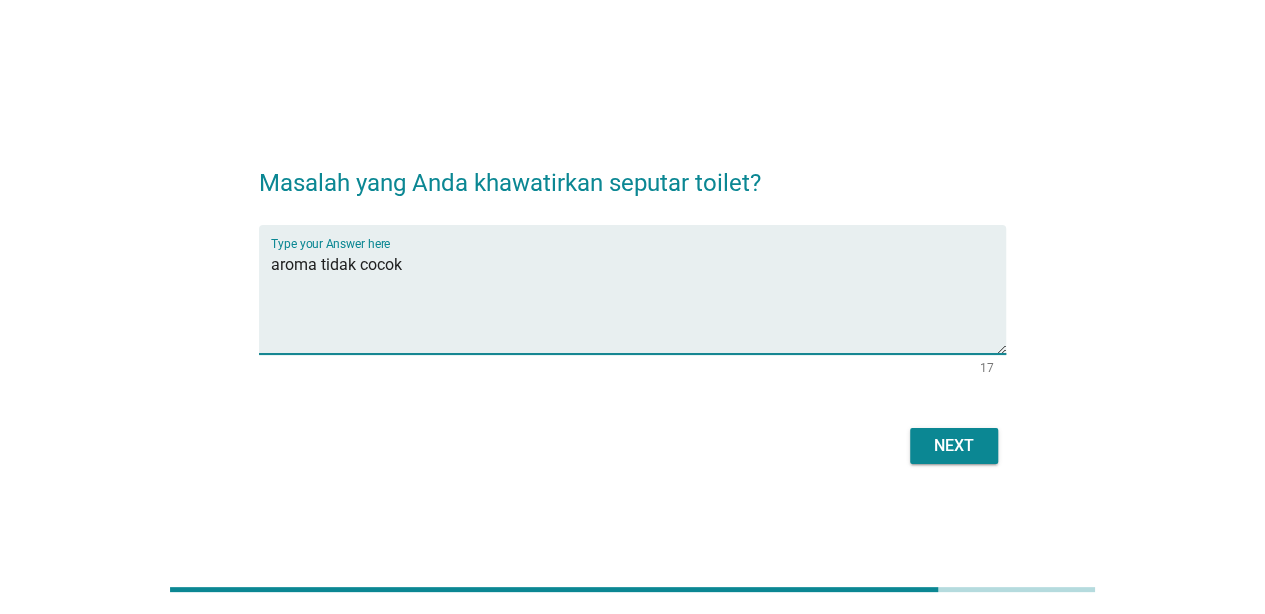 type on "aroma tidak cocok" 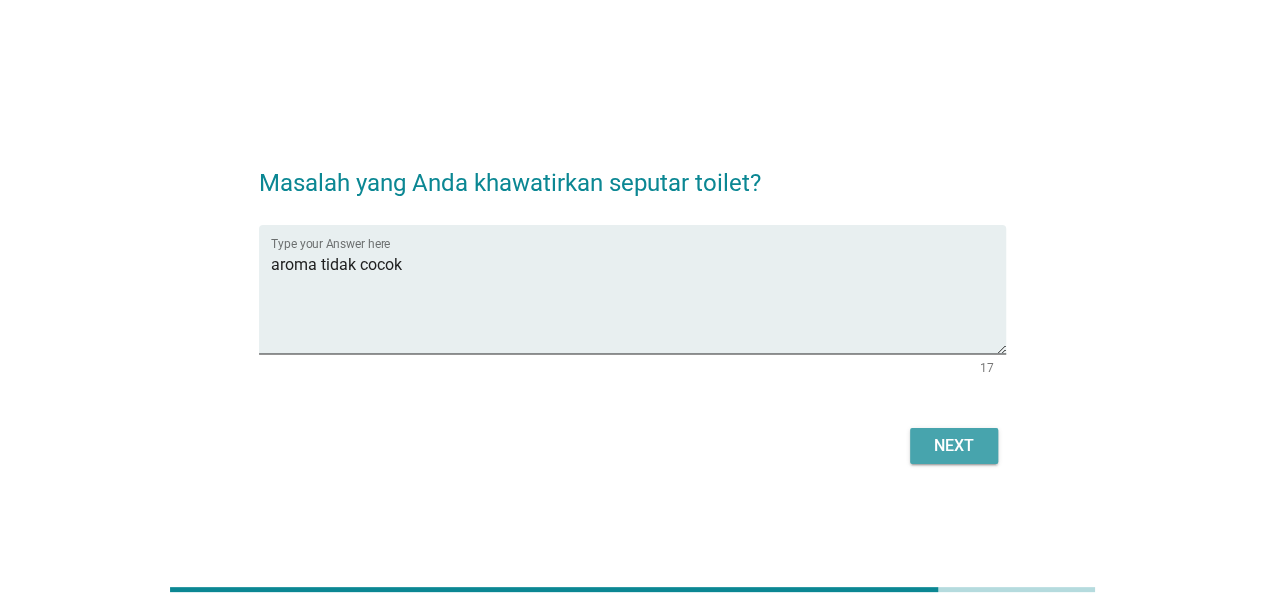 click on "Next" at bounding box center (954, 446) 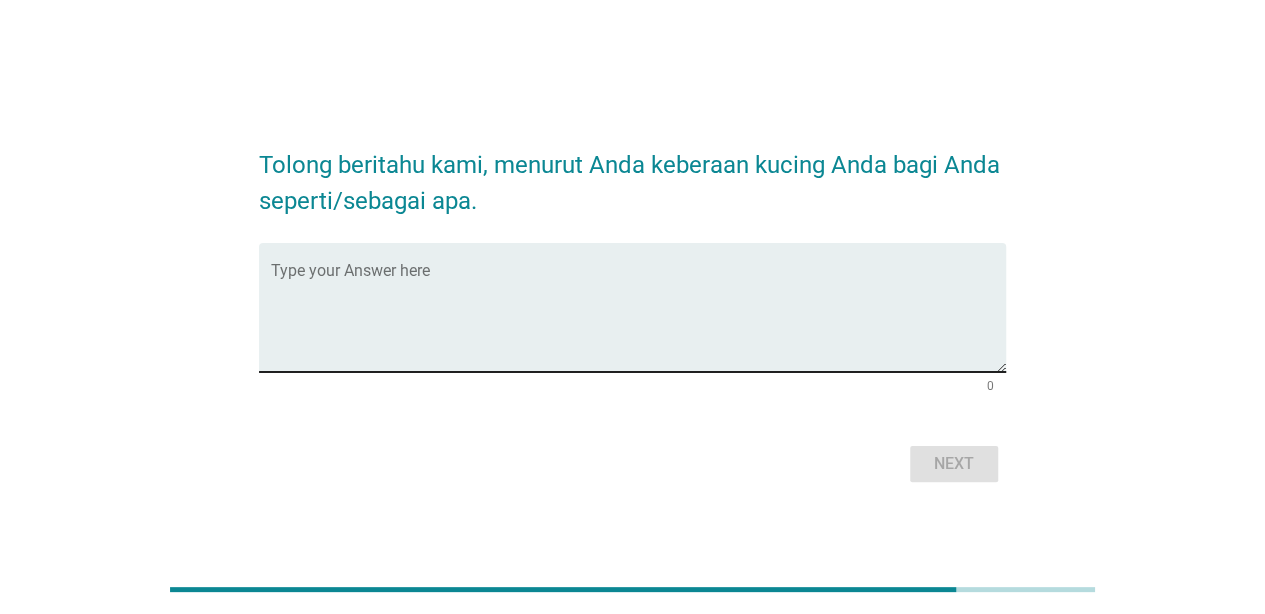 click at bounding box center [638, 319] 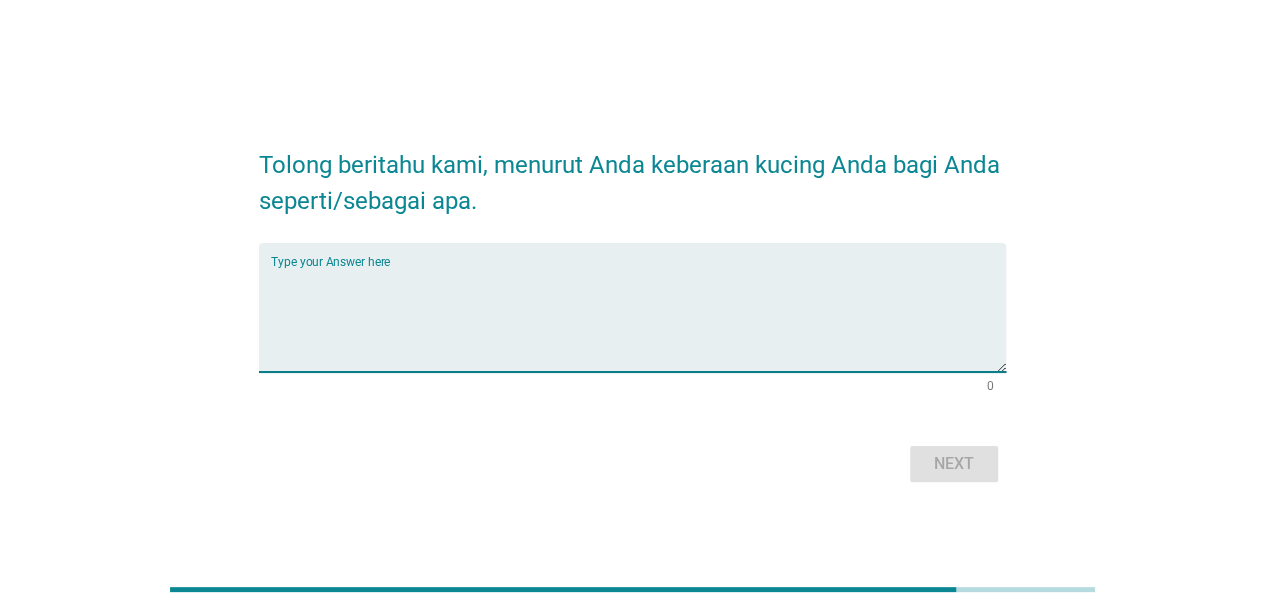 type on "s" 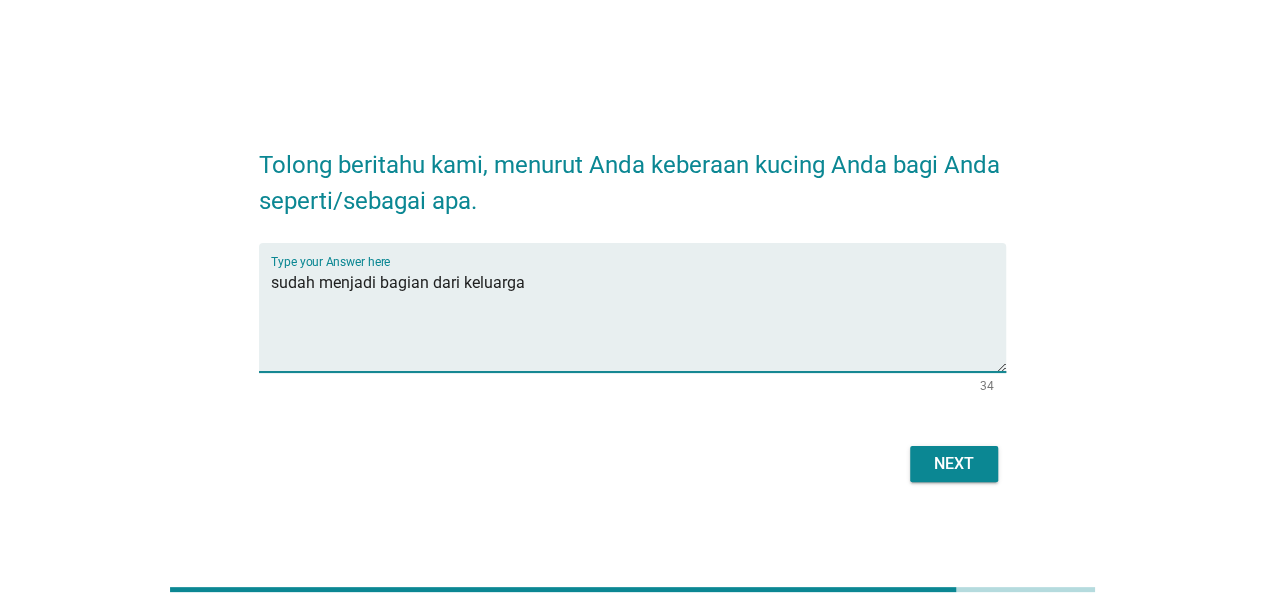 type on "sudah menjadi bagian dari keluarga" 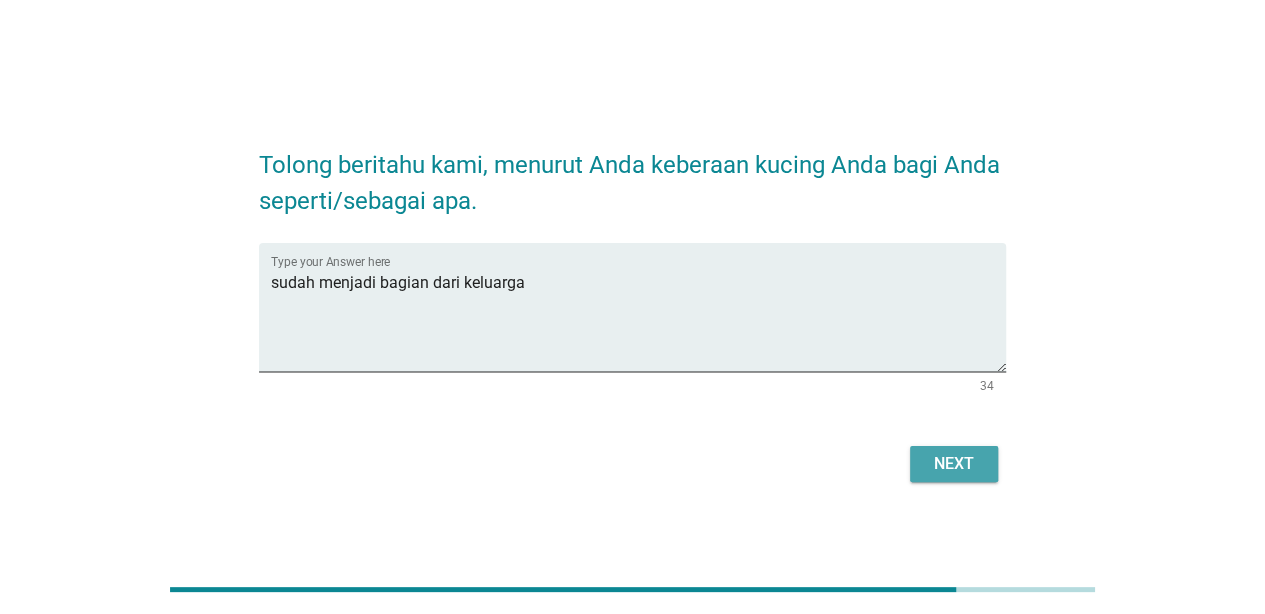 click on "Next" at bounding box center [954, 464] 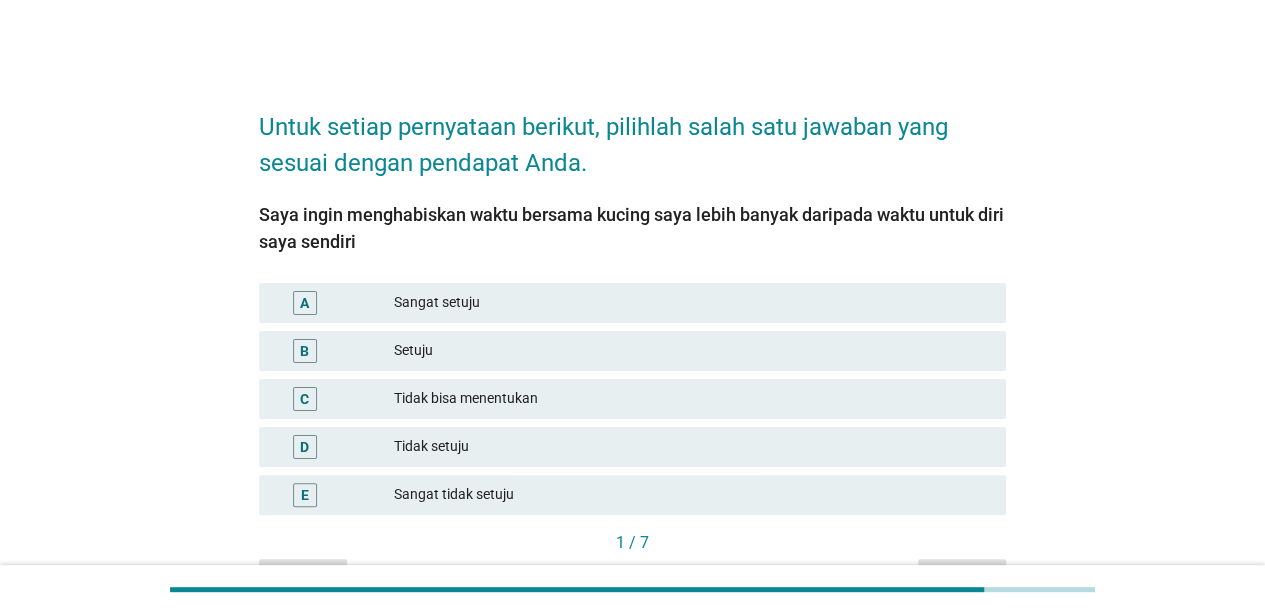 click on "C   Tidak bisa menentukan" at bounding box center (632, 399) 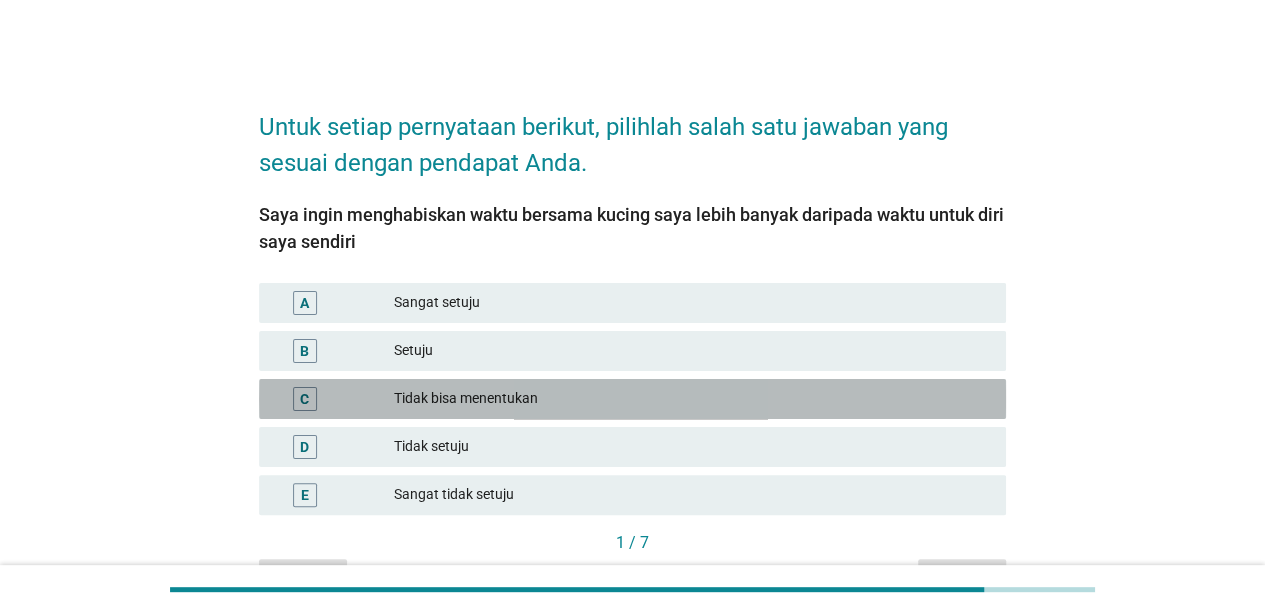 click on "Tidak bisa menentukan" at bounding box center (692, 399) 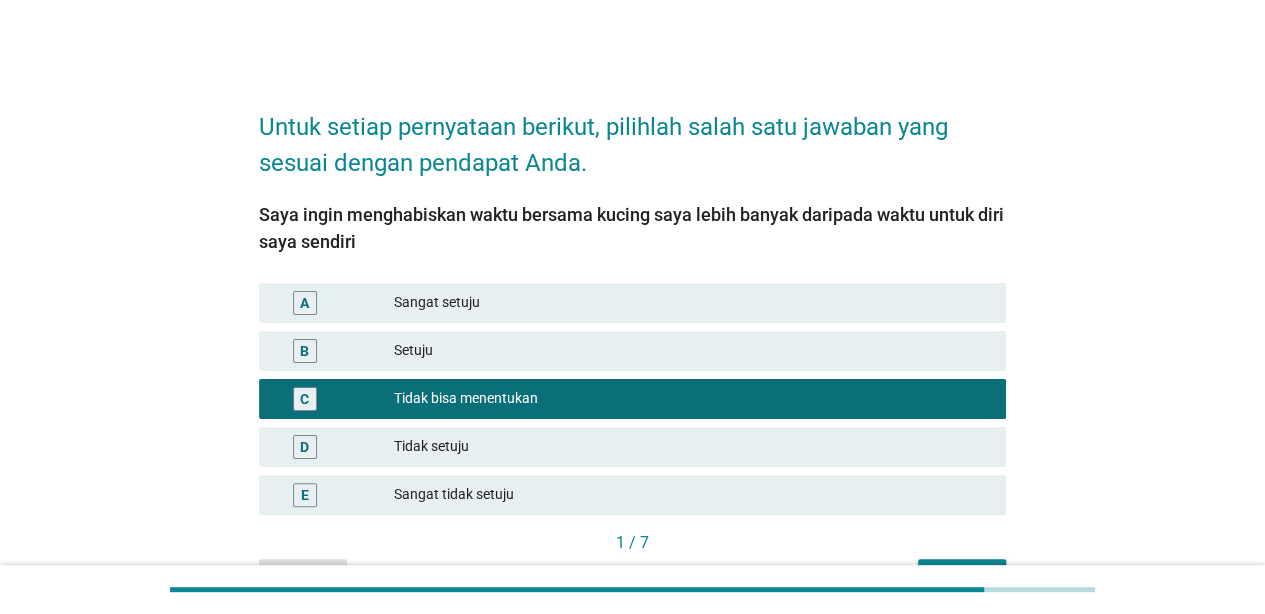 scroll, scrollTop: 118, scrollLeft: 0, axis: vertical 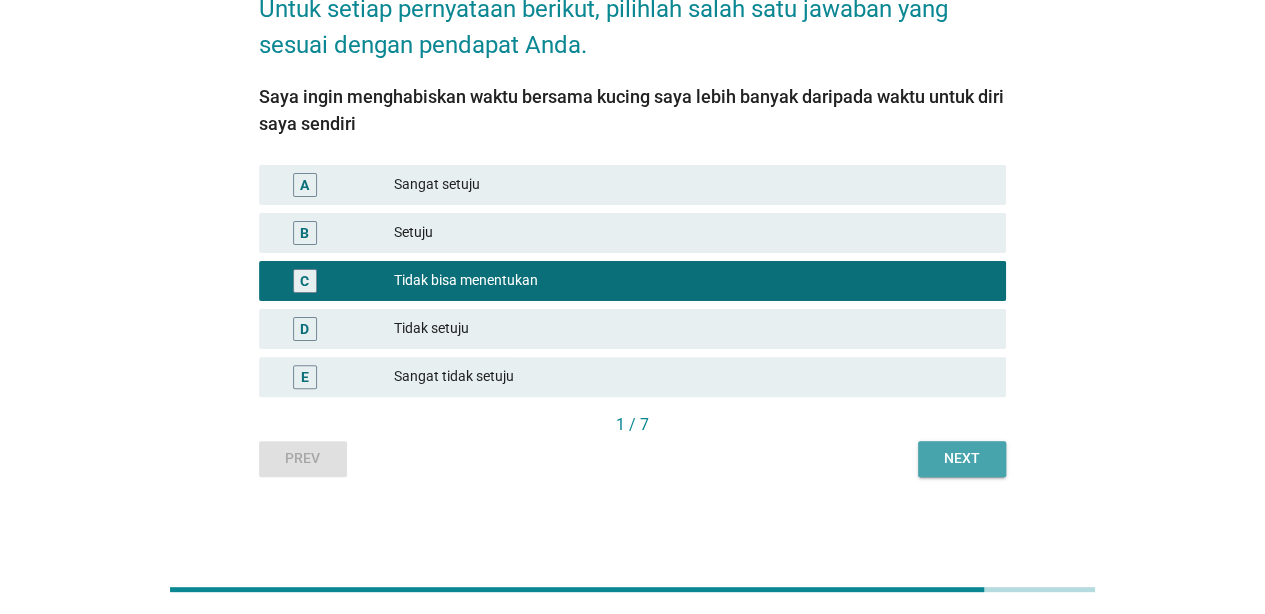 click on "Next" at bounding box center [962, 458] 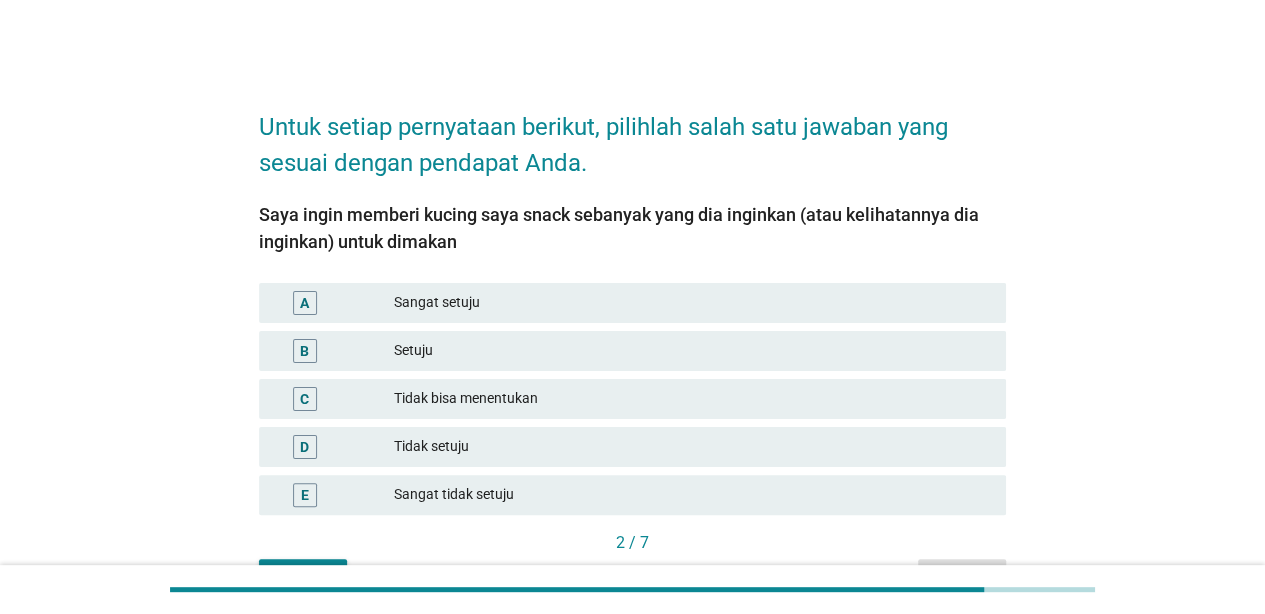 click on "Setuju" at bounding box center (692, 351) 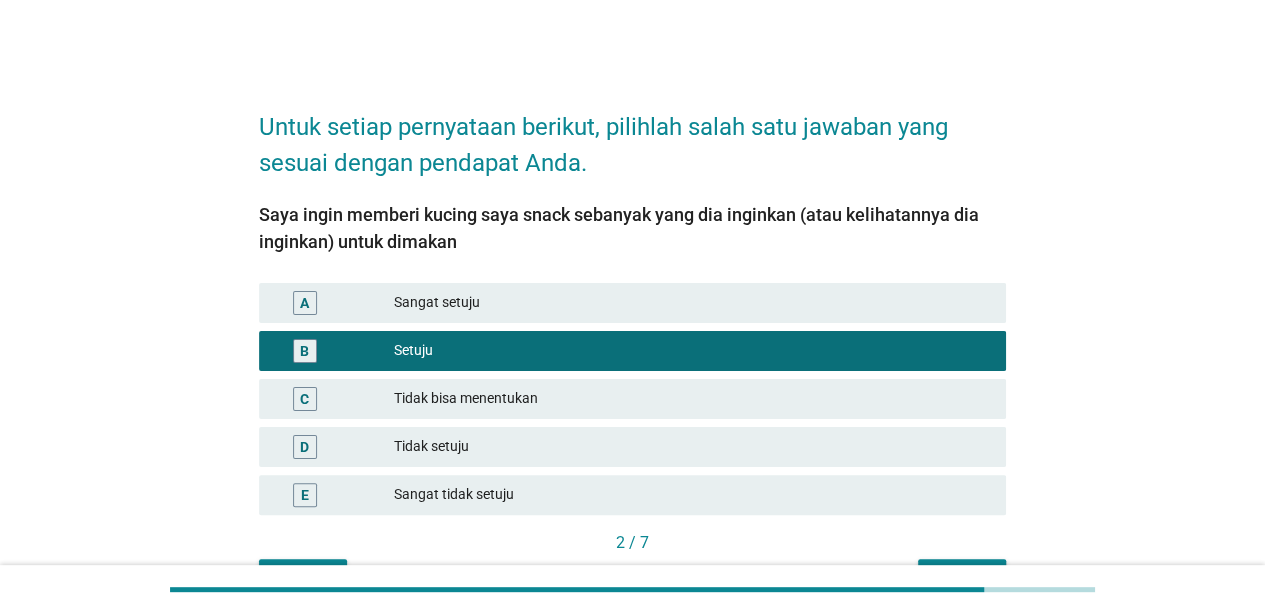 scroll, scrollTop: 118, scrollLeft: 0, axis: vertical 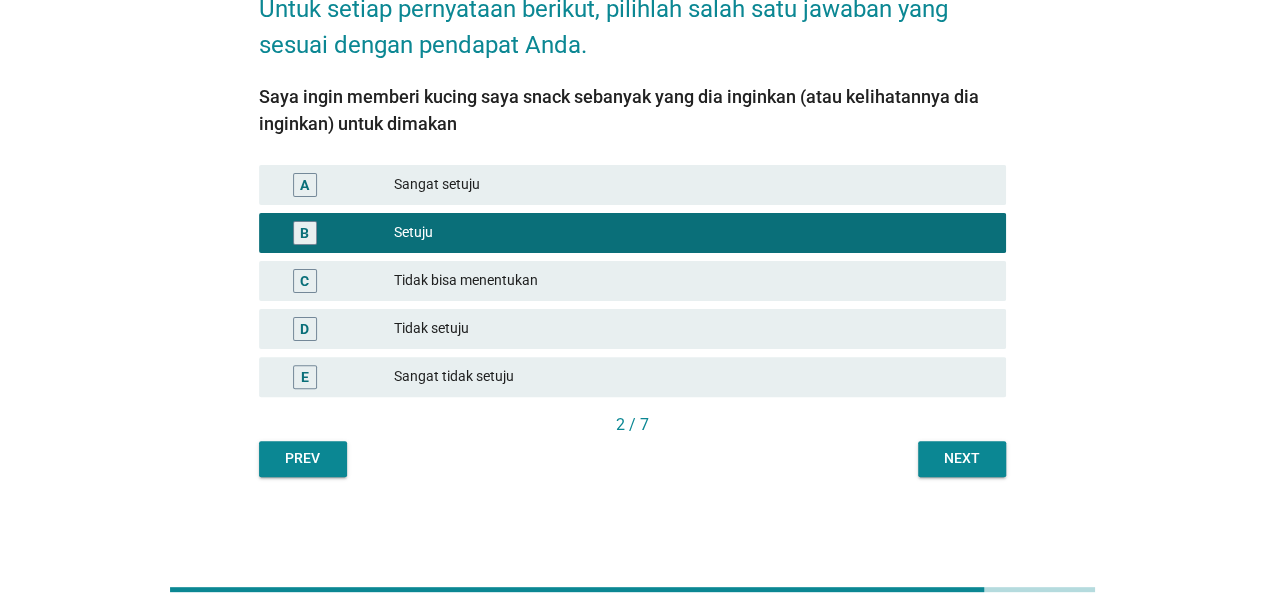 click on "Next" at bounding box center [962, 458] 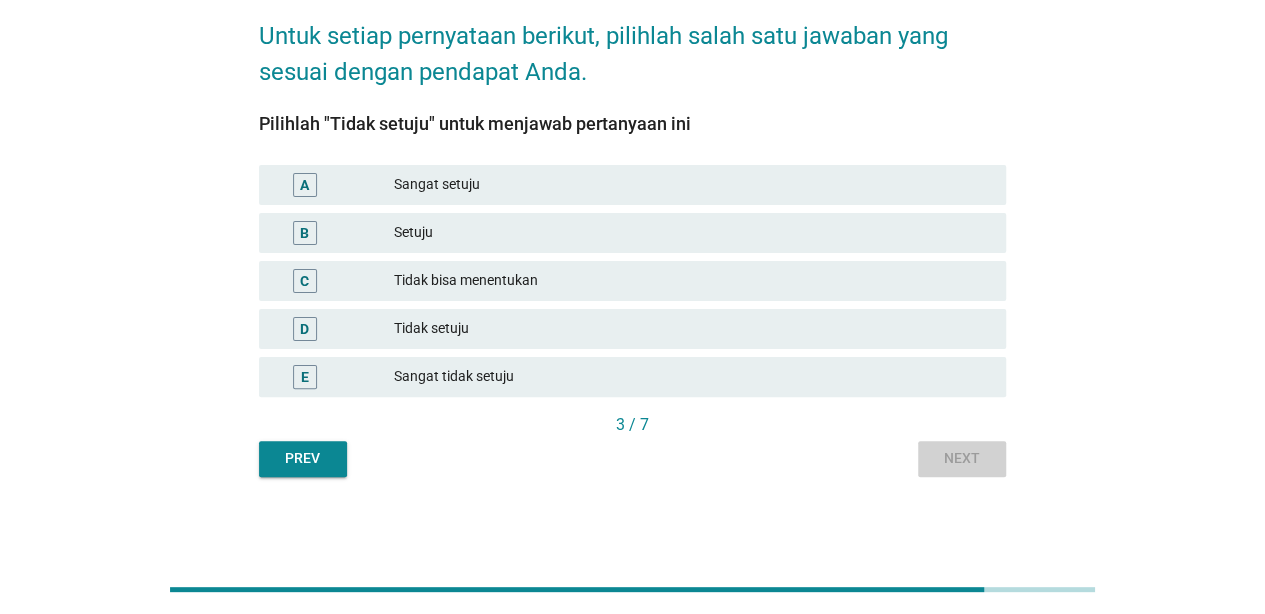 scroll, scrollTop: 0, scrollLeft: 0, axis: both 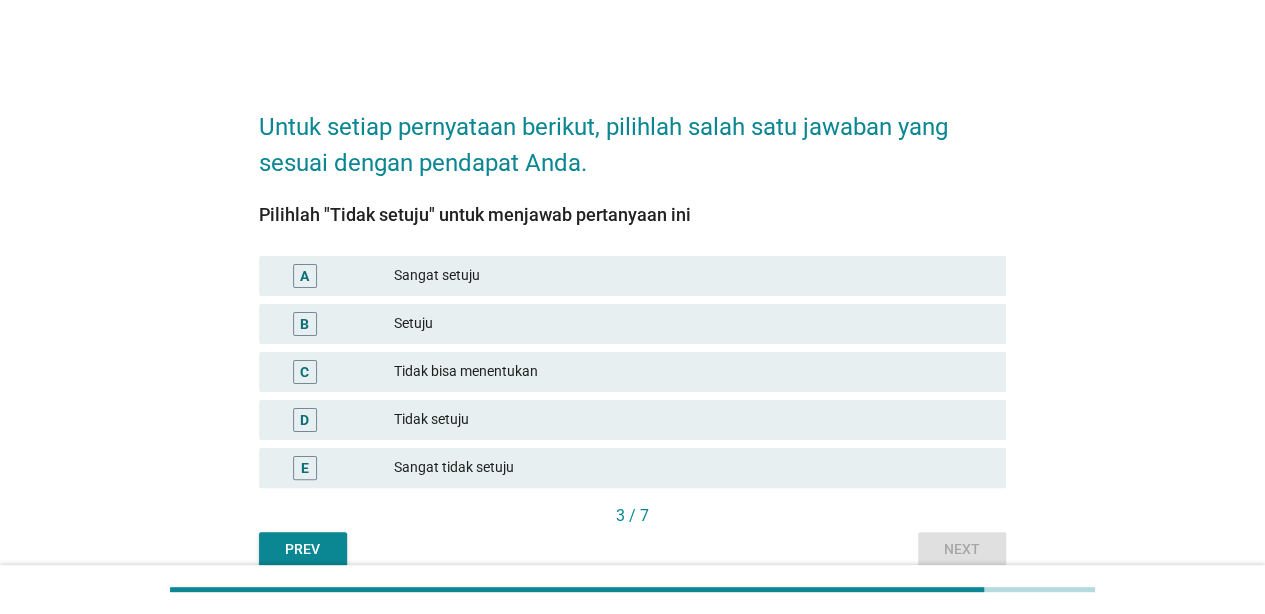 click on "Tidak setuju" at bounding box center [692, 420] 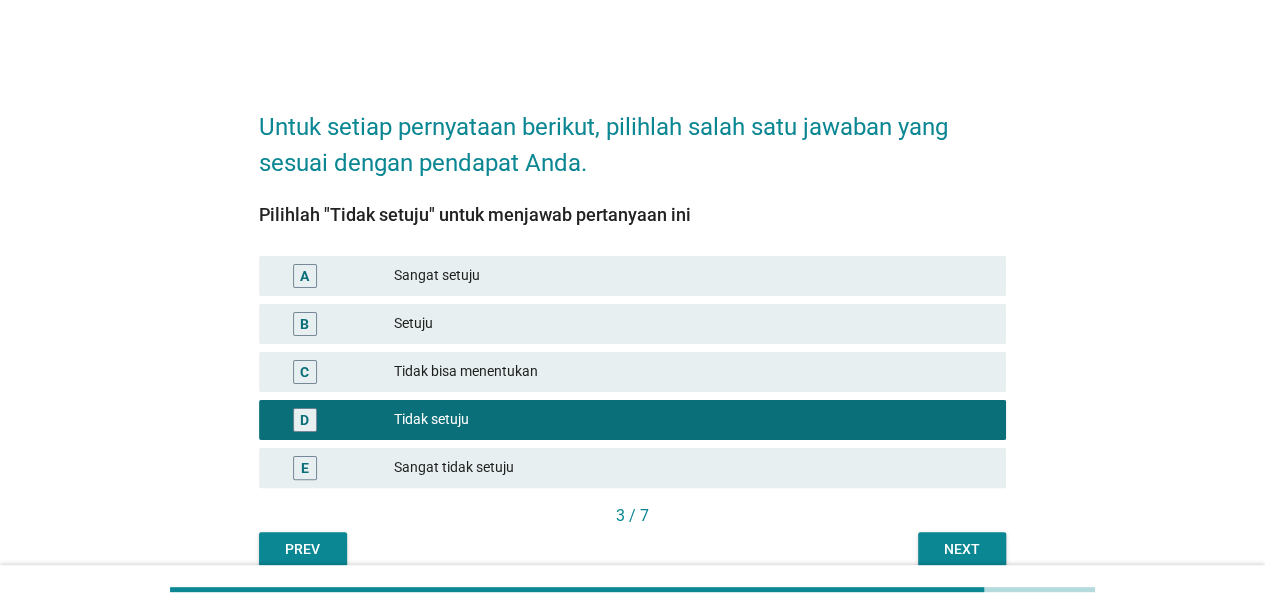 click on "Next" at bounding box center (962, 550) 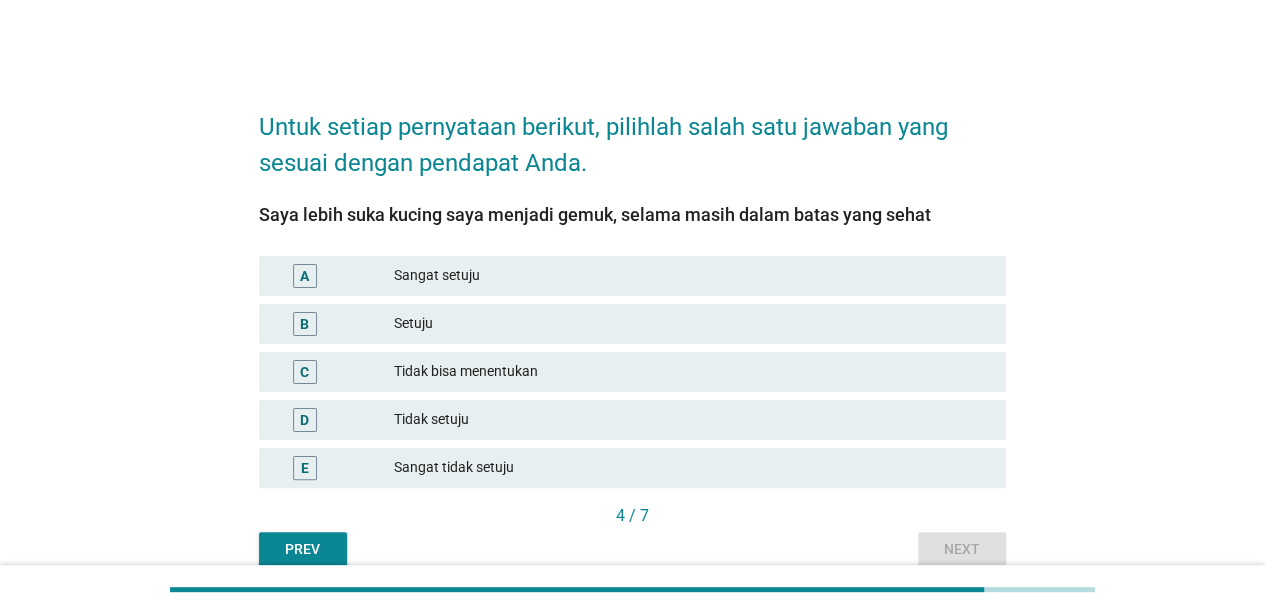 click on "Setuju" at bounding box center [692, 324] 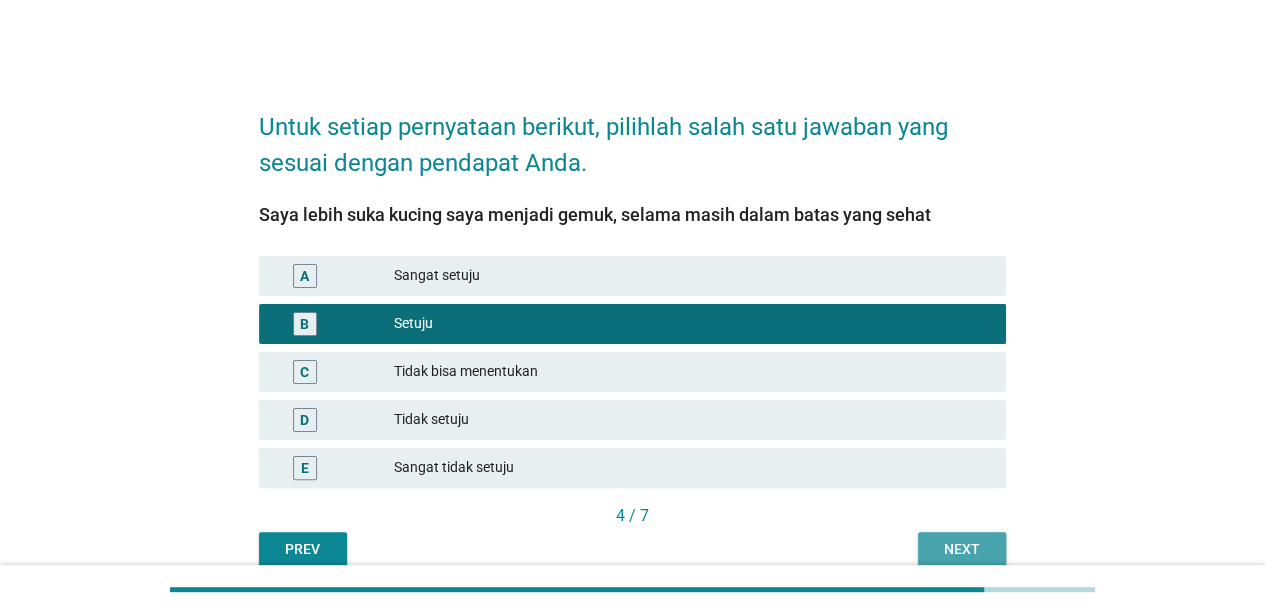 click on "Next" at bounding box center [962, 550] 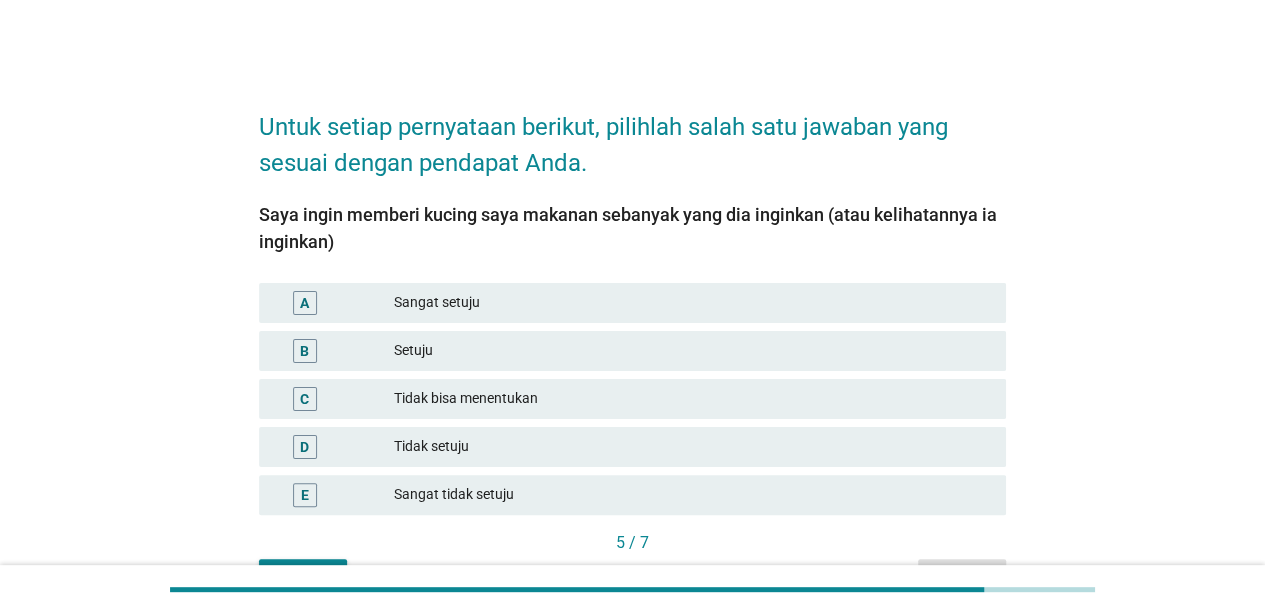click on "B   Setuju" at bounding box center [632, 351] 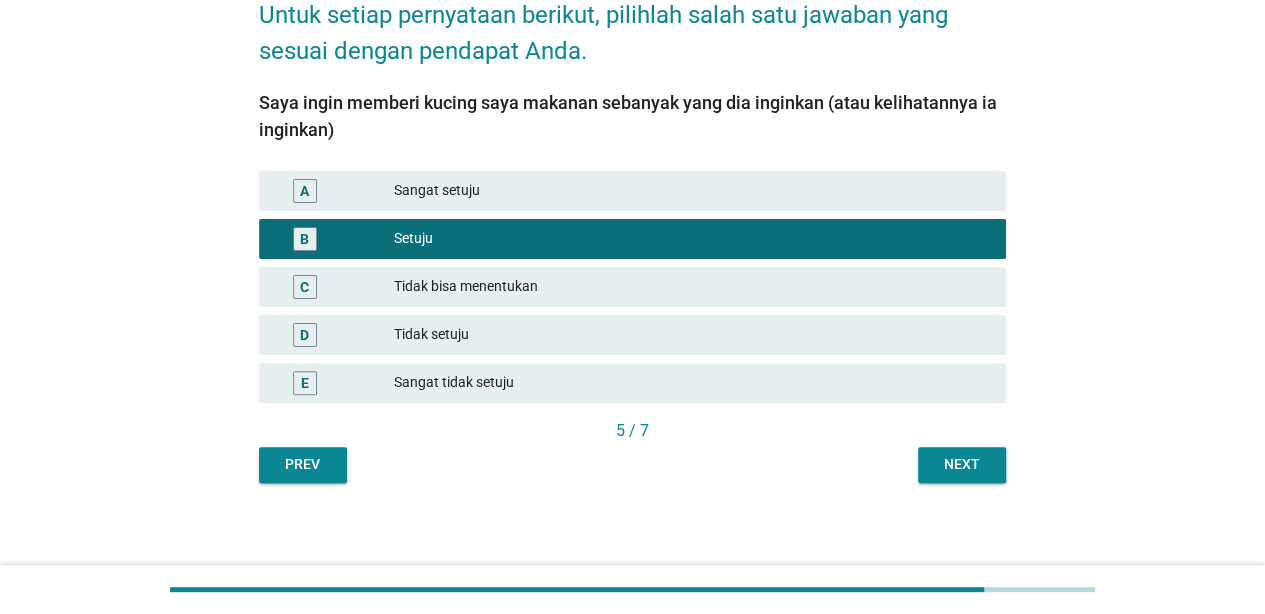 scroll, scrollTop: 118, scrollLeft: 0, axis: vertical 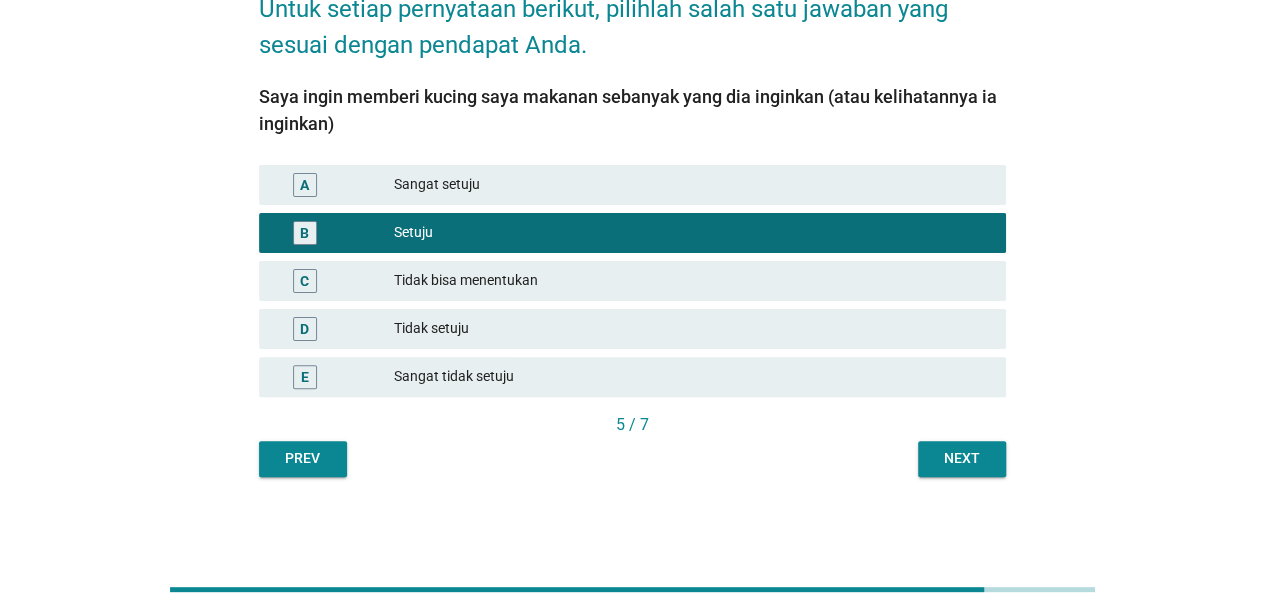 click on "Next" at bounding box center [962, 459] 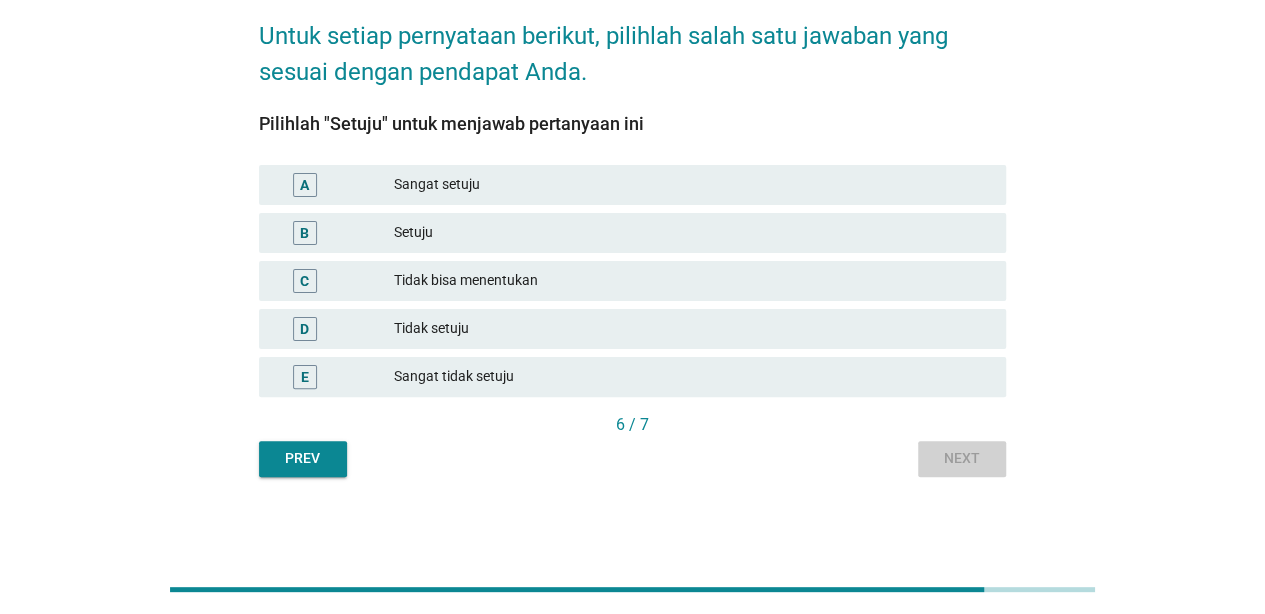 scroll, scrollTop: 0, scrollLeft: 0, axis: both 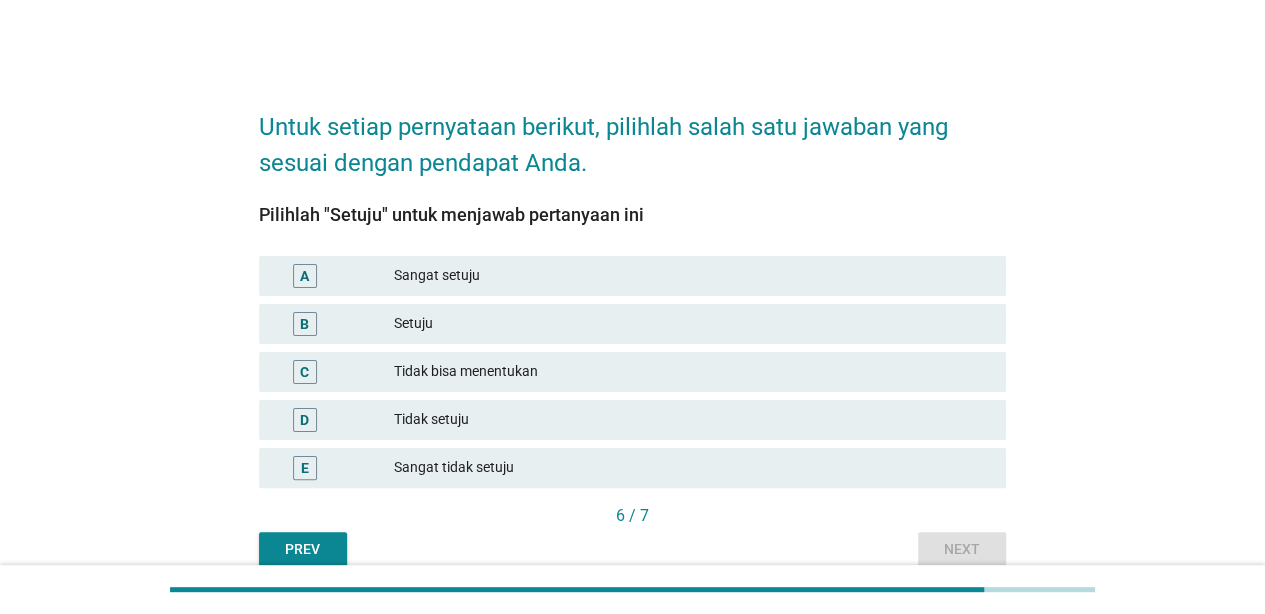 click on "Setuju" at bounding box center [692, 324] 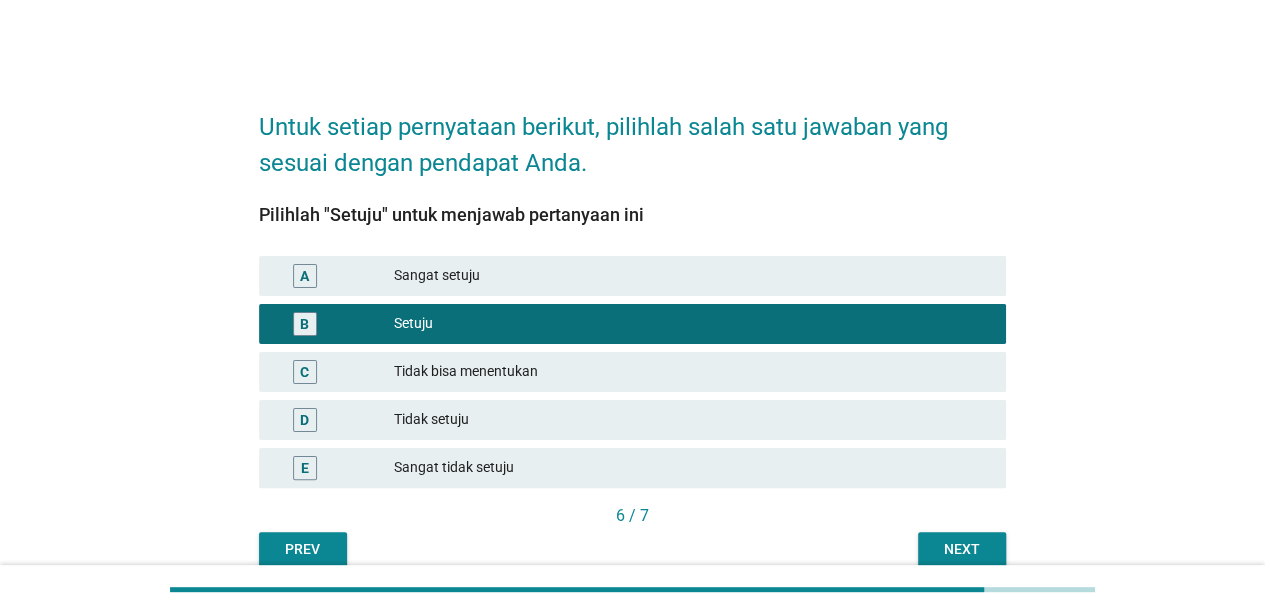 click on "Next" at bounding box center (962, 549) 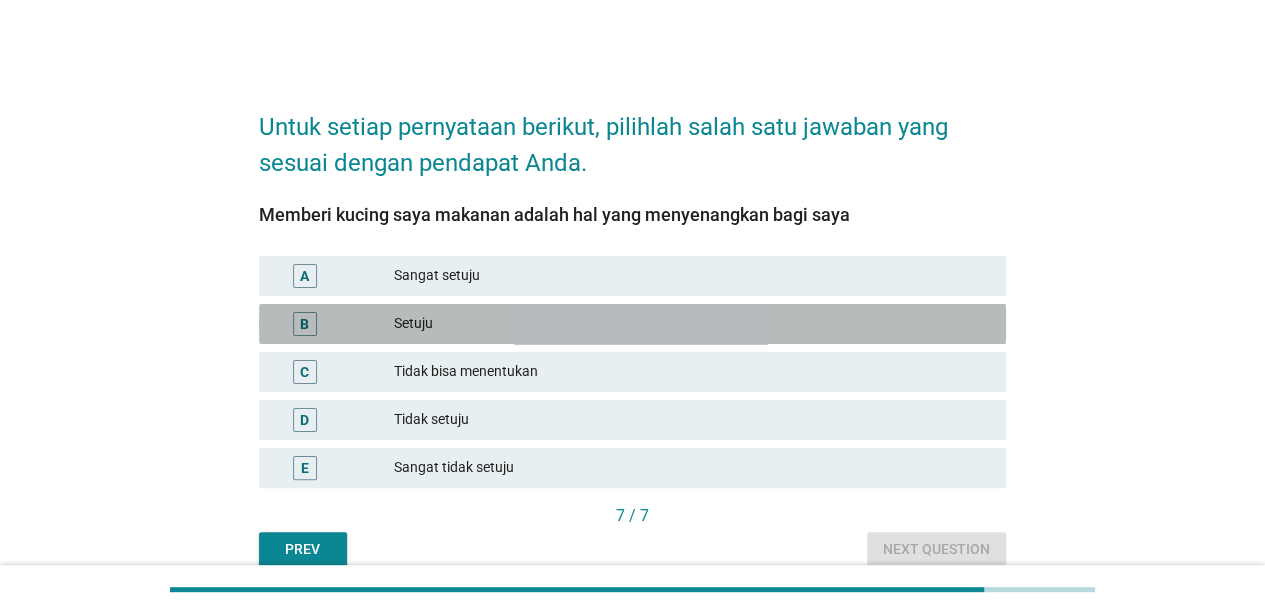 click on "B   Setuju" at bounding box center [632, 324] 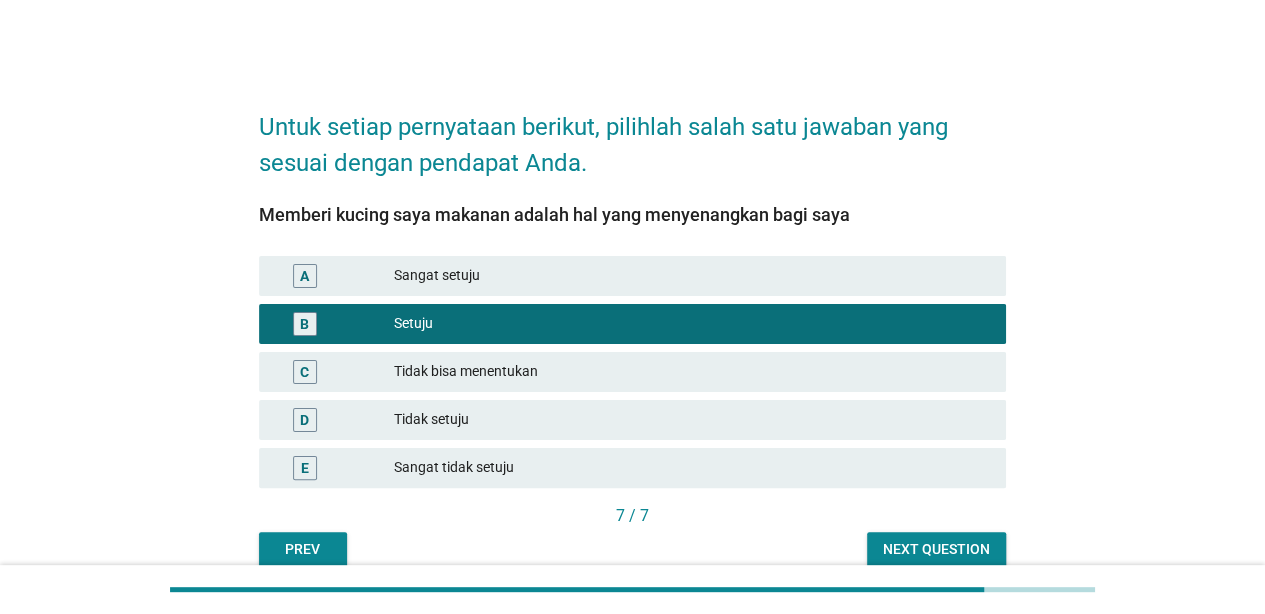 click on "A   Sangat setuju" at bounding box center [632, 276] 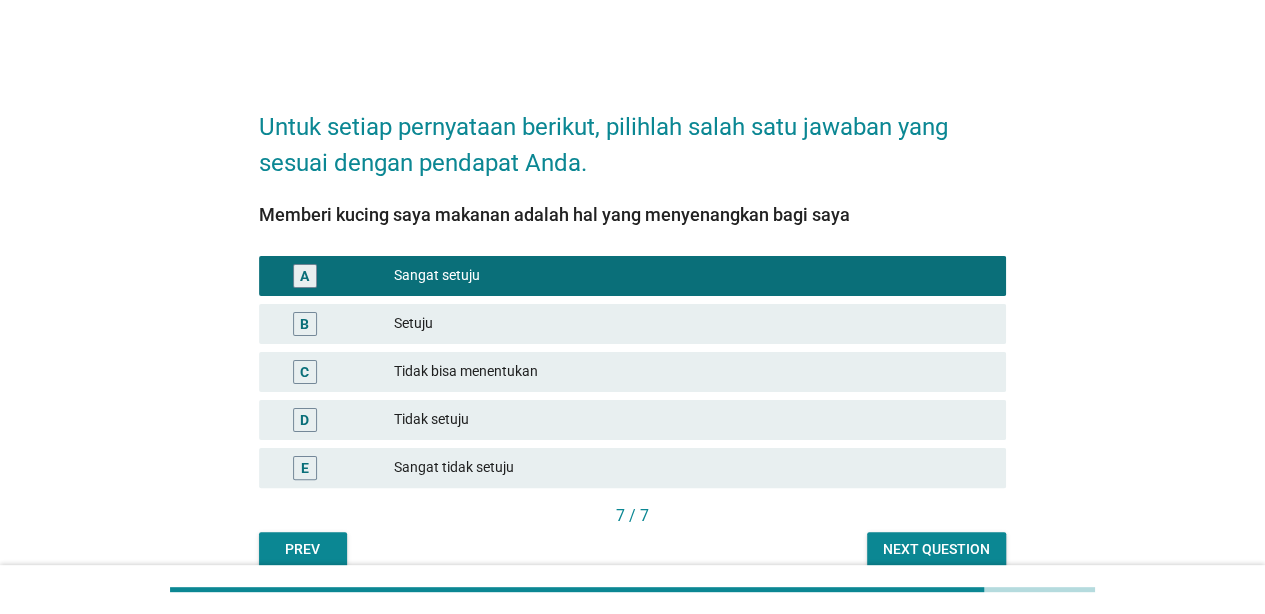 click on "Next question" at bounding box center (936, 549) 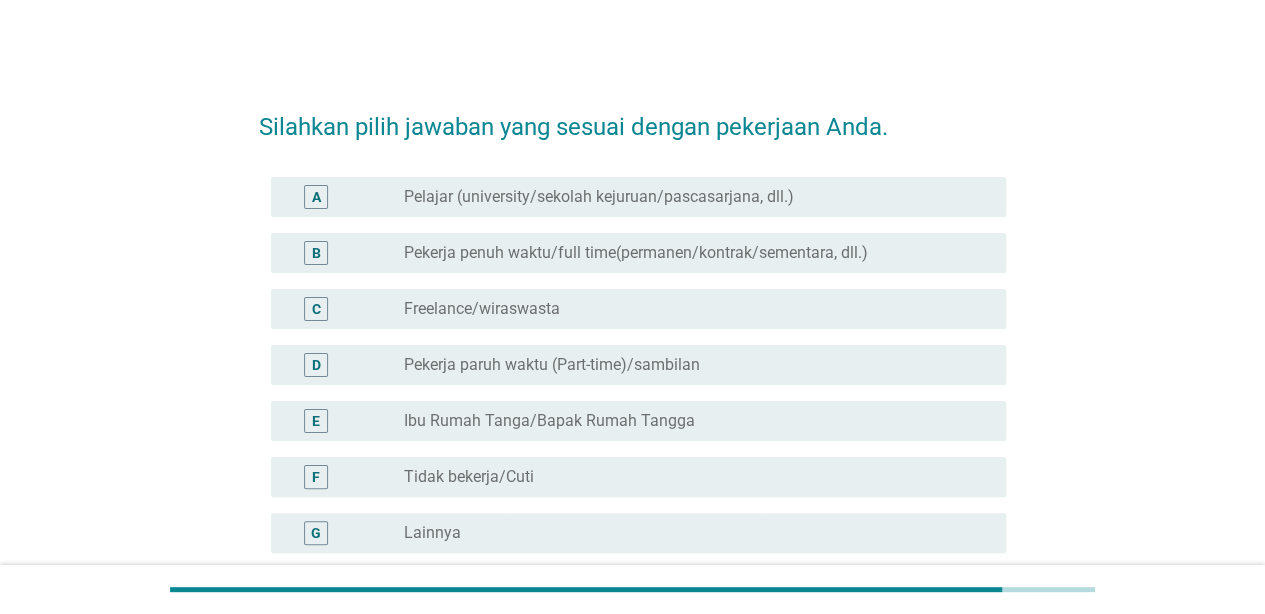 click on "B     radio_button_unchecked Pekerja penuh waktu/full time(permanen/kontrak/sementara, dll.)" at bounding box center [638, 253] 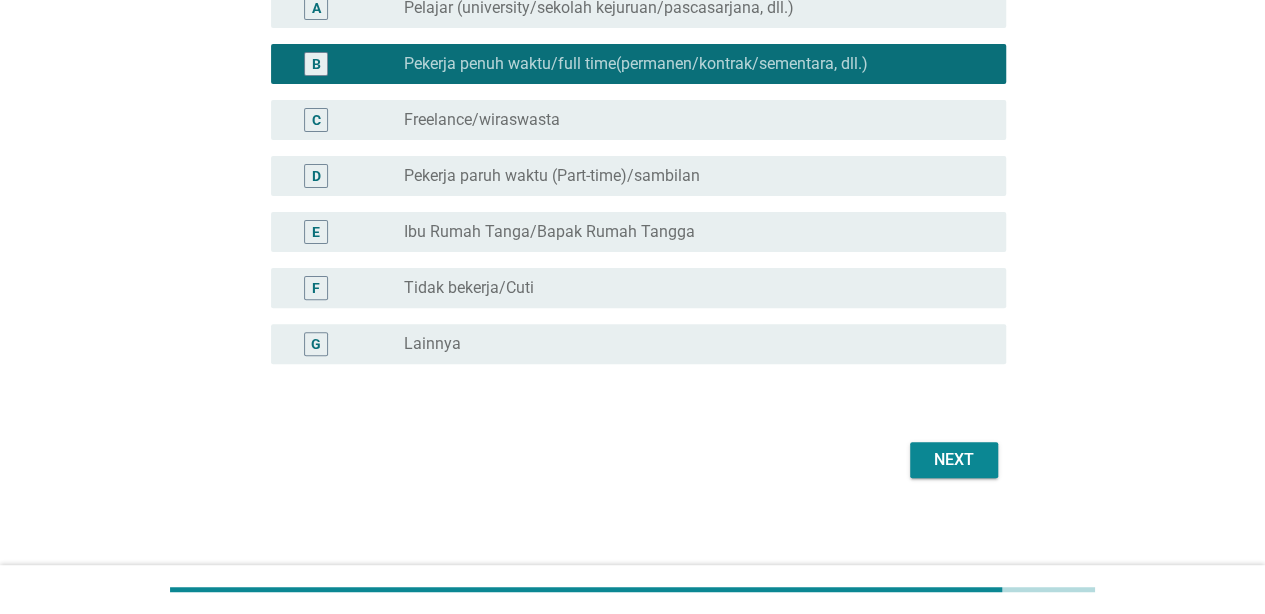scroll, scrollTop: 196, scrollLeft: 0, axis: vertical 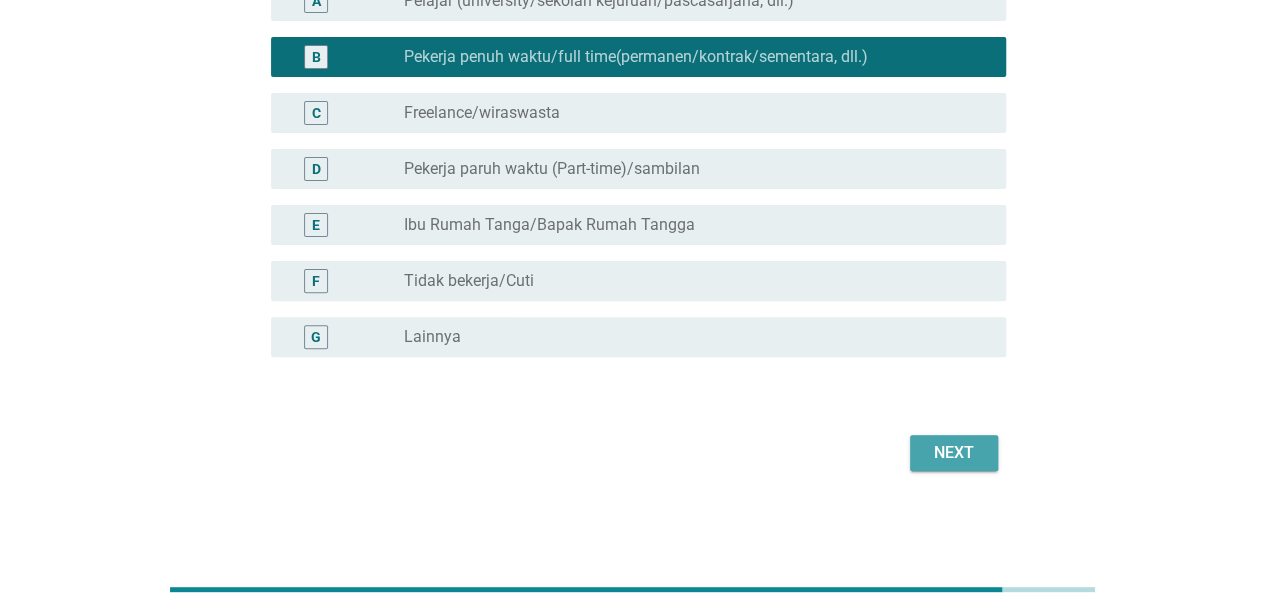 click on "Next" at bounding box center (954, 453) 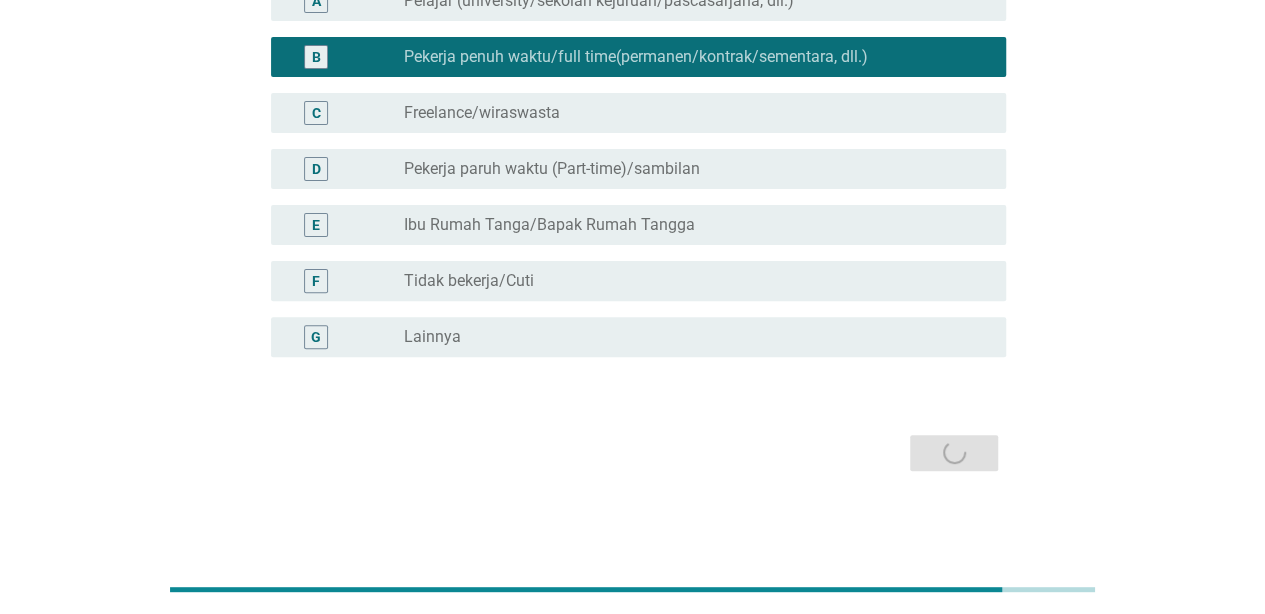 scroll, scrollTop: 0, scrollLeft: 0, axis: both 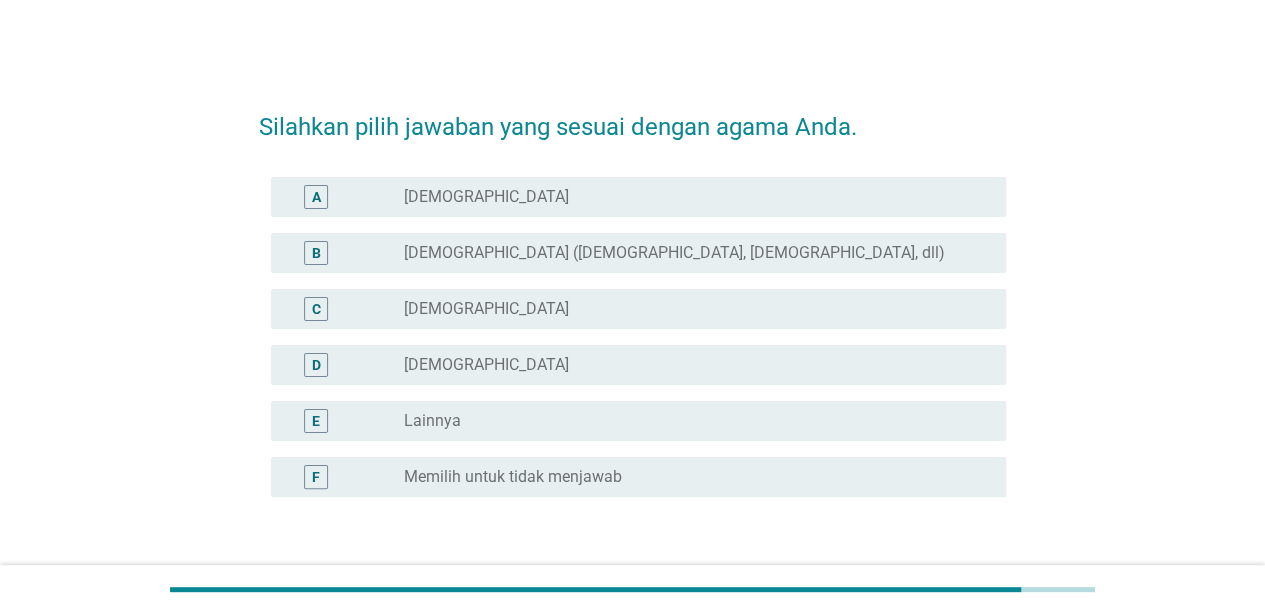 click on "C     radio_button_unchecked [DEMOGRAPHIC_DATA]" at bounding box center (638, 309) 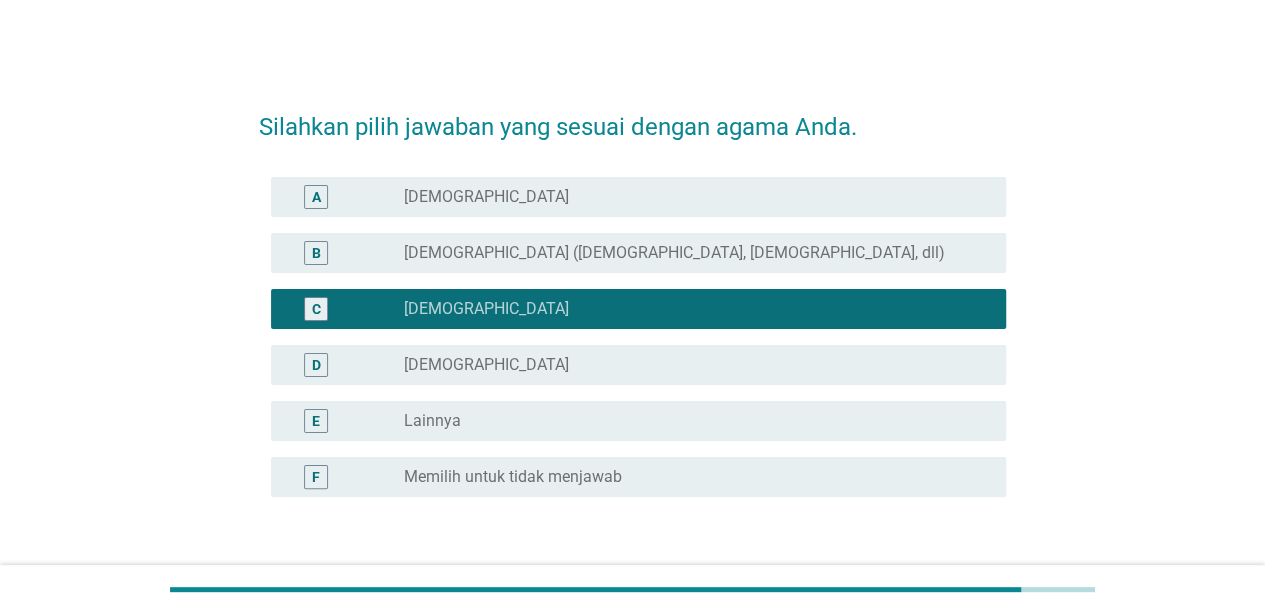 scroll, scrollTop: 140, scrollLeft: 0, axis: vertical 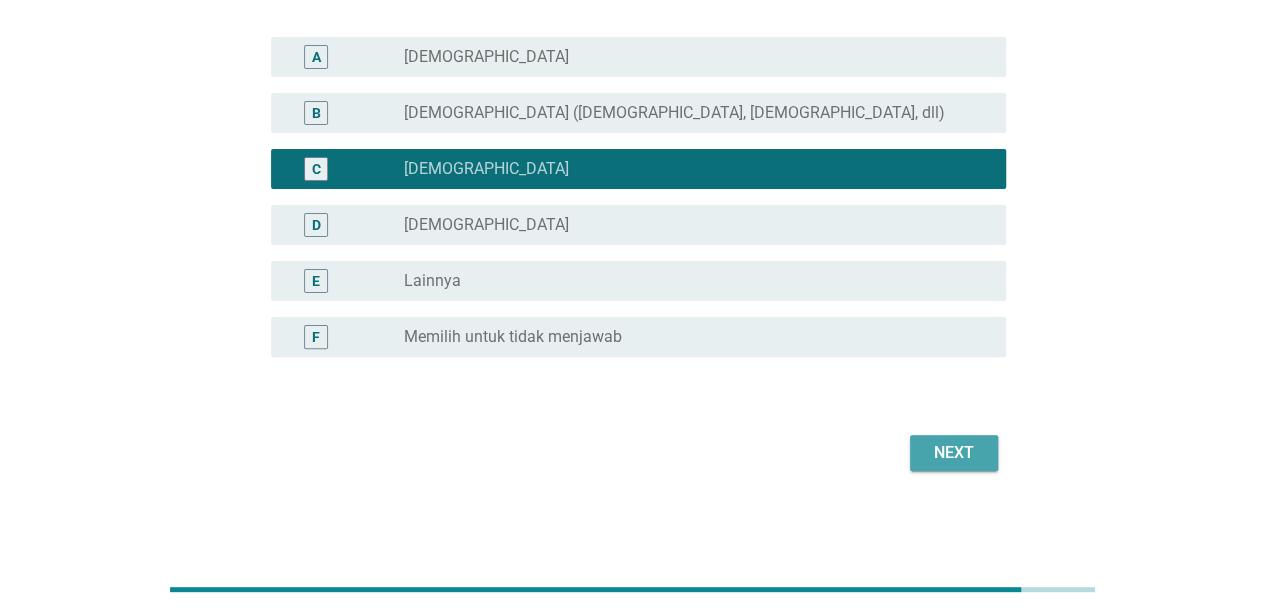 click on "Next" at bounding box center [954, 453] 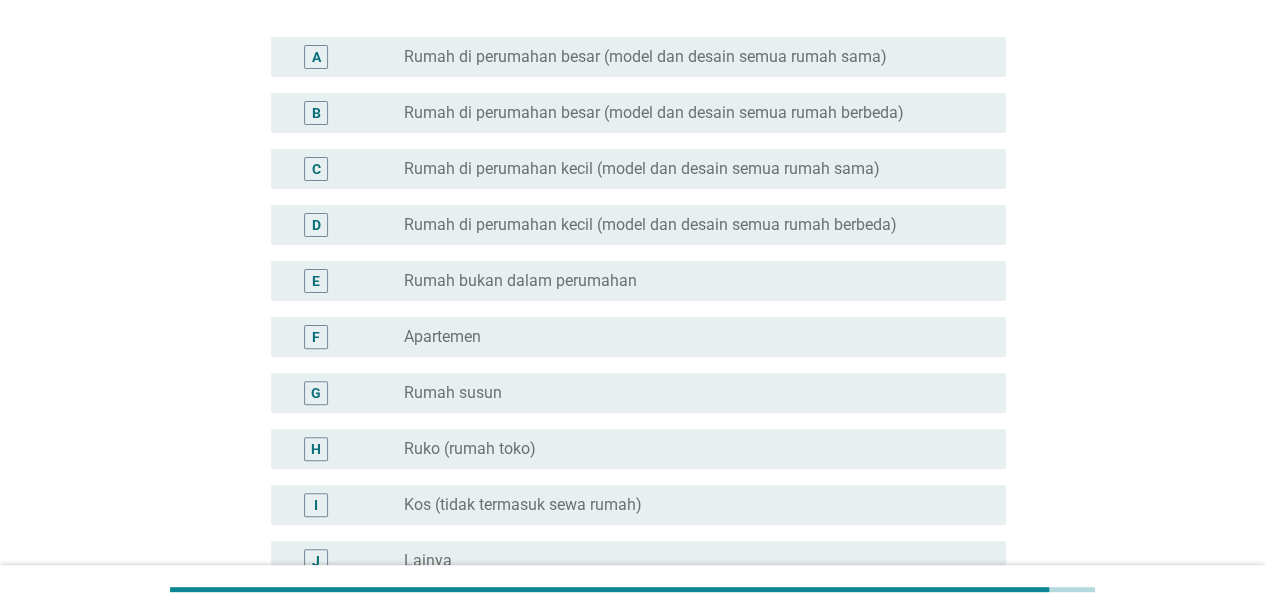scroll, scrollTop: 0, scrollLeft: 0, axis: both 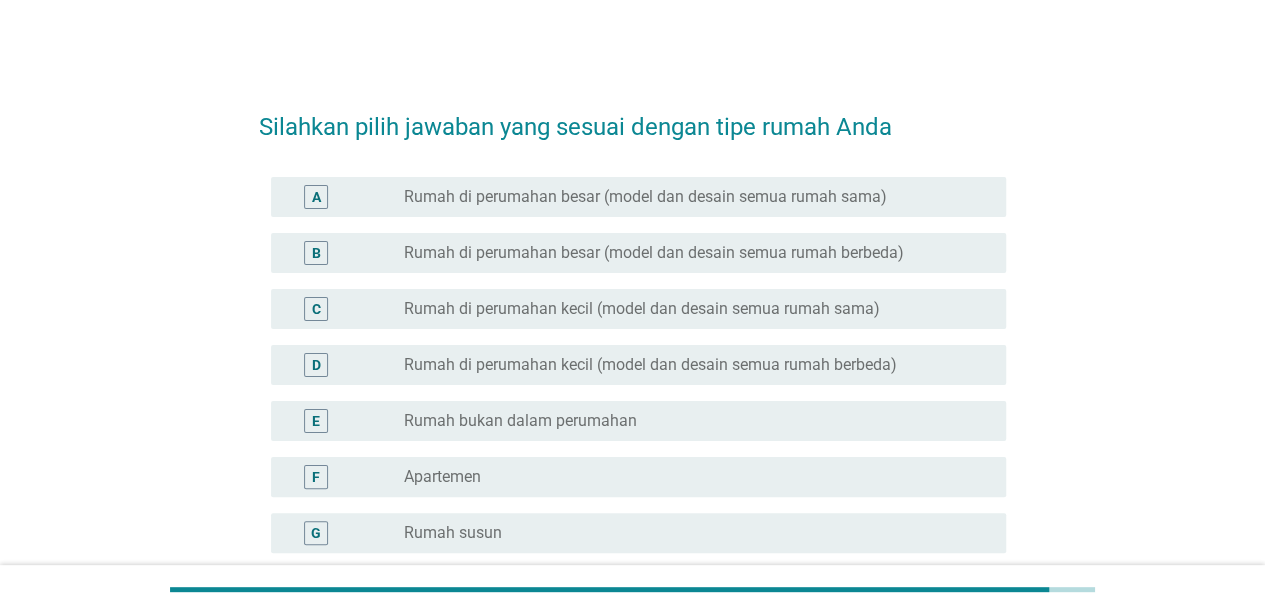 click on "E     radio_button_unchecked Rumah bukan dalam perumahan" at bounding box center (638, 421) 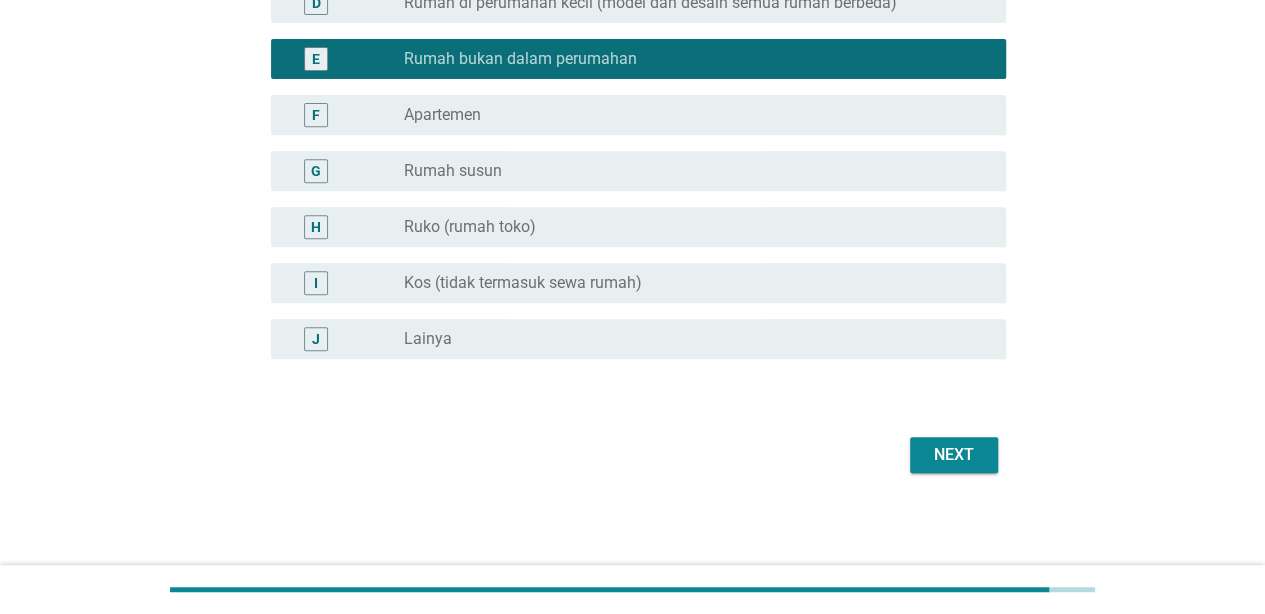 scroll, scrollTop: 364, scrollLeft: 0, axis: vertical 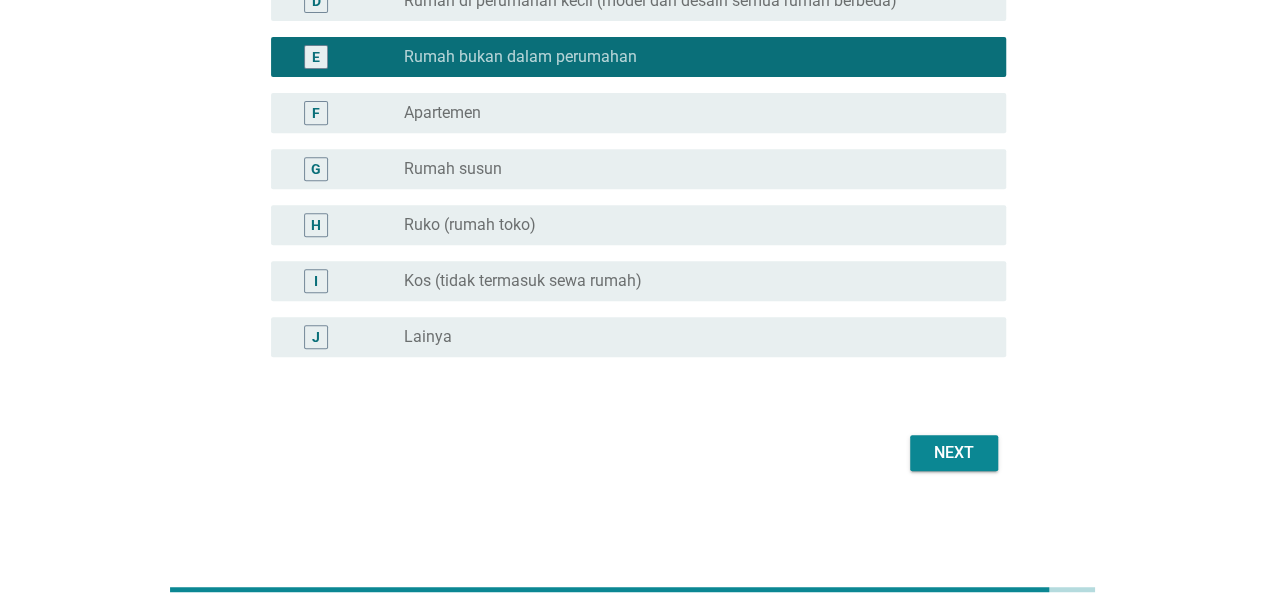 click on "Next" at bounding box center [954, 453] 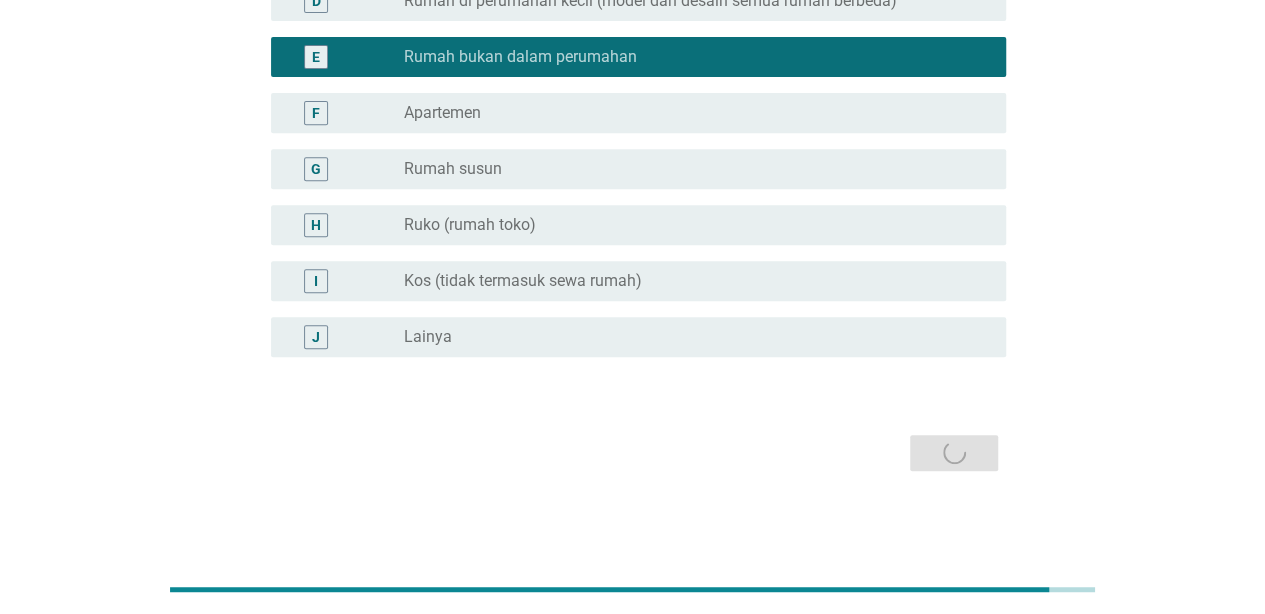 scroll, scrollTop: 0, scrollLeft: 0, axis: both 